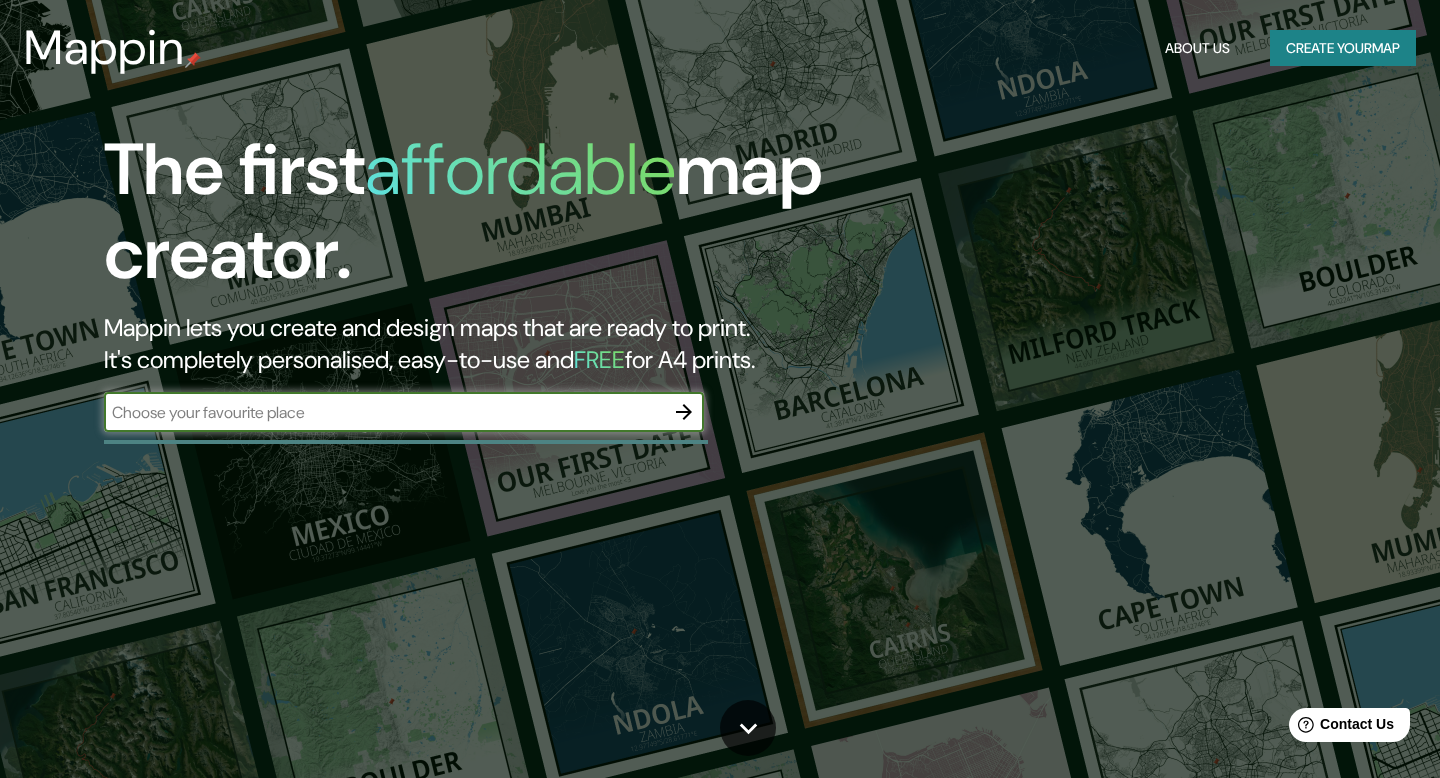 scroll, scrollTop: 0, scrollLeft: 0, axis: both 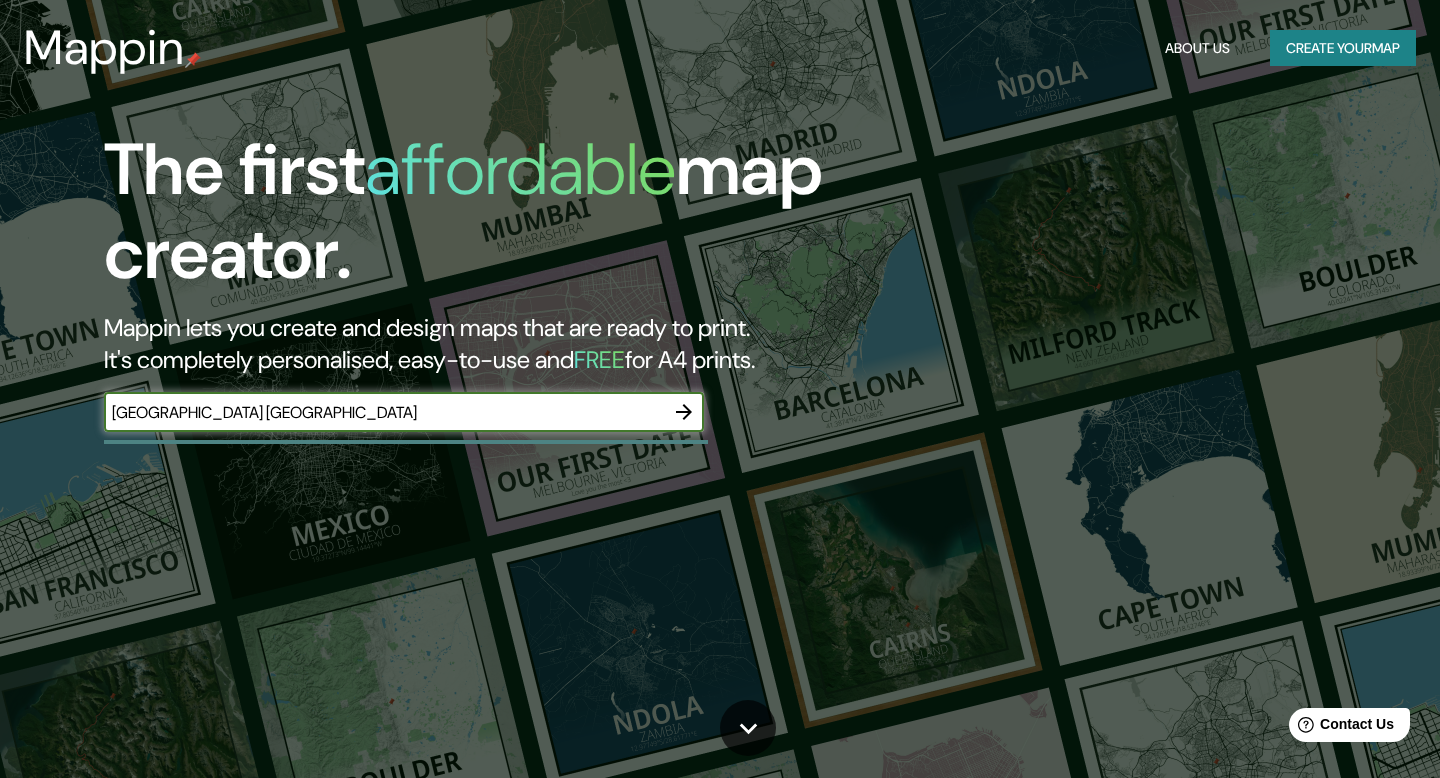 type on "[GEOGRAPHIC_DATA] [GEOGRAPHIC_DATA]" 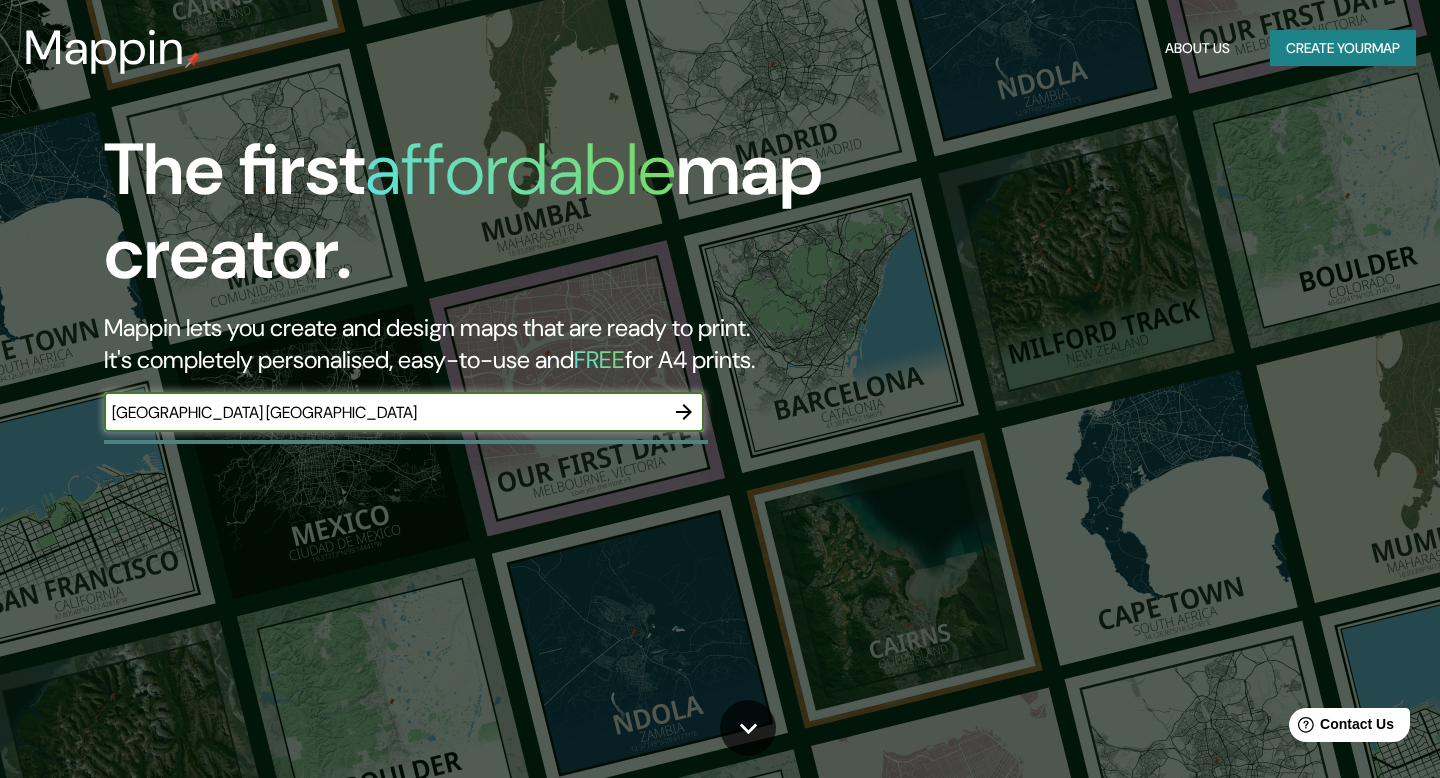 click 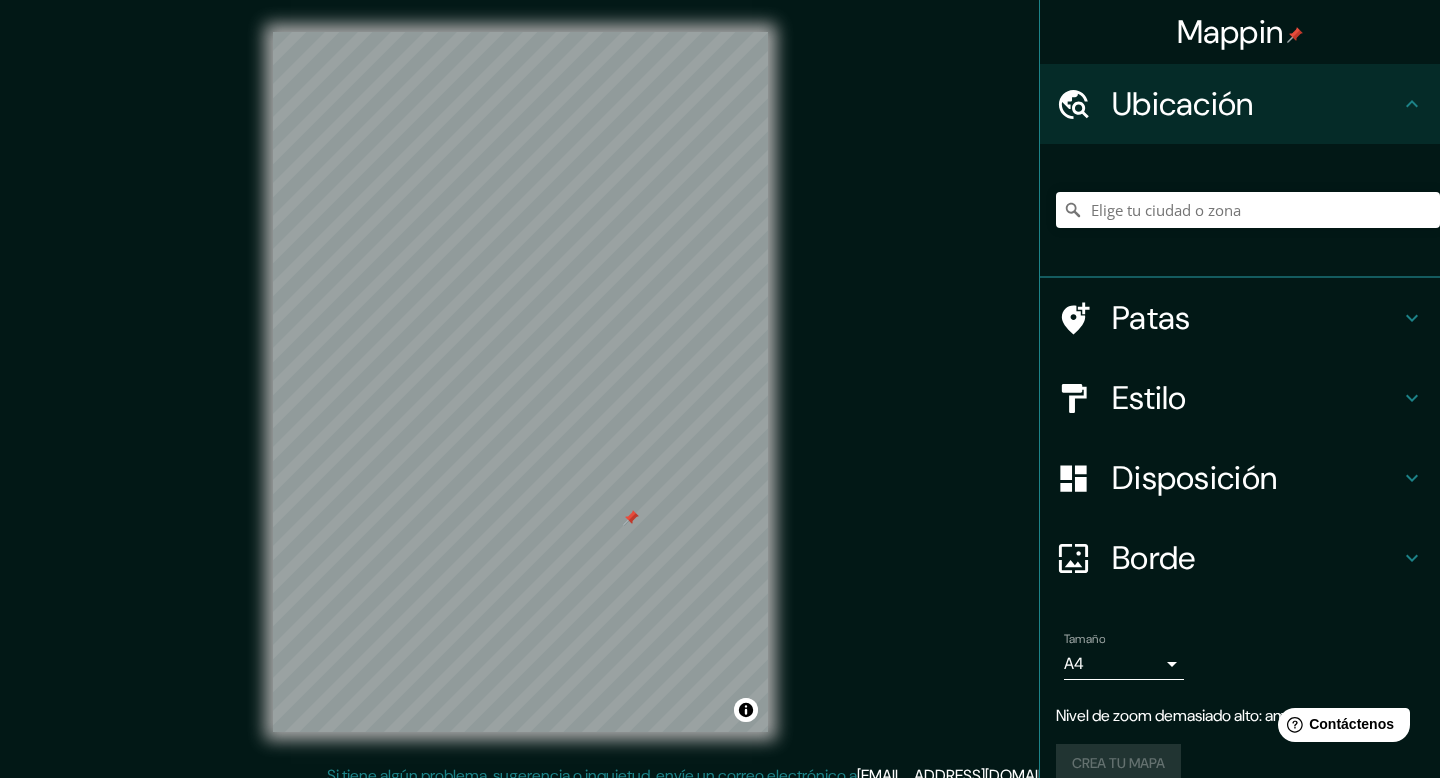 click 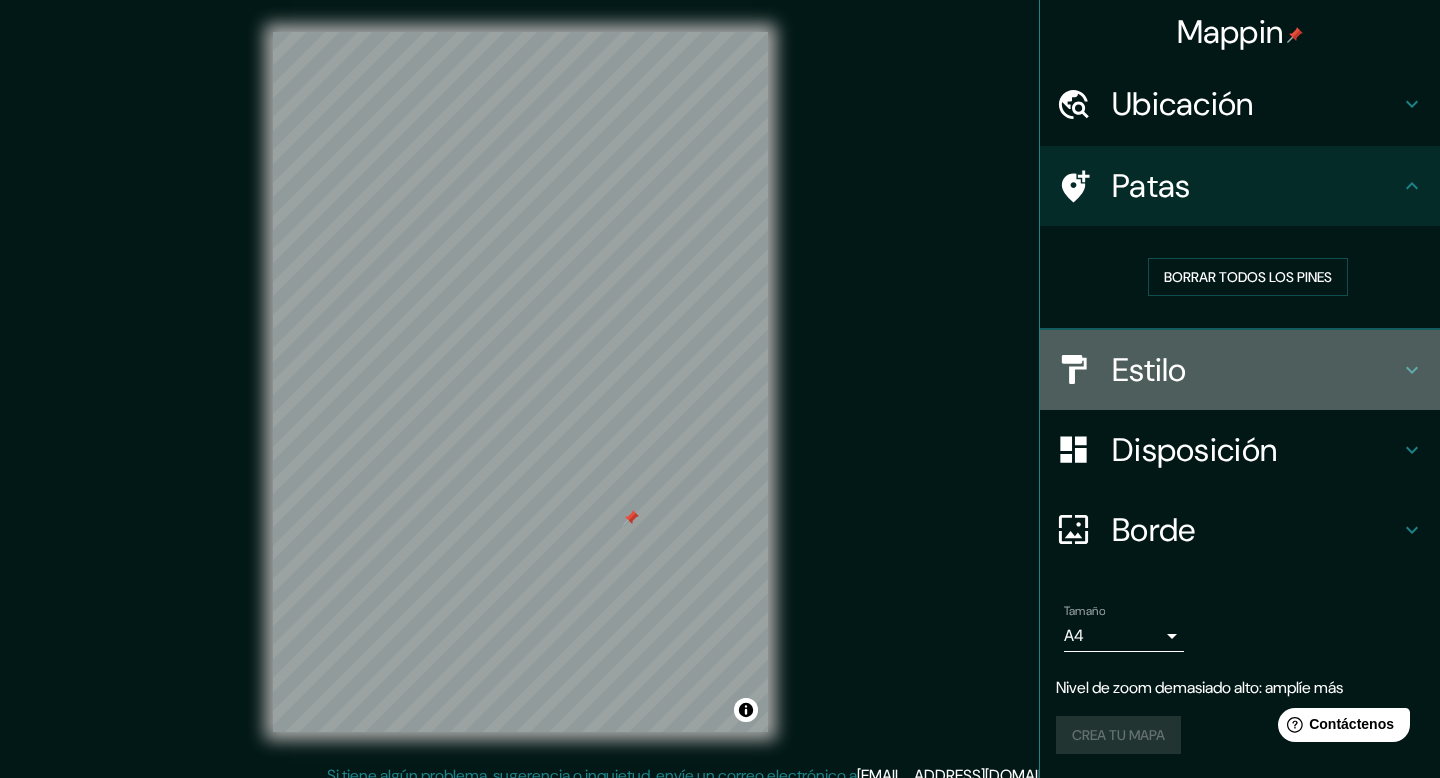 click 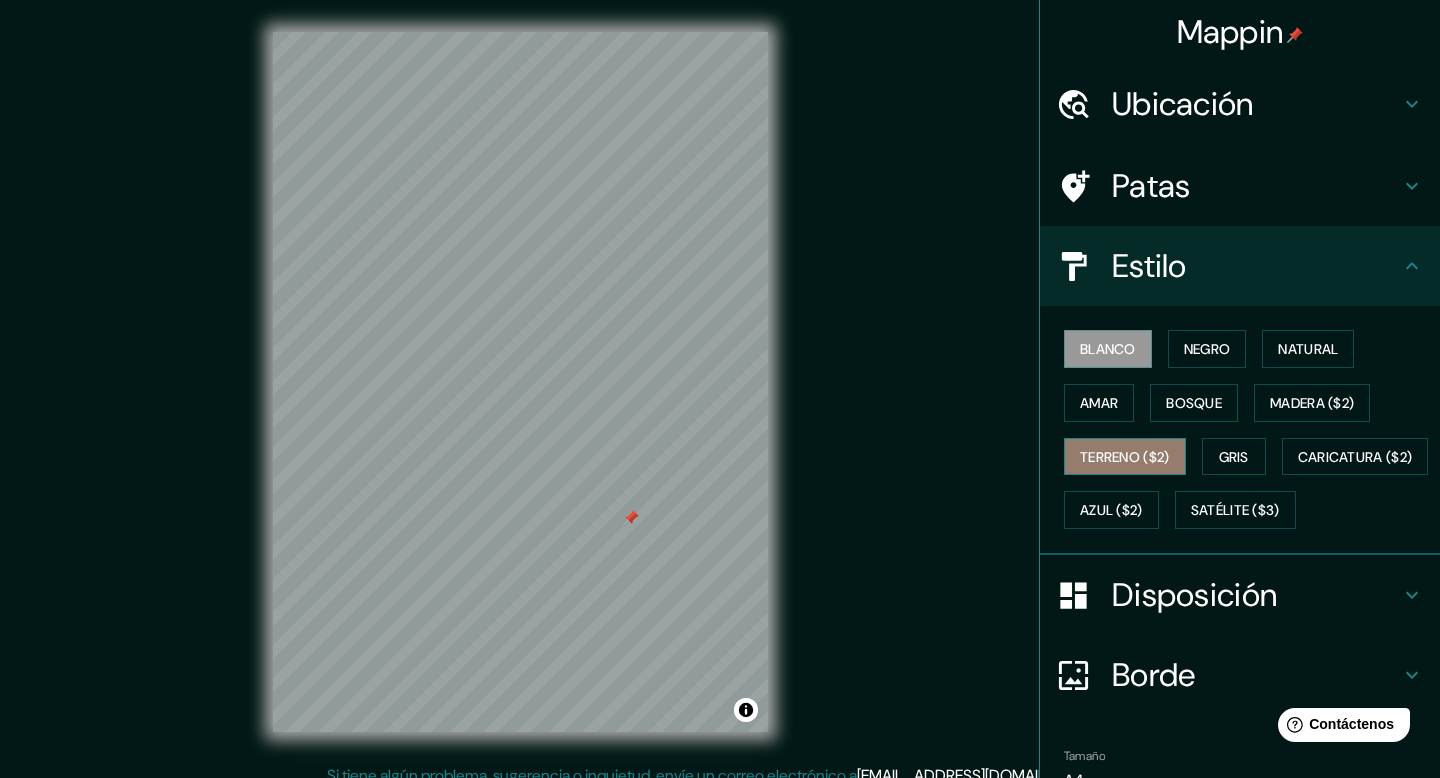 click on "Terreno ($2)" at bounding box center (1125, 457) 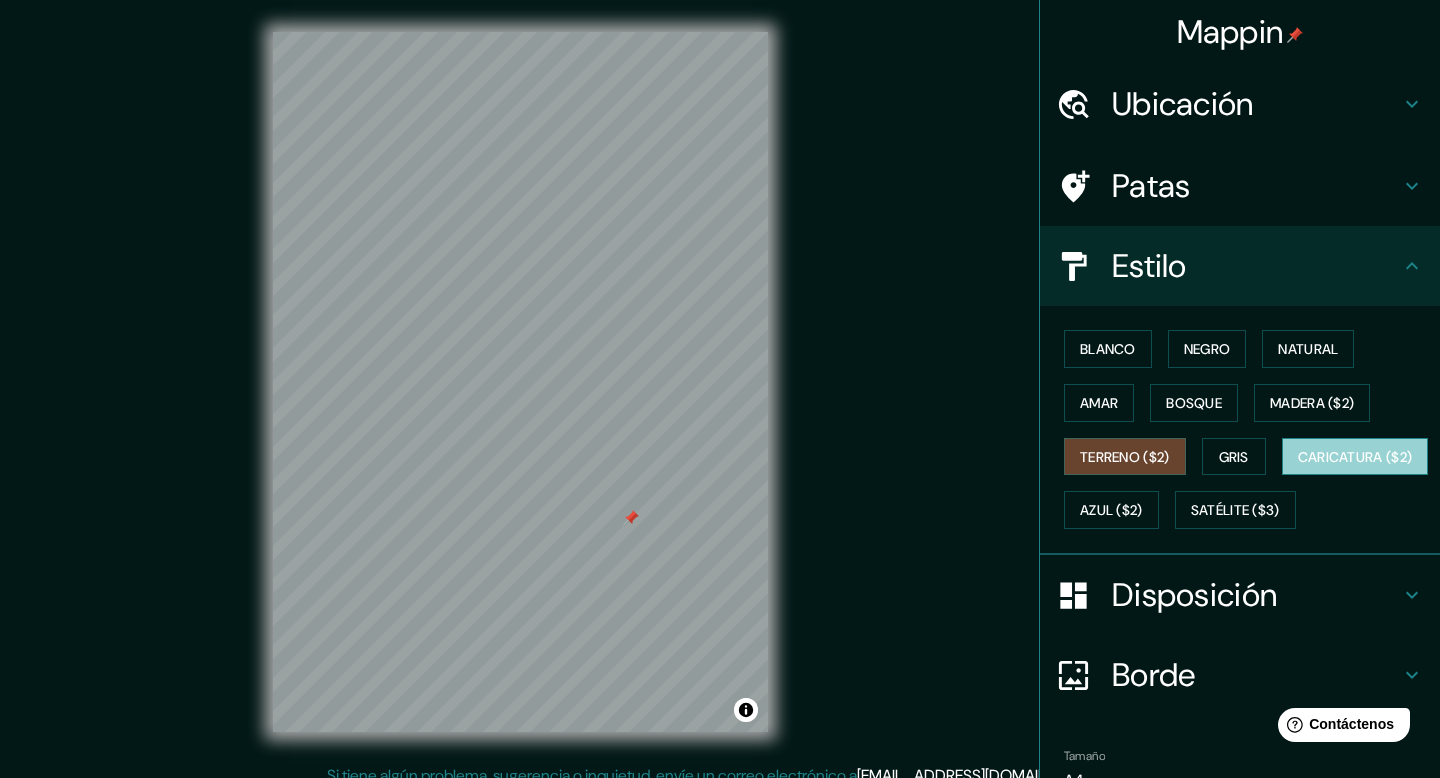 click on "Caricatura ($2)" at bounding box center (1355, 457) 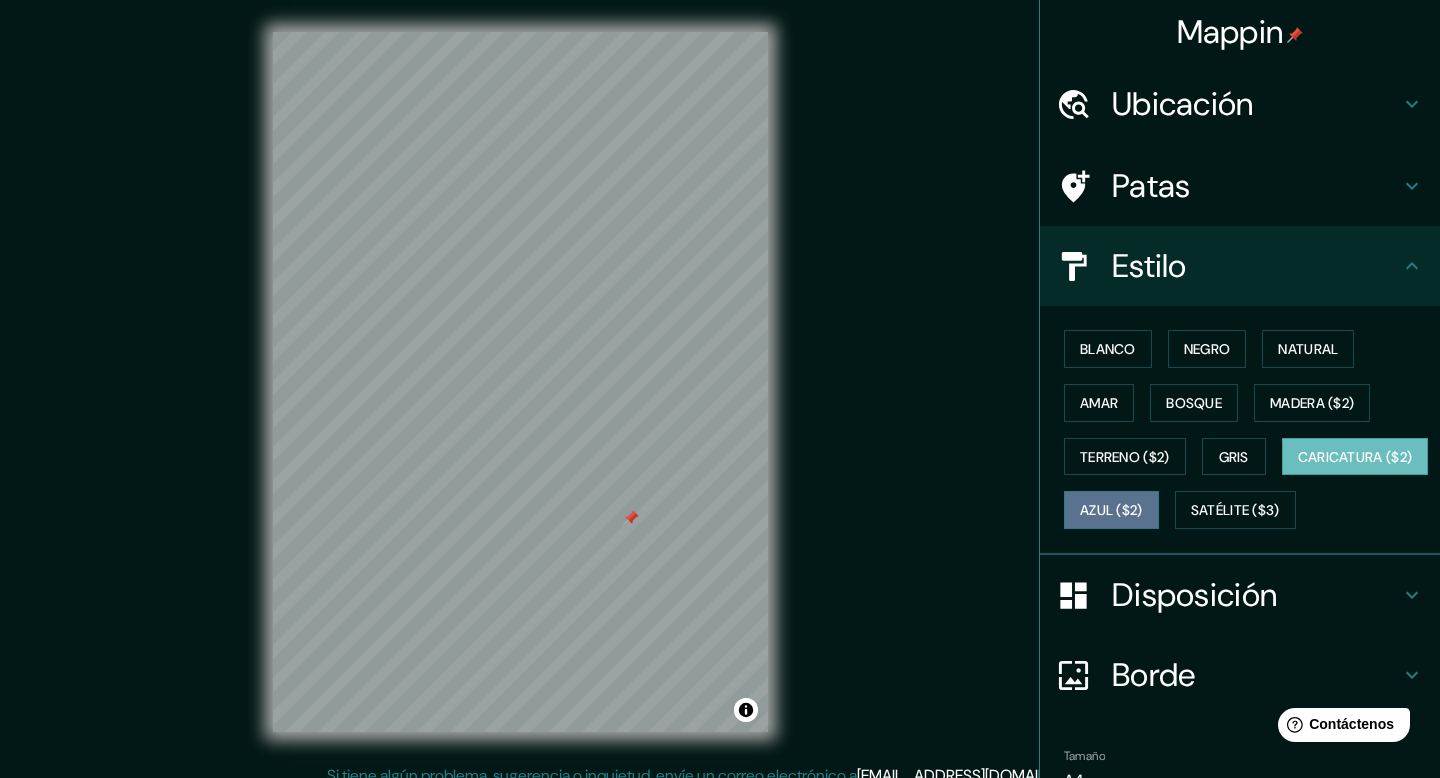 click on "Azul ($2)" at bounding box center [1111, 511] 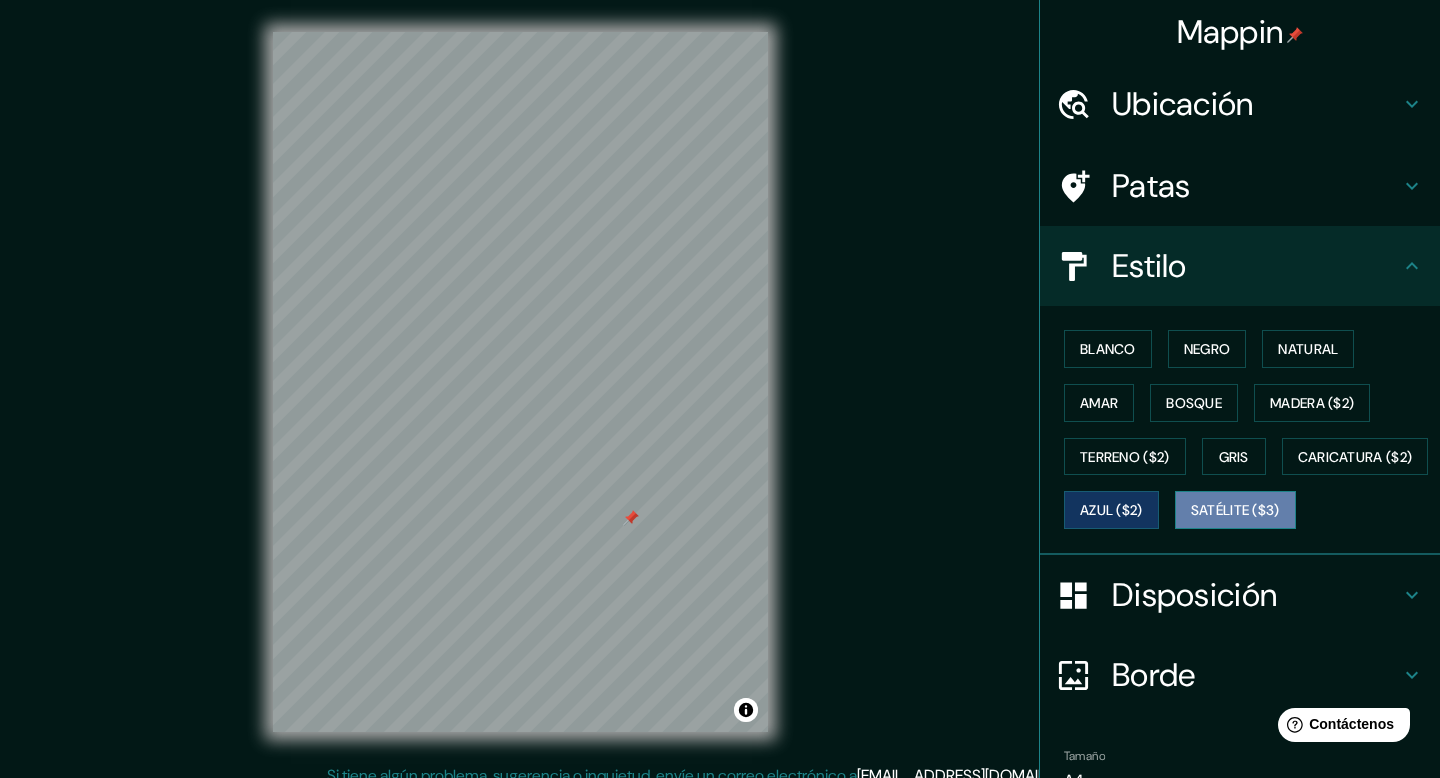 click on "Satélite ($3)" at bounding box center (1235, 511) 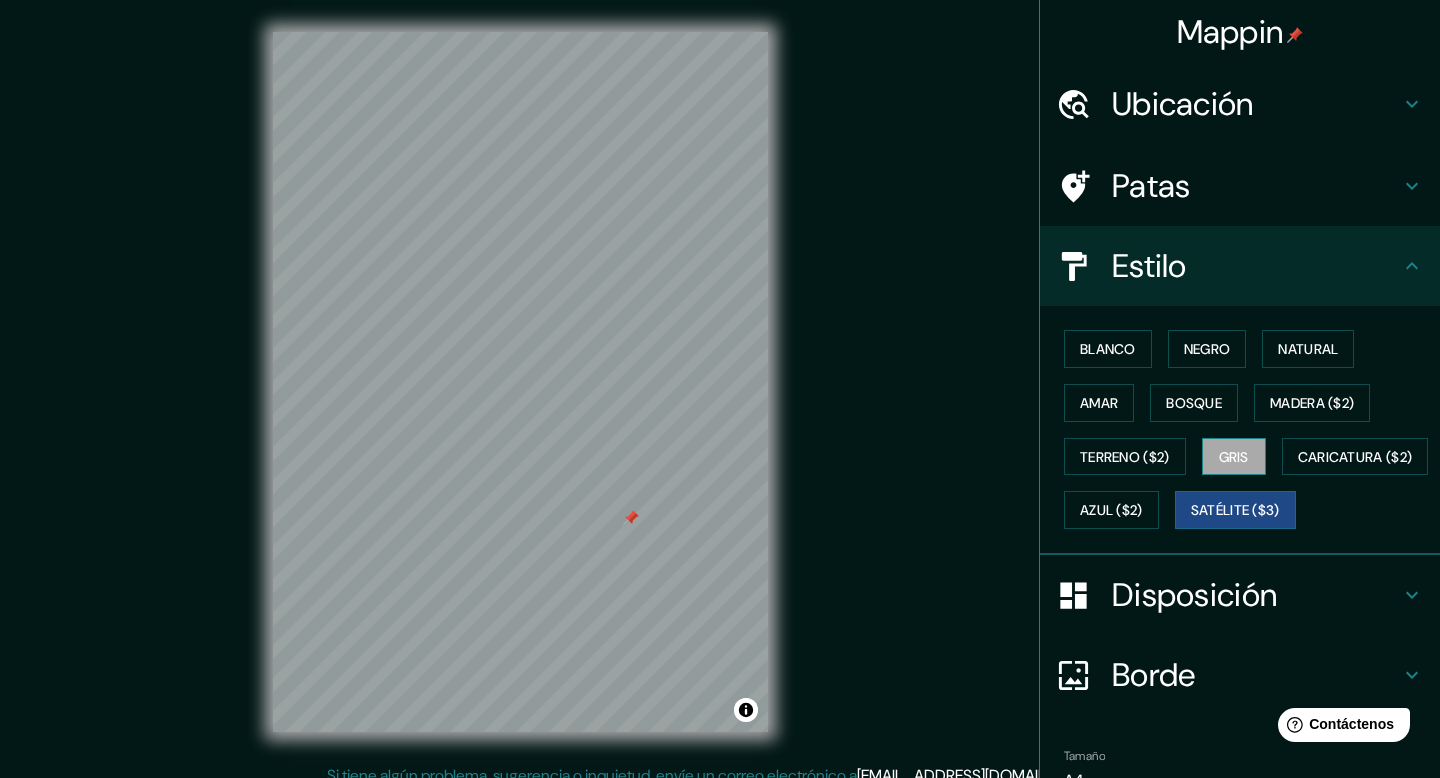 click on "Gris" at bounding box center (1234, 457) 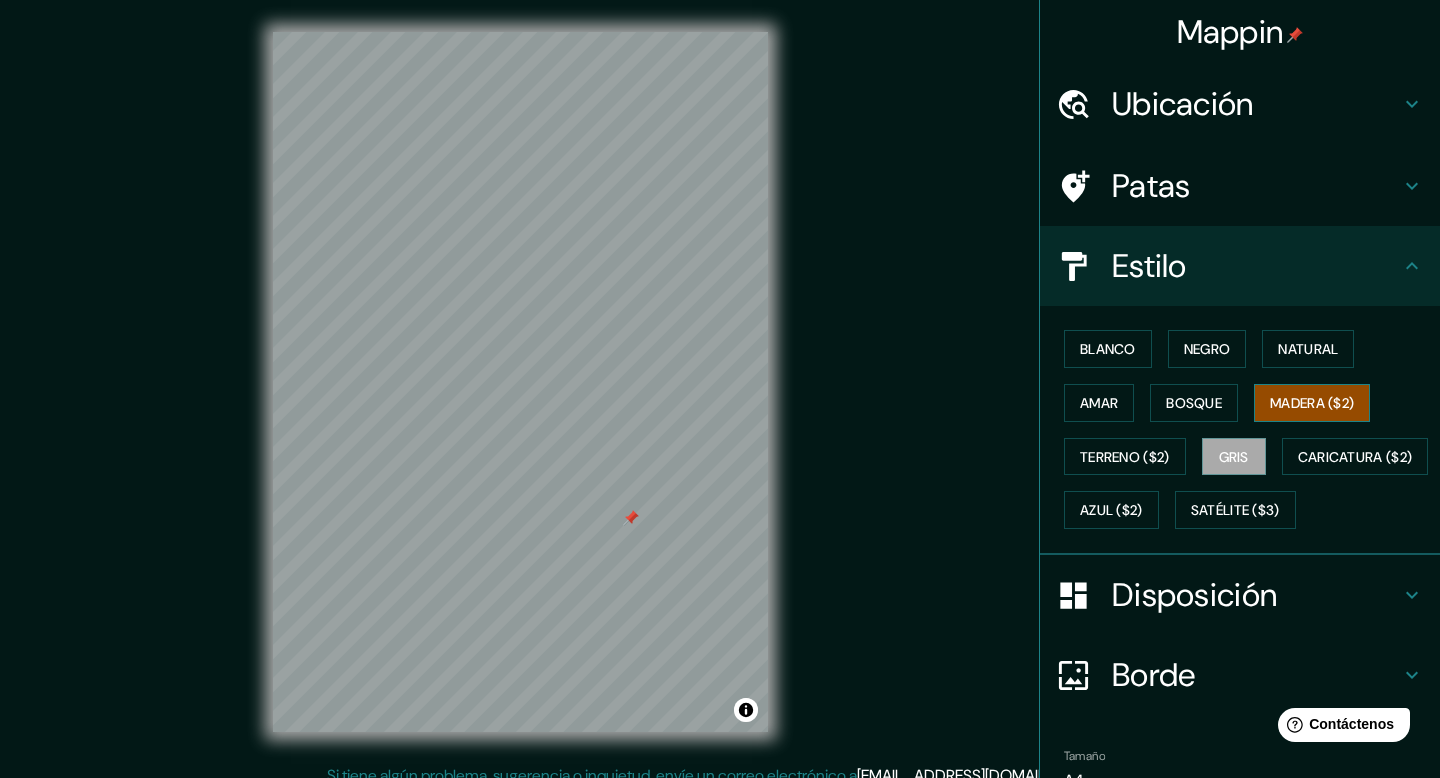 click on "Madera ($2)" at bounding box center (1312, 403) 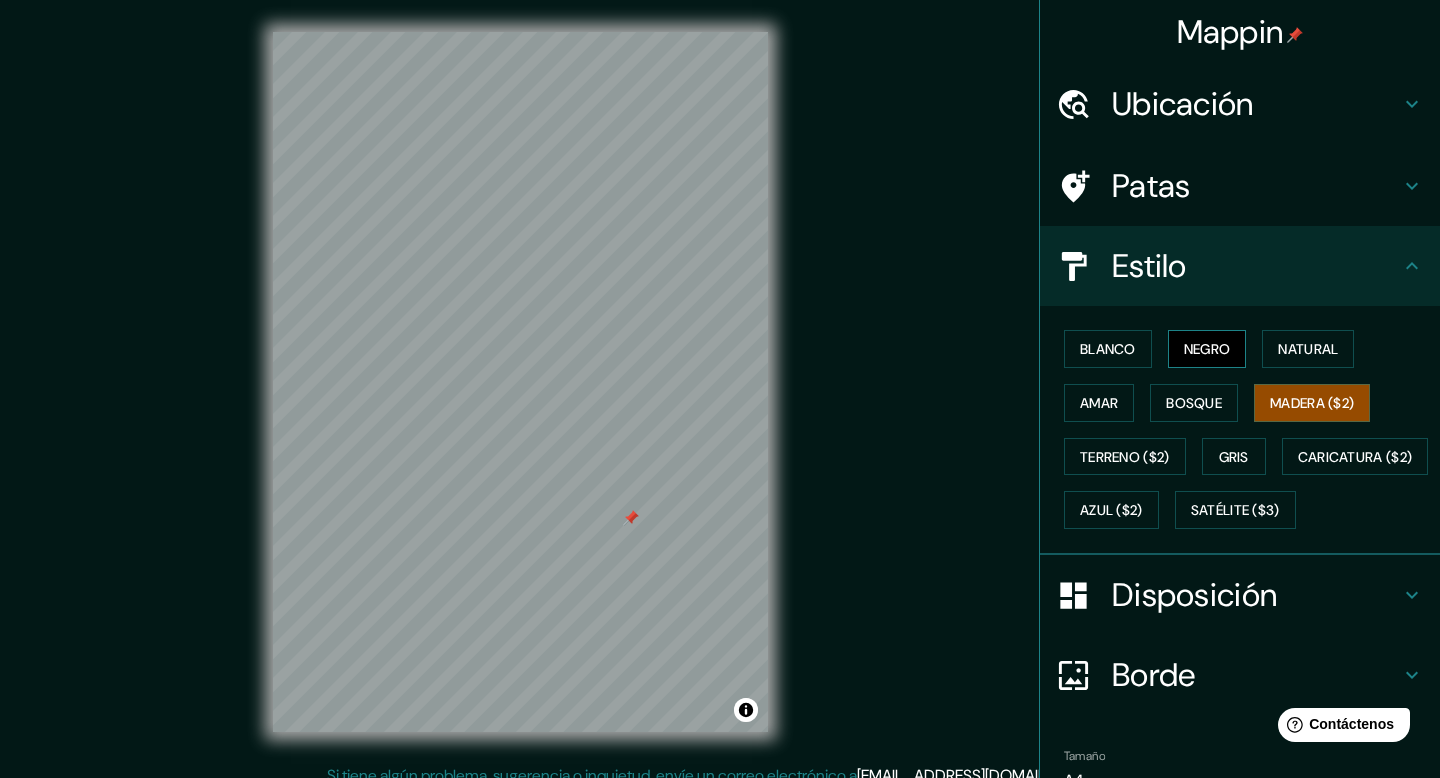 click on "Negro" at bounding box center (1207, 349) 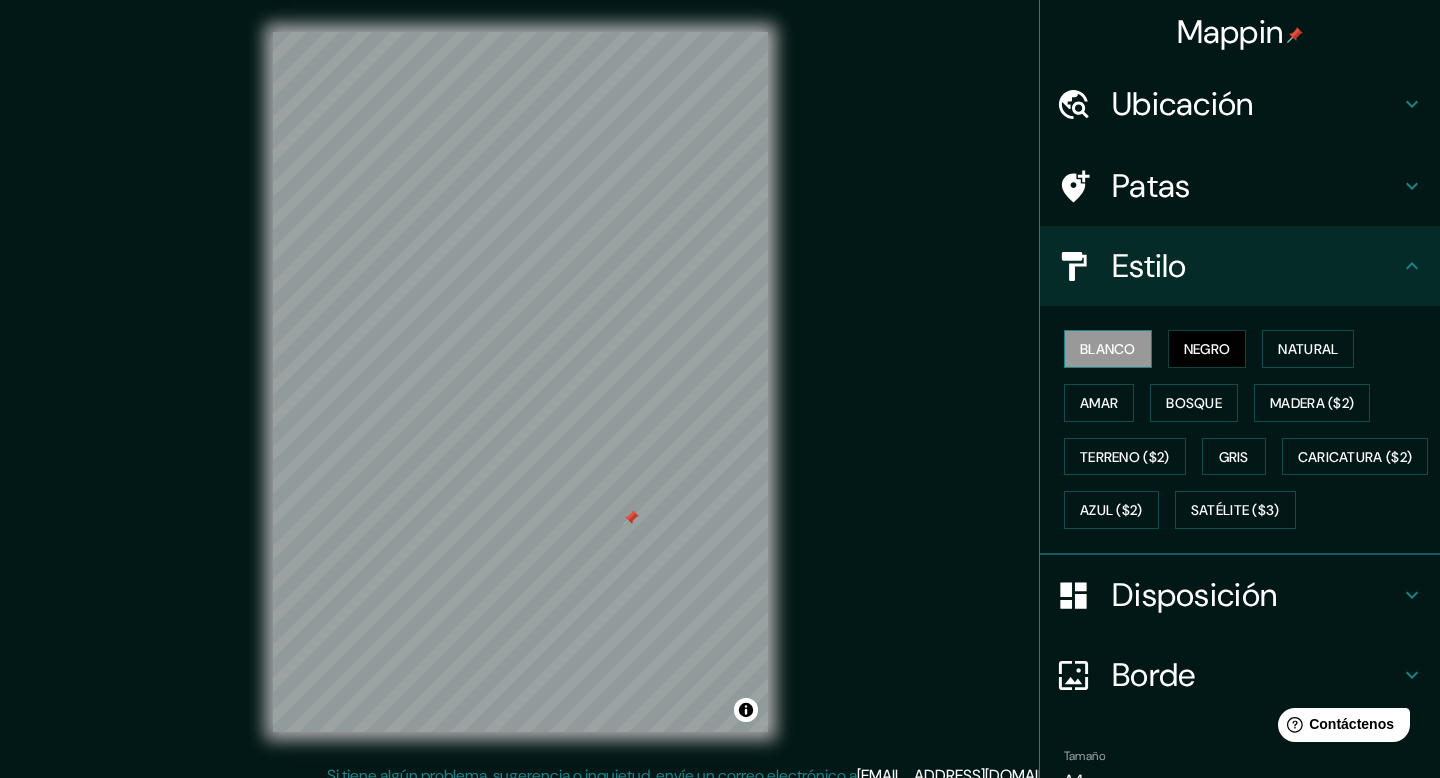 click on "Blanco" at bounding box center [1108, 349] 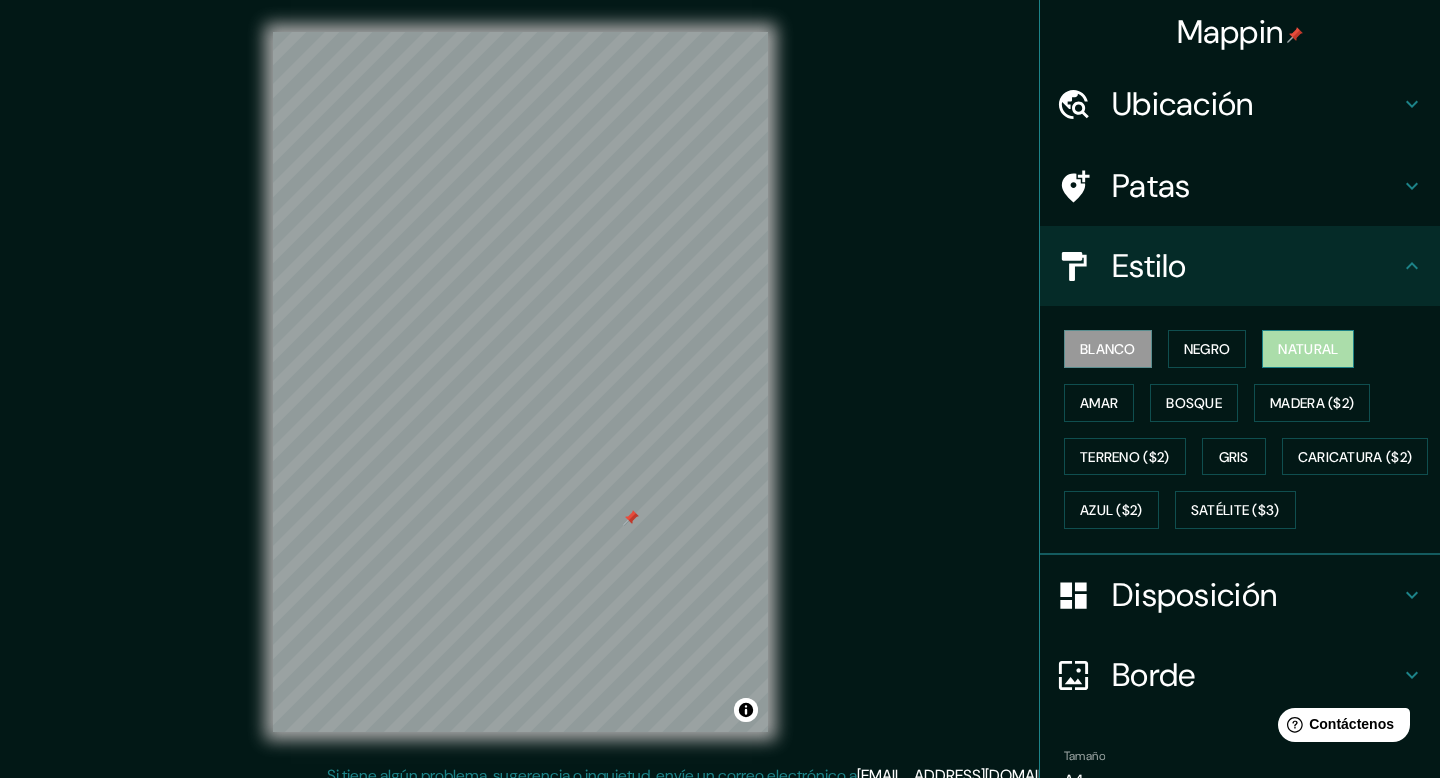 click on "Natural" at bounding box center (1308, 349) 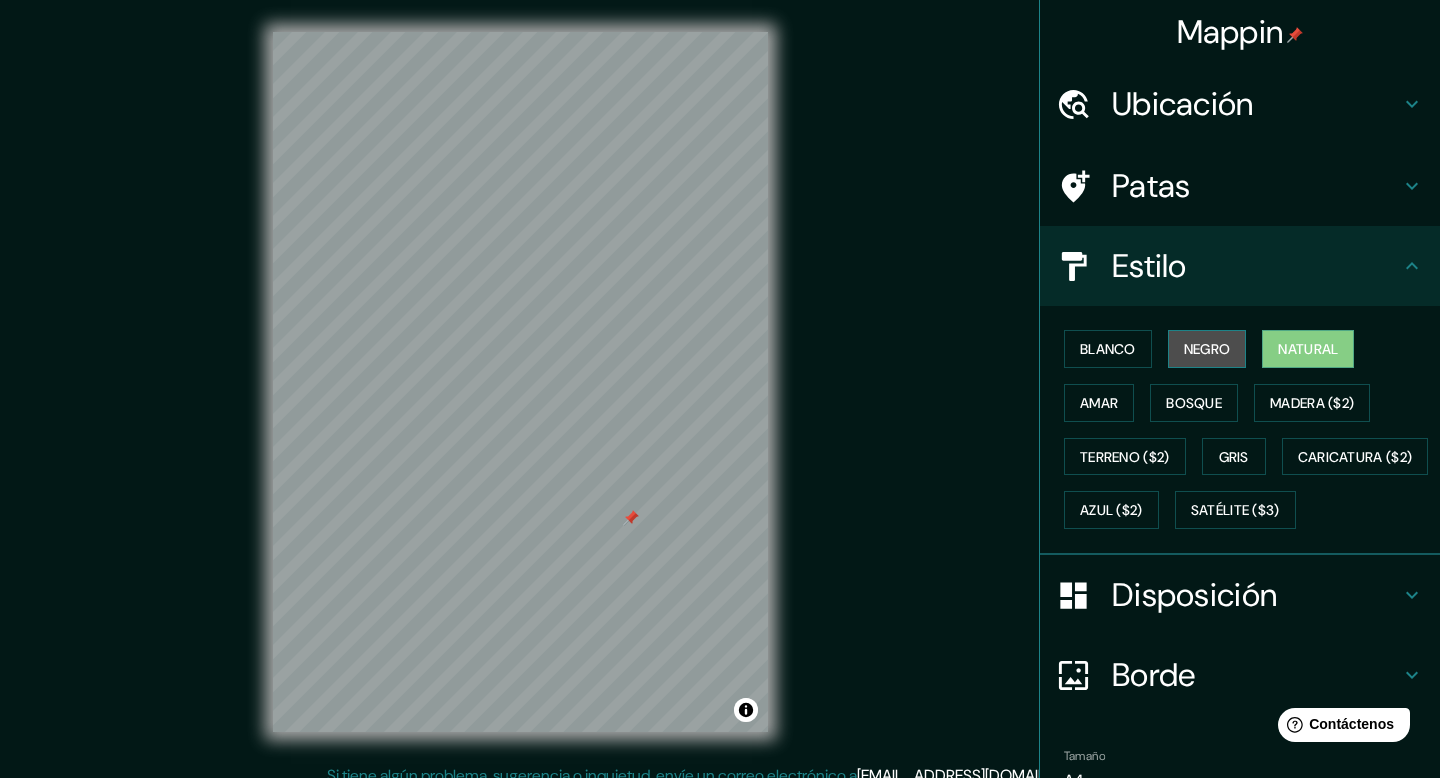 click on "Negro" at bounding box center (1207, 349) 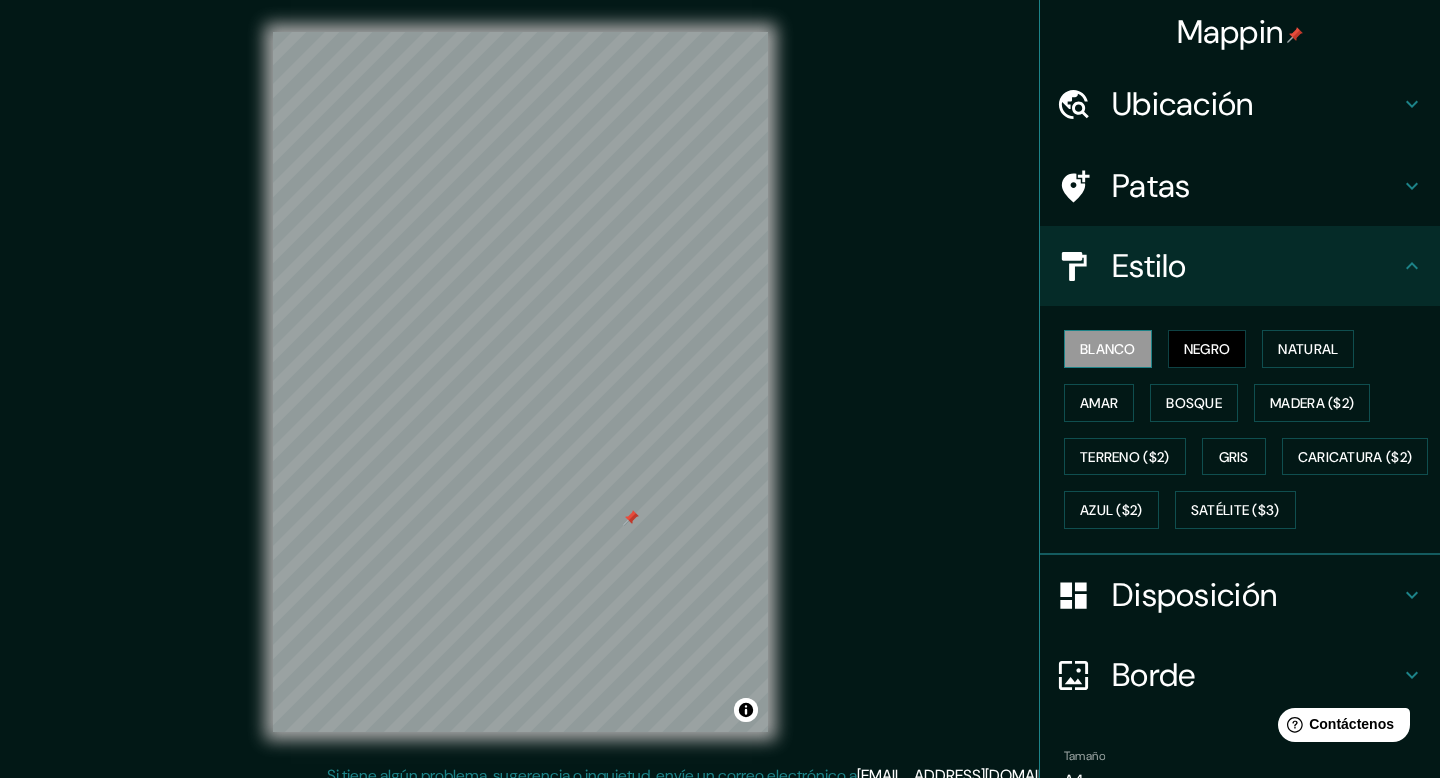click on "Blanco" at bounding box center (1108, 349) 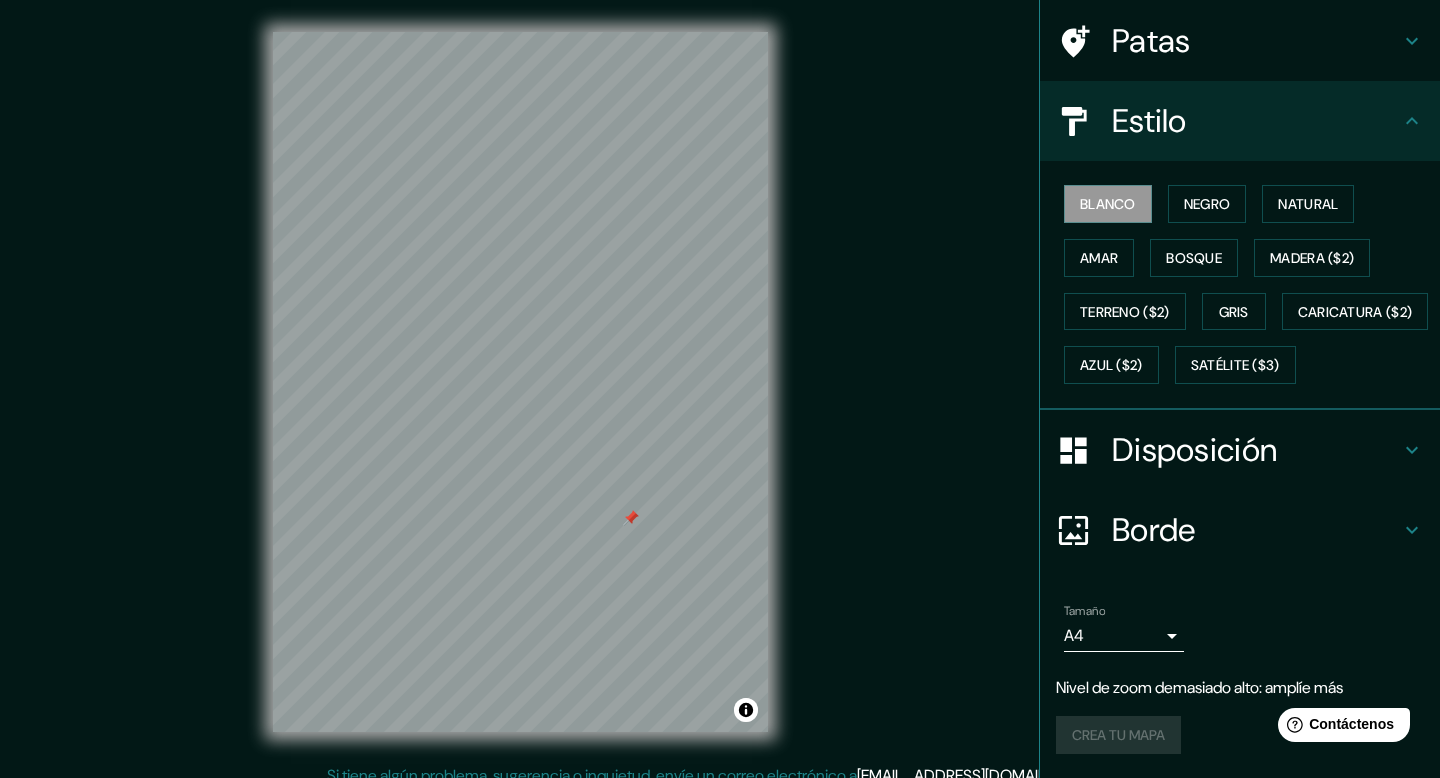 scroll, scrollTop: 197, scrollLeft: 0, axis: vertical 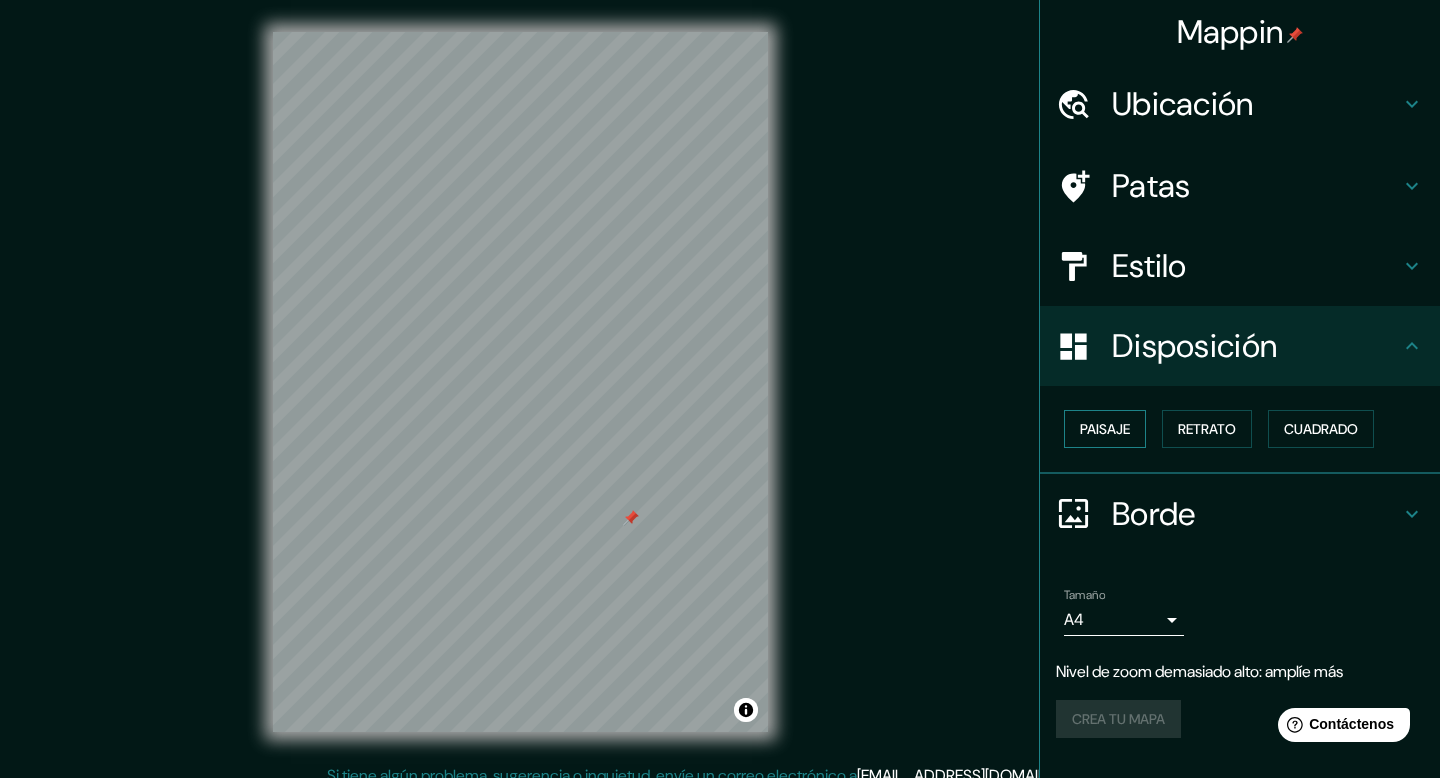 click on "Paisaje" at bounding box center [1105, 429] 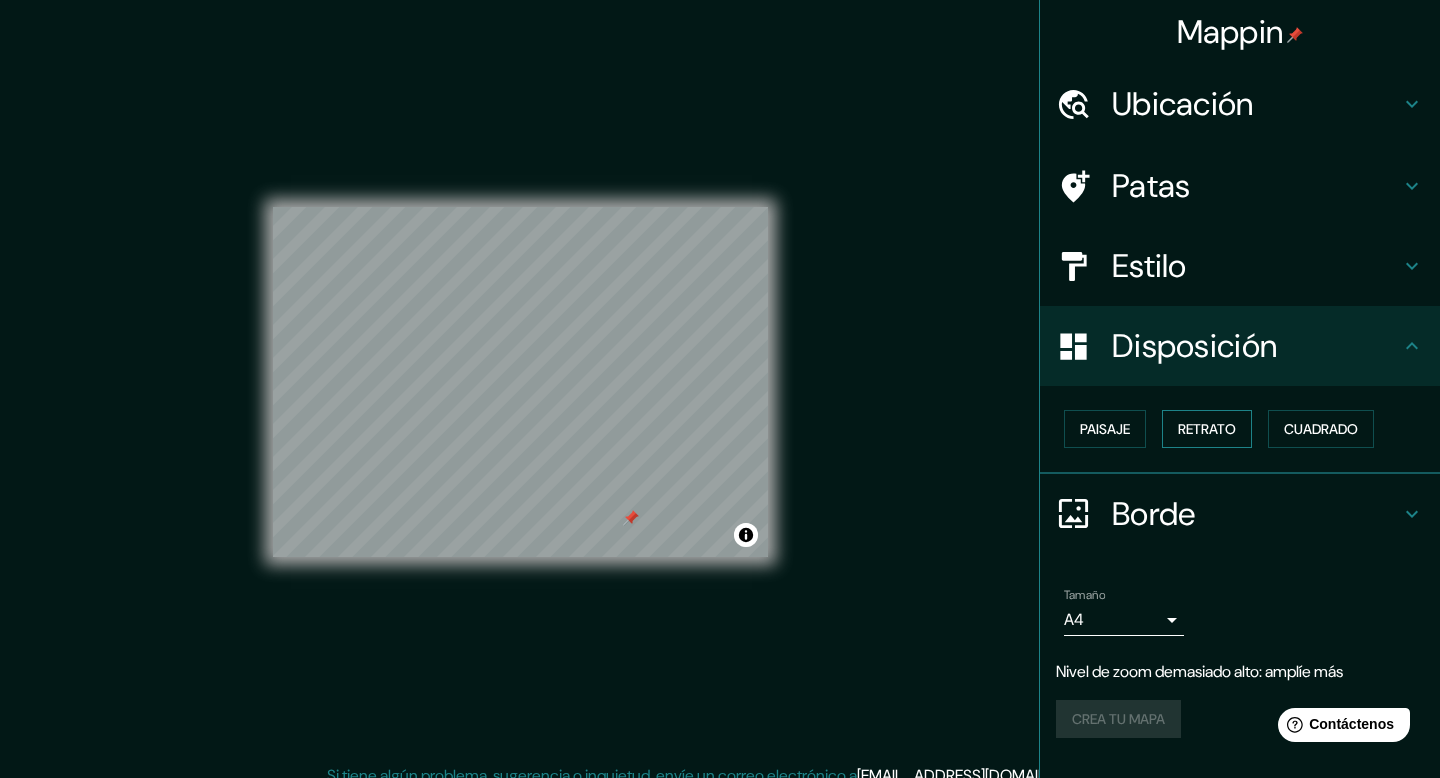 click on "Retrato" at bounding box center (1207, 429) 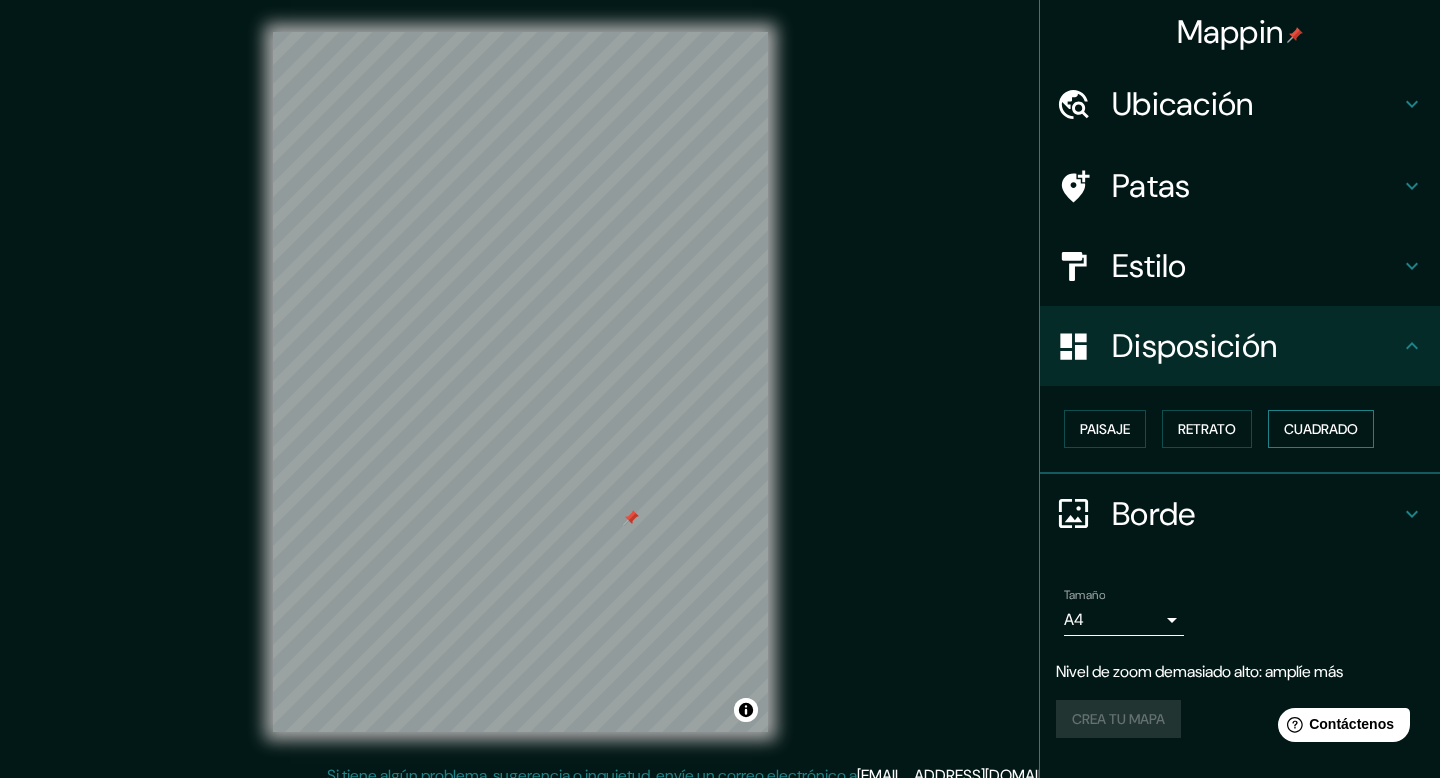 click on "Cuadrado" at bounding box center [1321, 429] 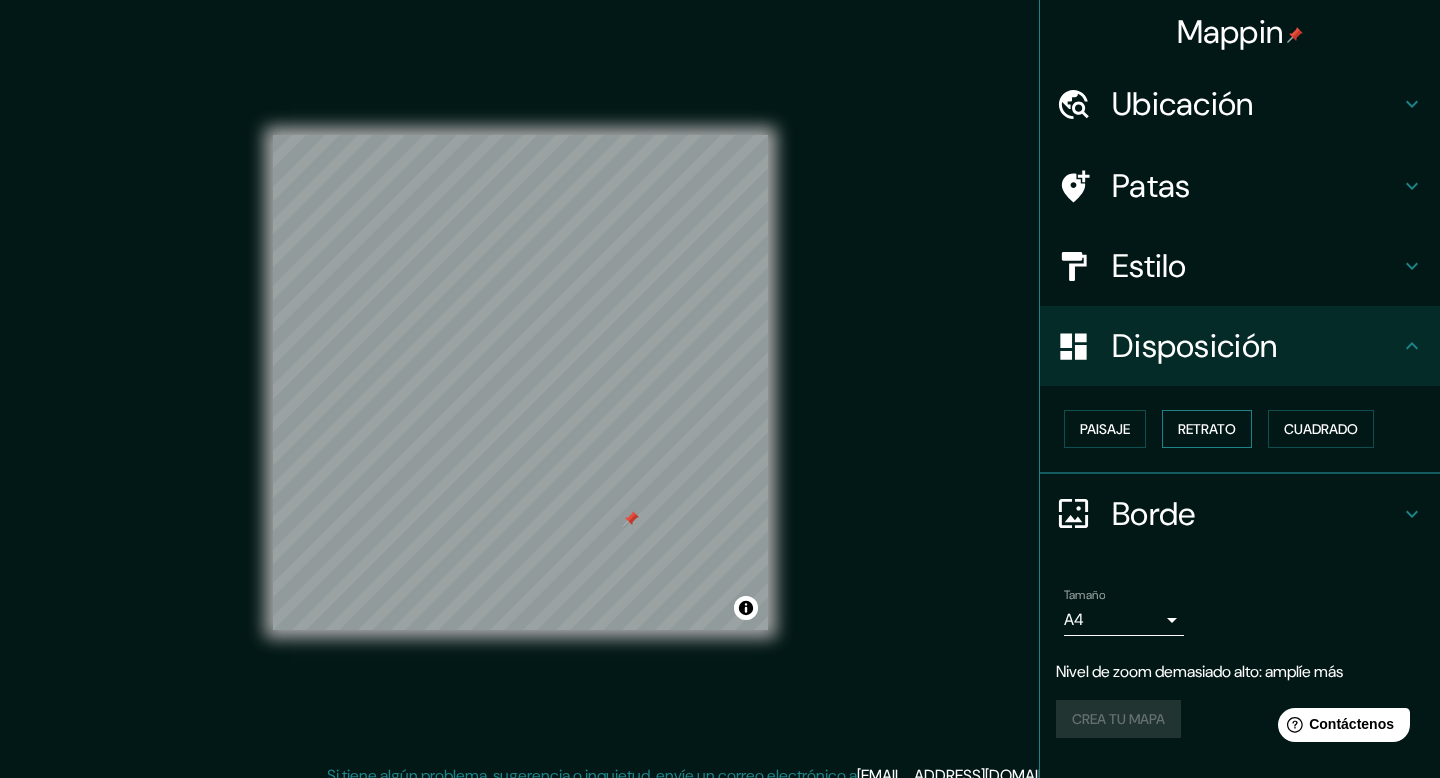 click on "Retrato" at bounding box center (1207, 429) 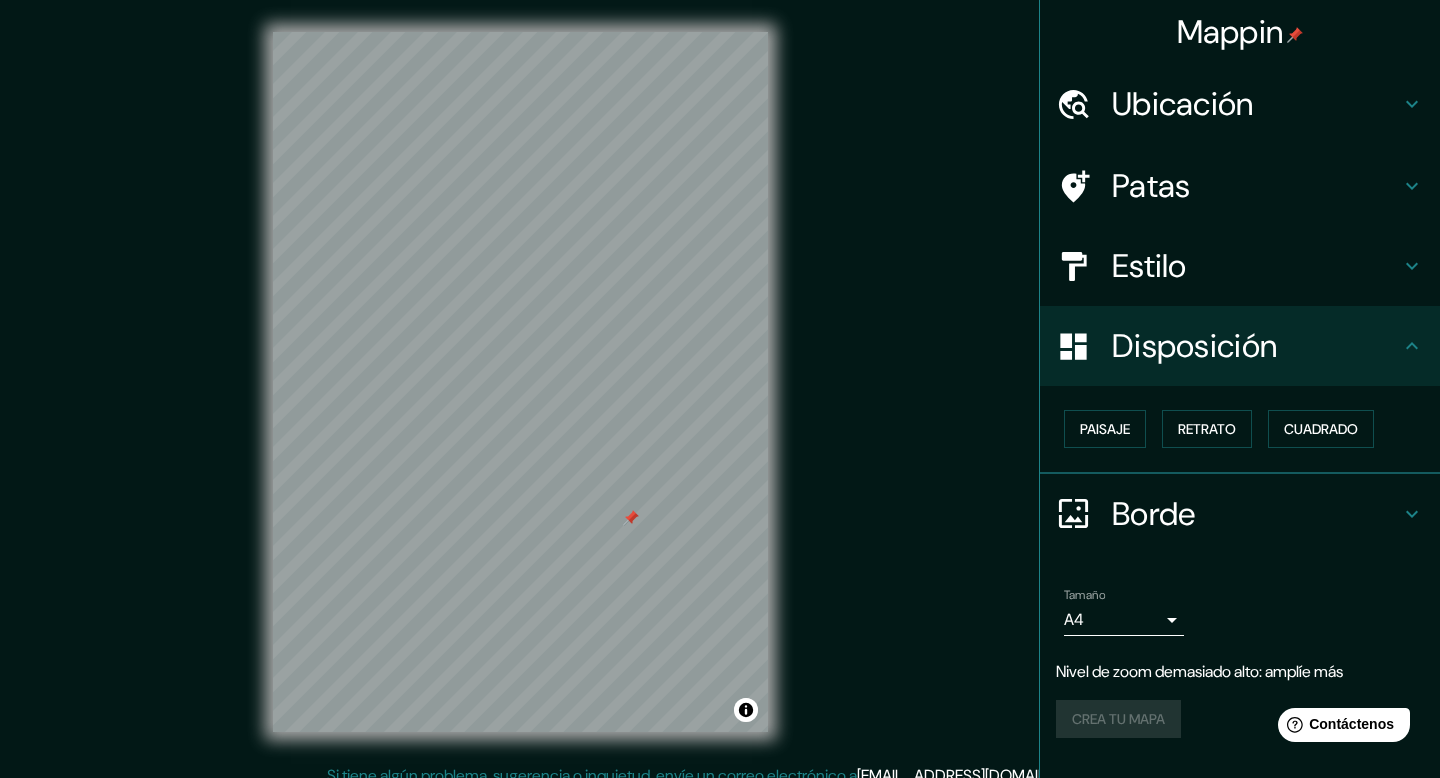 scroll, scrollTop: 18, scrollLeft: 0, axis: vertical 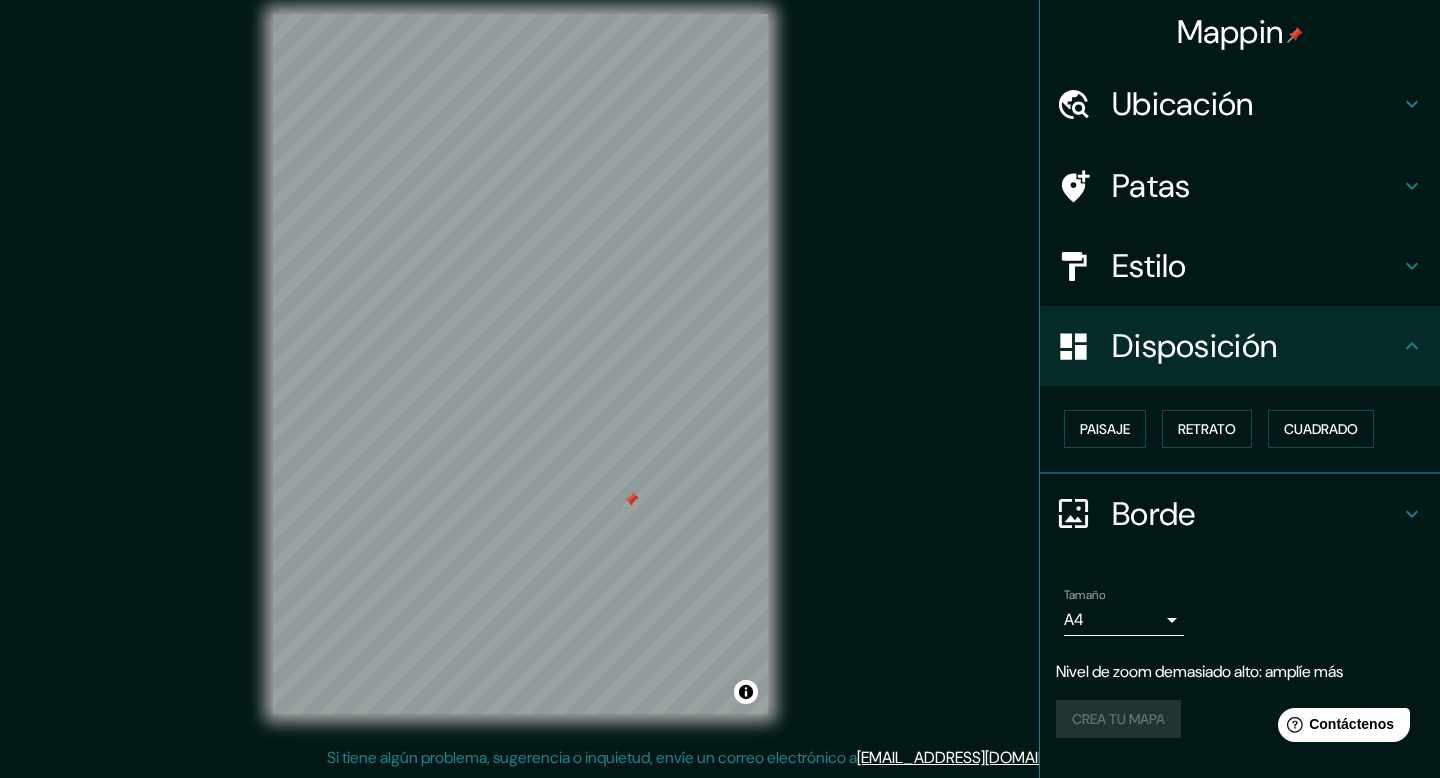 click on "Mappin Ubicación Patas Estilo Disposición Paisaje Retrato Cuadrado Borde Elige un borde.  Consejo  : puedes opacar las capas del marco para crear efectos geniales. Ninguno Simple Transparente Elegante Tamaño A4 single Nivel de zoom demasiado alto: amplíe más Crea tu mapa © Mapbox   © OpenStreetMap   Improve this map Si tiene algún problema, sugerencia o inquietud, envíe un correo electrónico a  [EMAIL_ADDRESS][DOMAIN_NAME]  .   . . Texto original Valora esta traducción Tu opinión servirá para ayudar a mejorar el Traductor de Google" at bounding box center (720, 371) 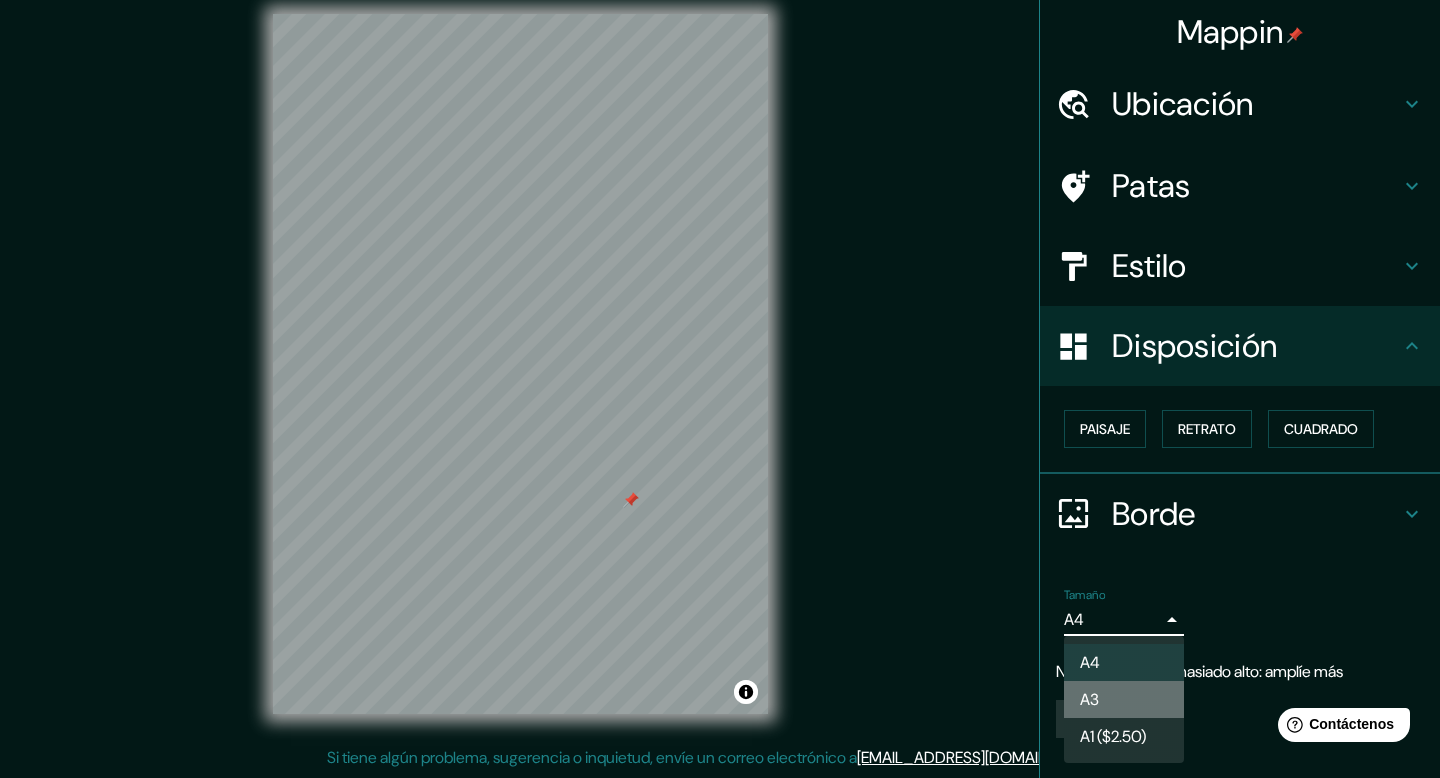 click on "A3" at bounding box center (1124, 699) 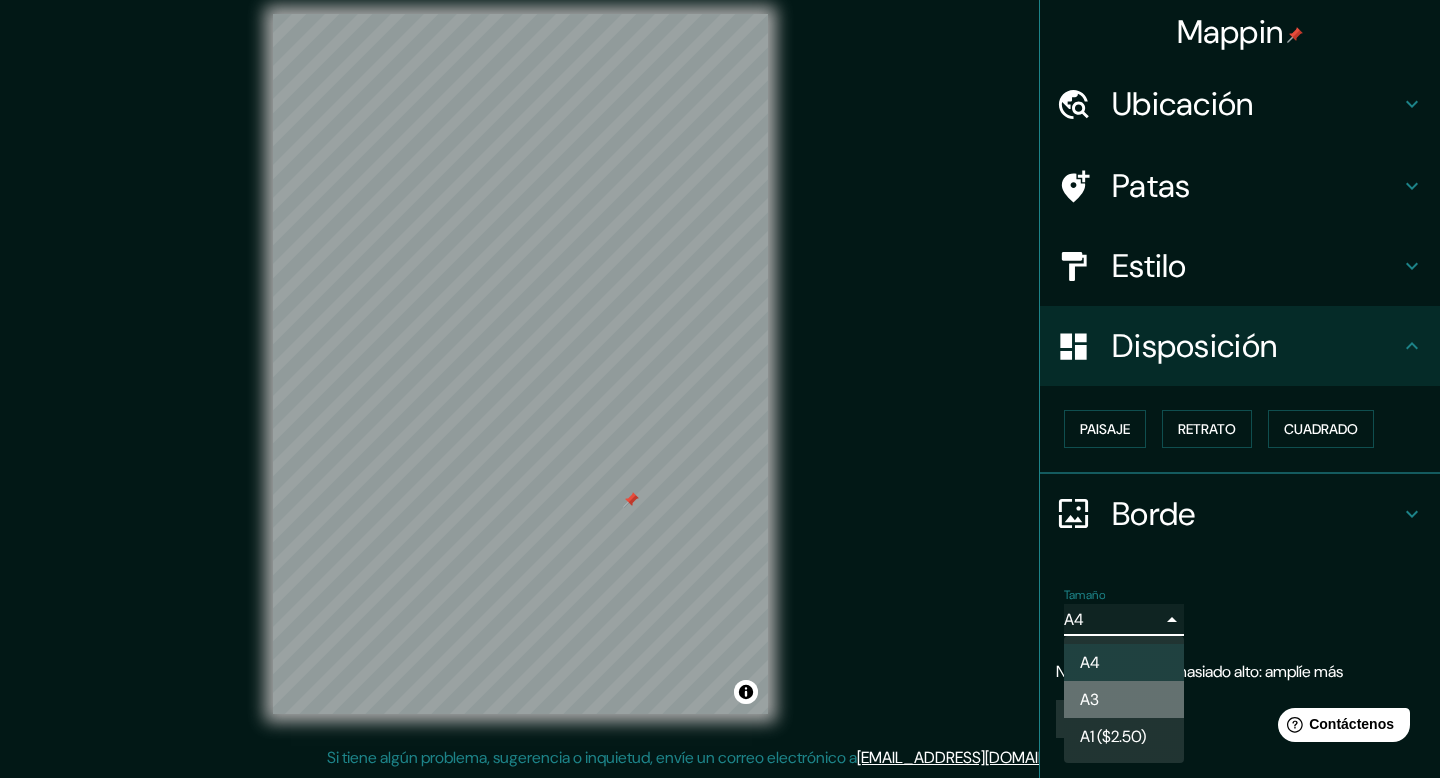type on "a4" 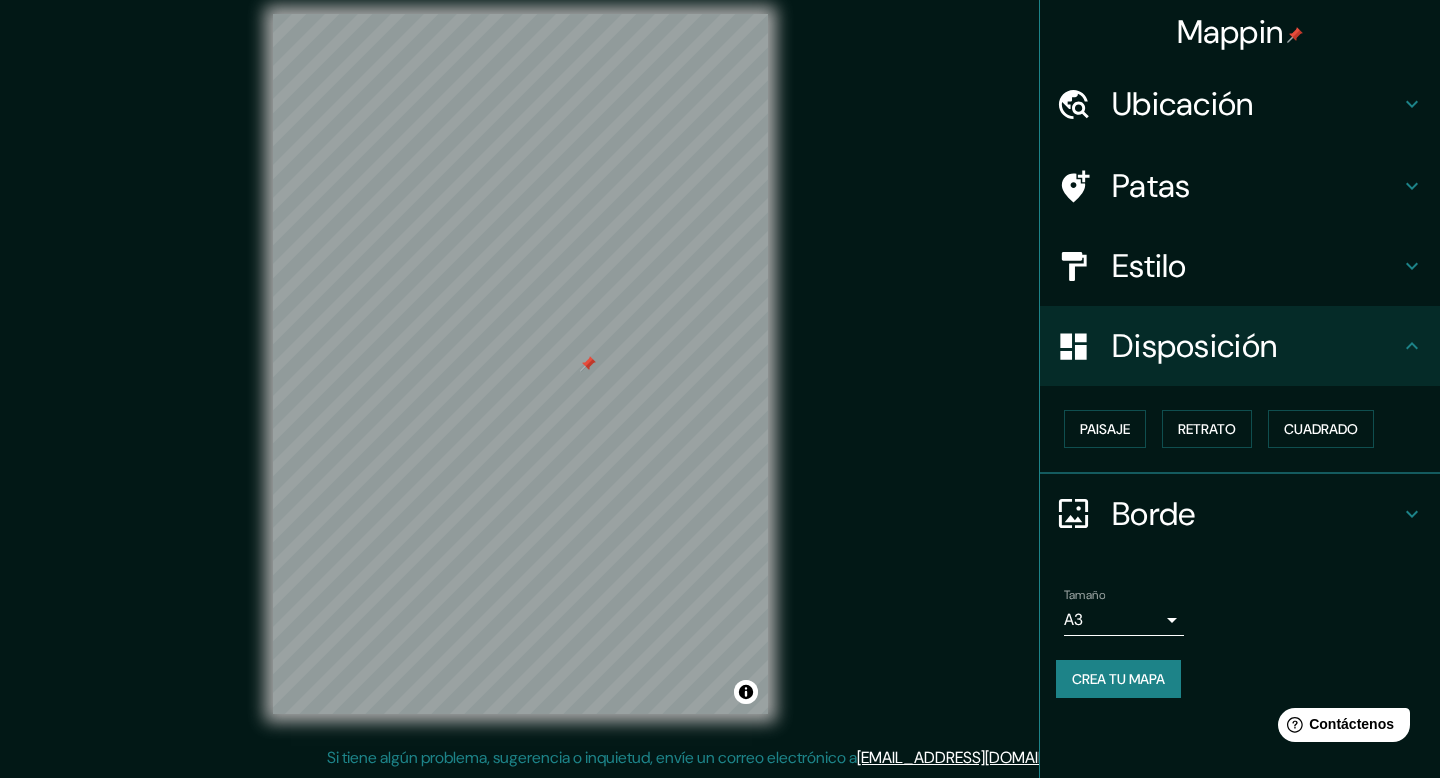 scroll, scrollTop: 0, scrollLeft: 0, axis: both 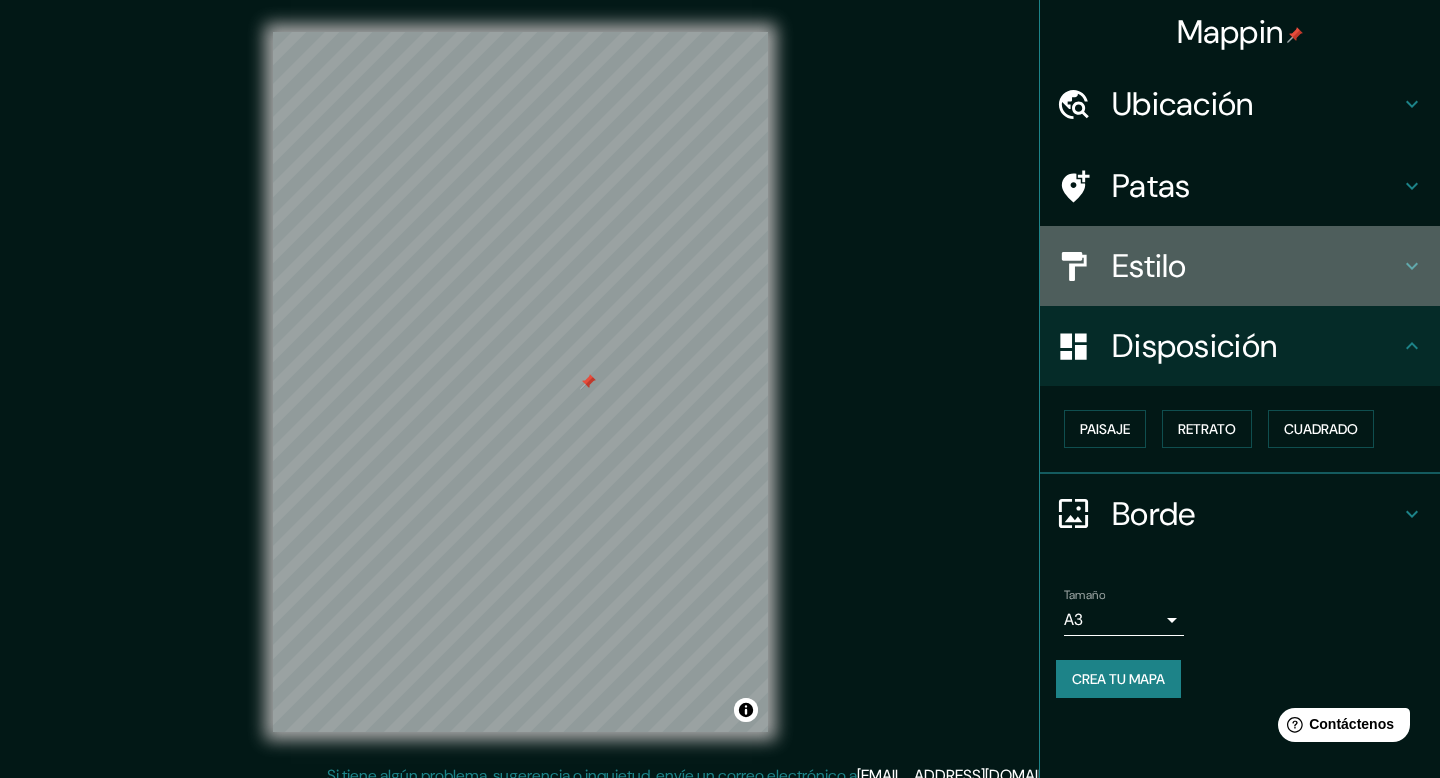 click 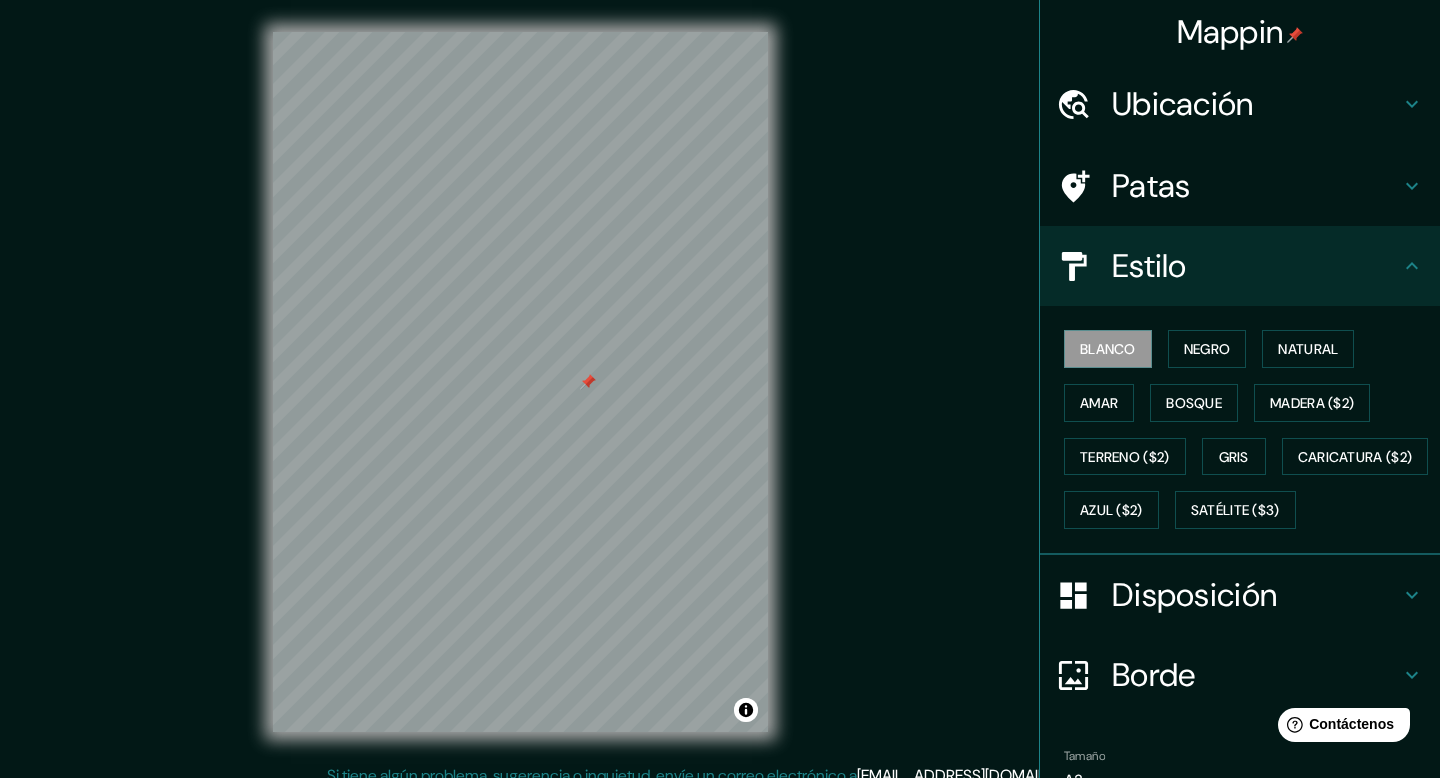 click on "Patas" at bounding box center [1256, 186] 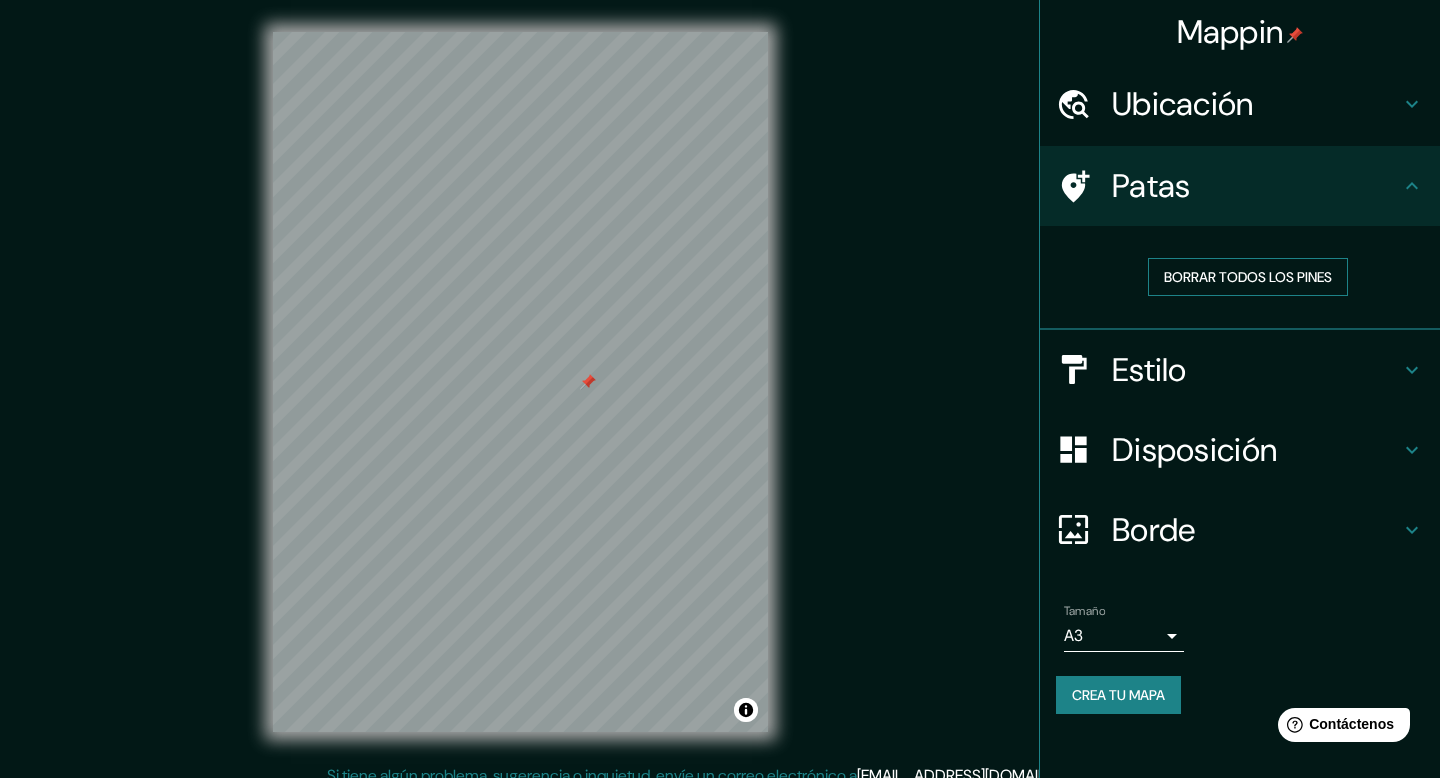 click on "Borrar todos los pines" at bounding box center [1248, 277] 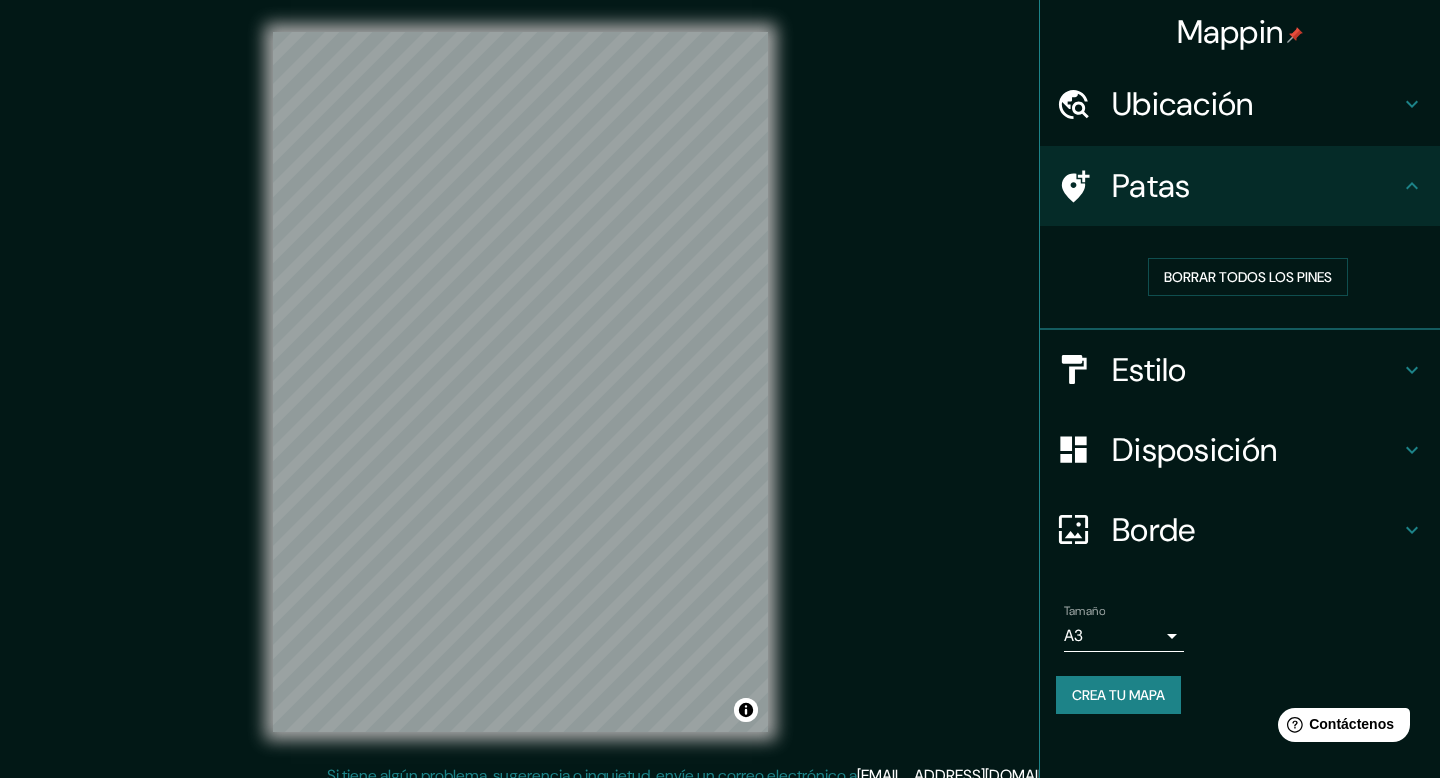 click on "Ubicación" at bounding box center [1240, 104] 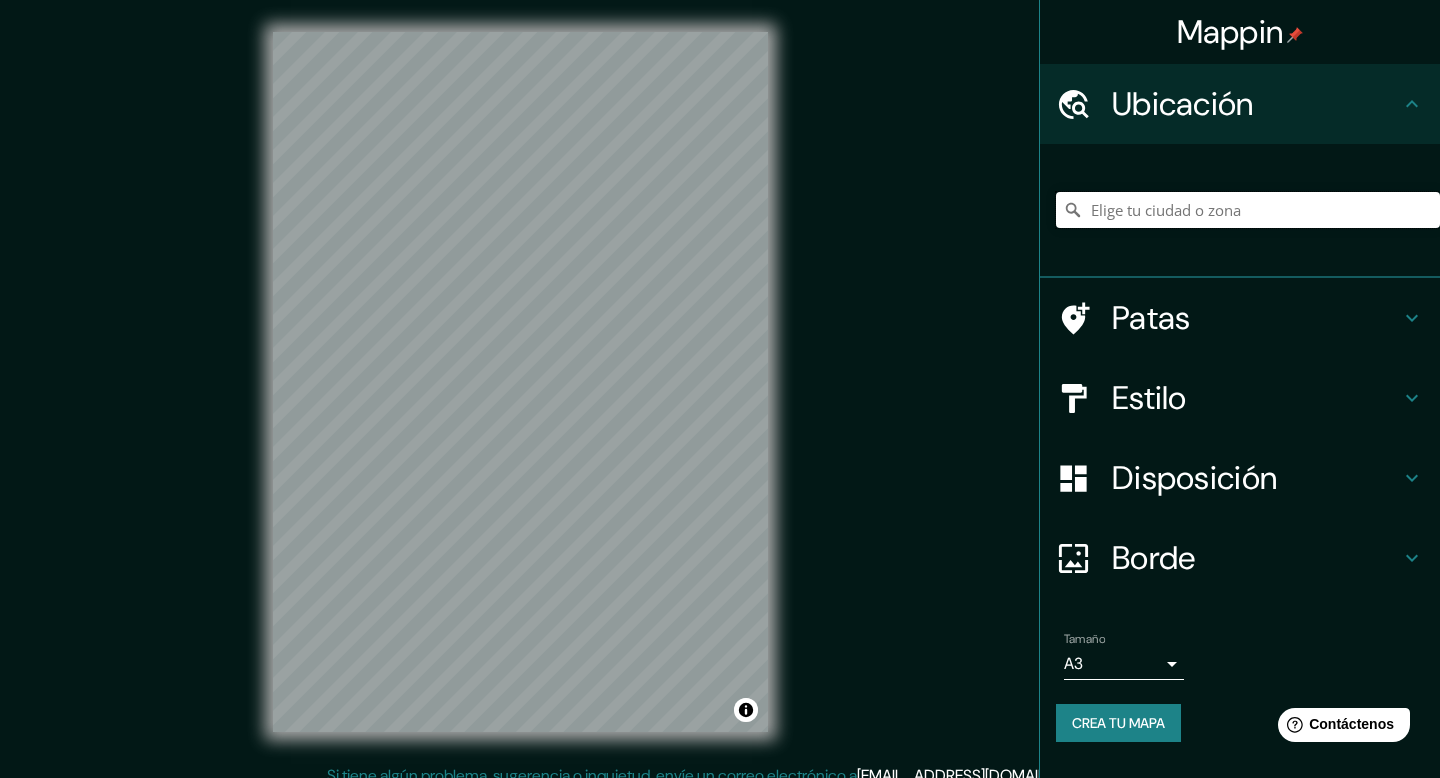 click at bounding box center [1248, 210] 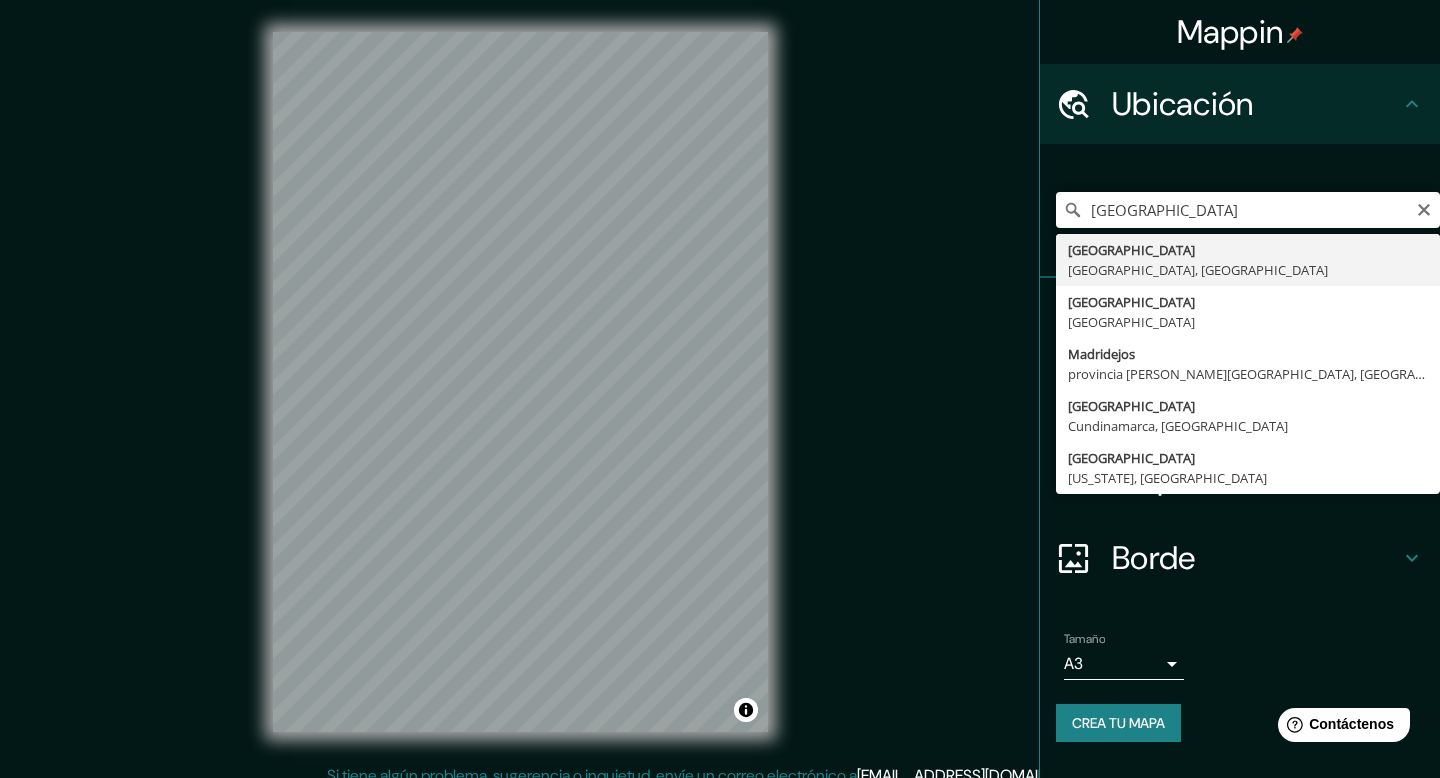 type on "[GEOGRAPHIC_DATA], [GEOGRAPHIC_DATA], [GEOGRAPHIC_DATA]" 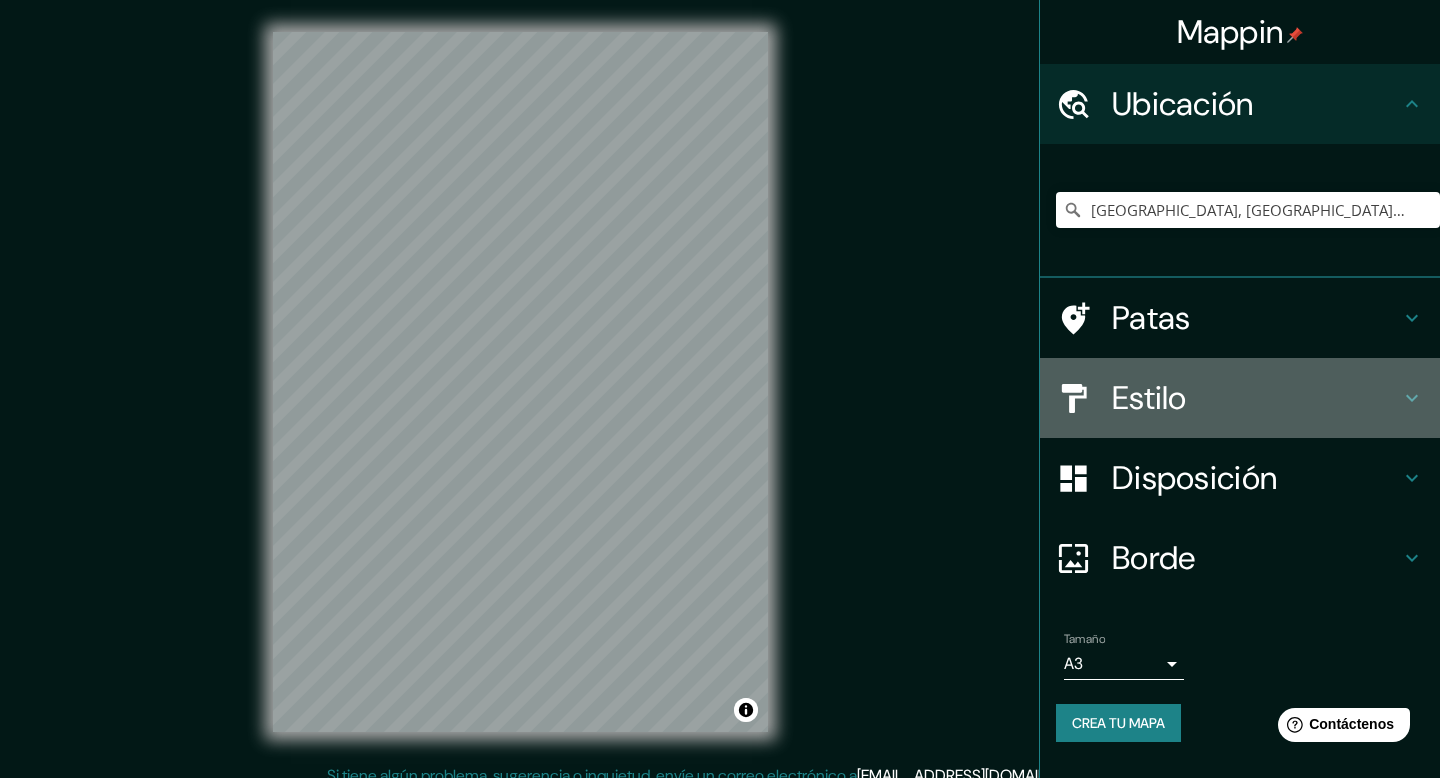 click 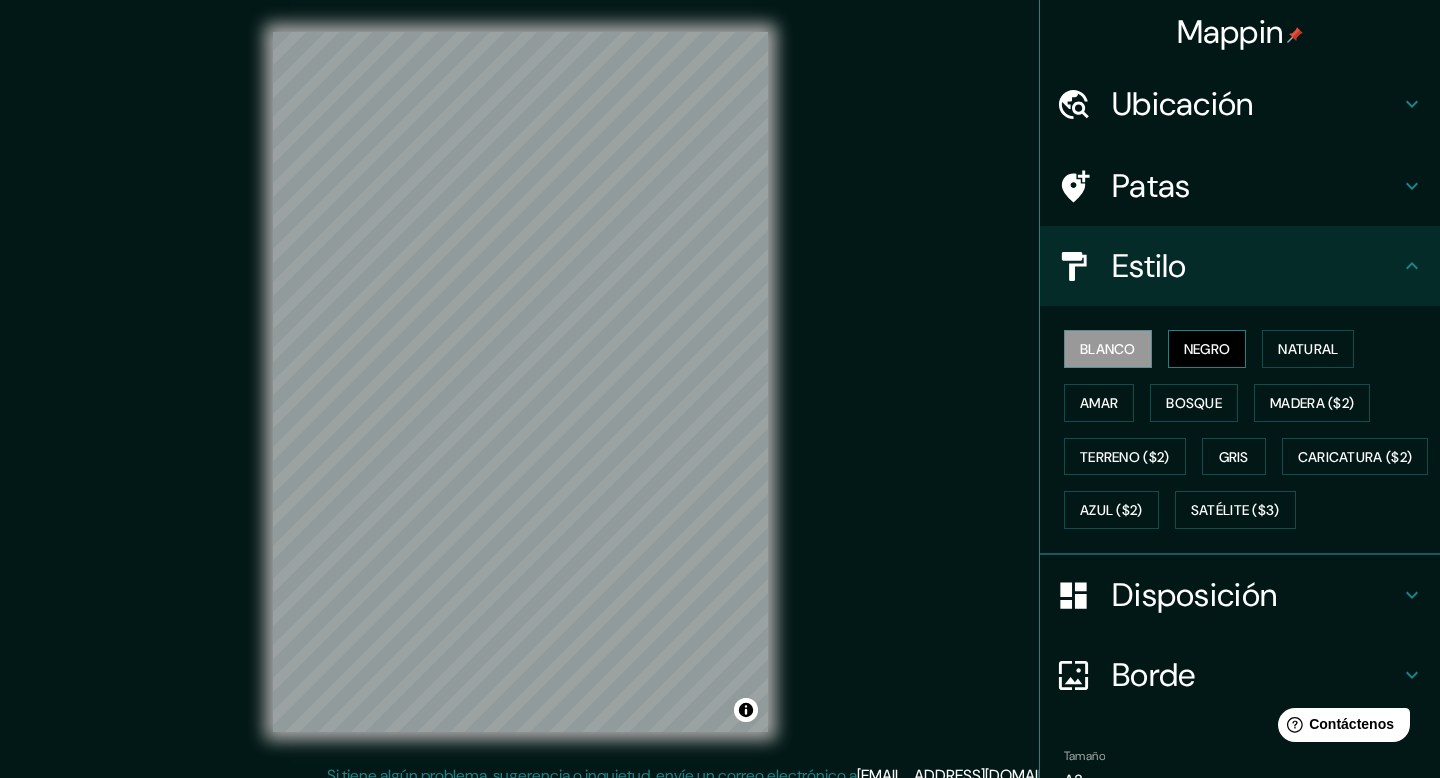 click on "Negro" at bounding box center [1207, 349] 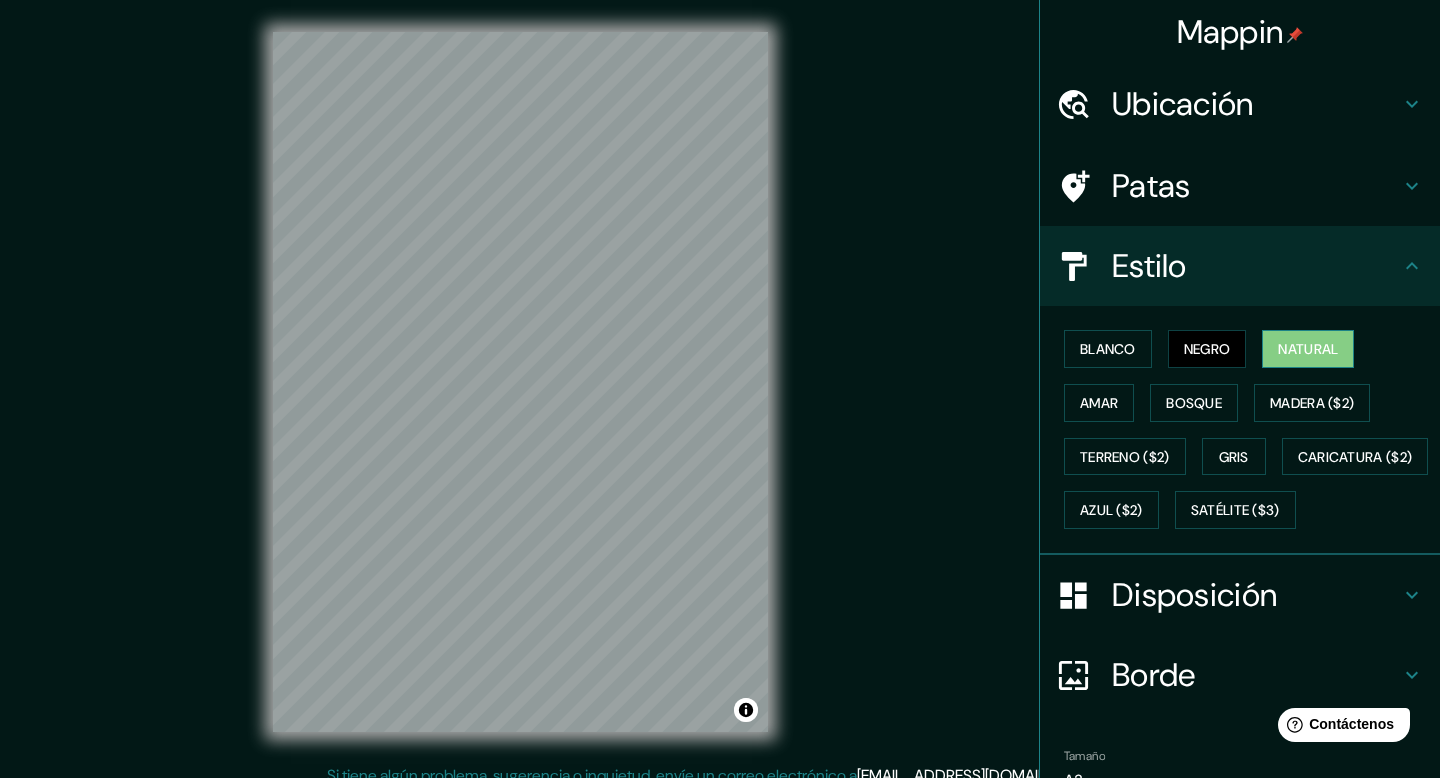 click on "Natural" at bounding box center (1308, 349) 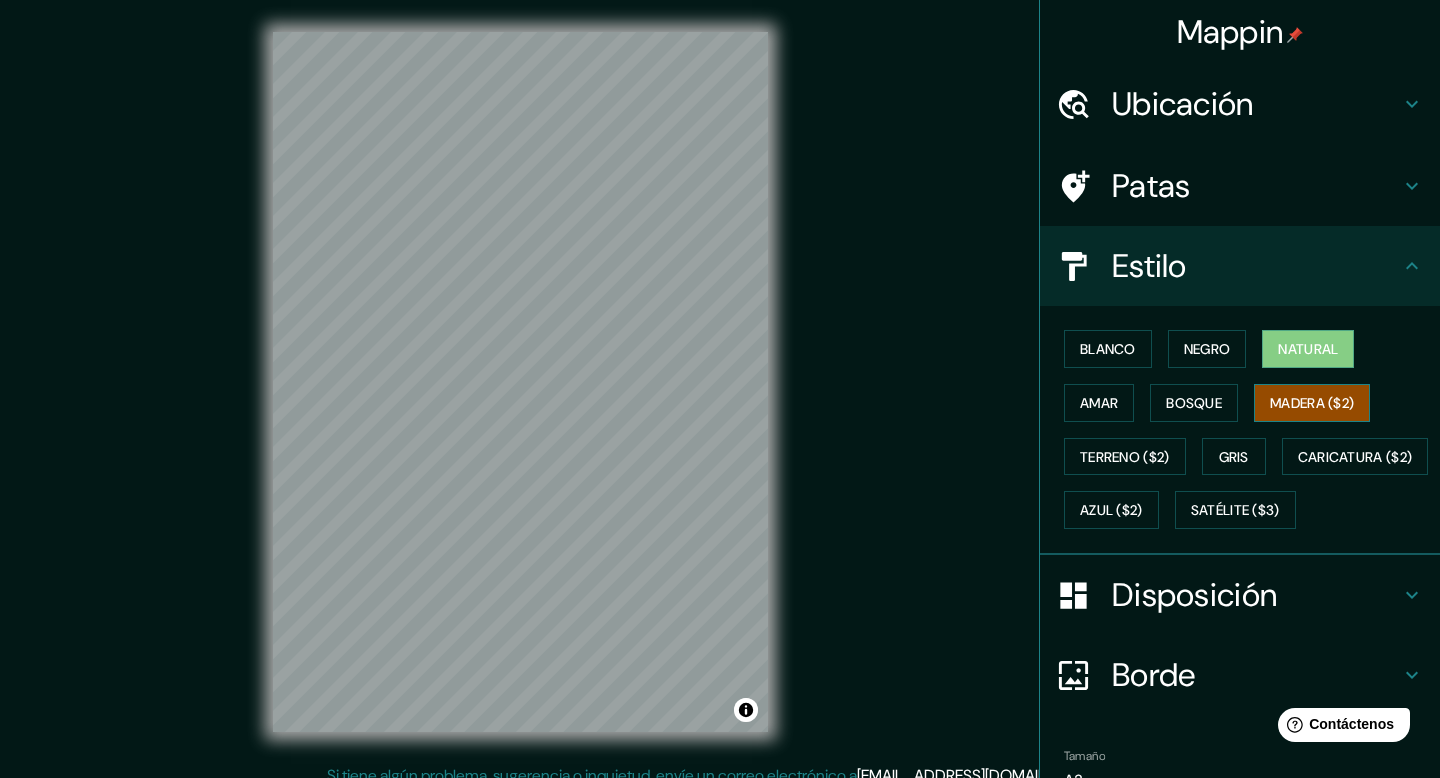 click on "Madera ($2)" at bounding box center [1312, 403] 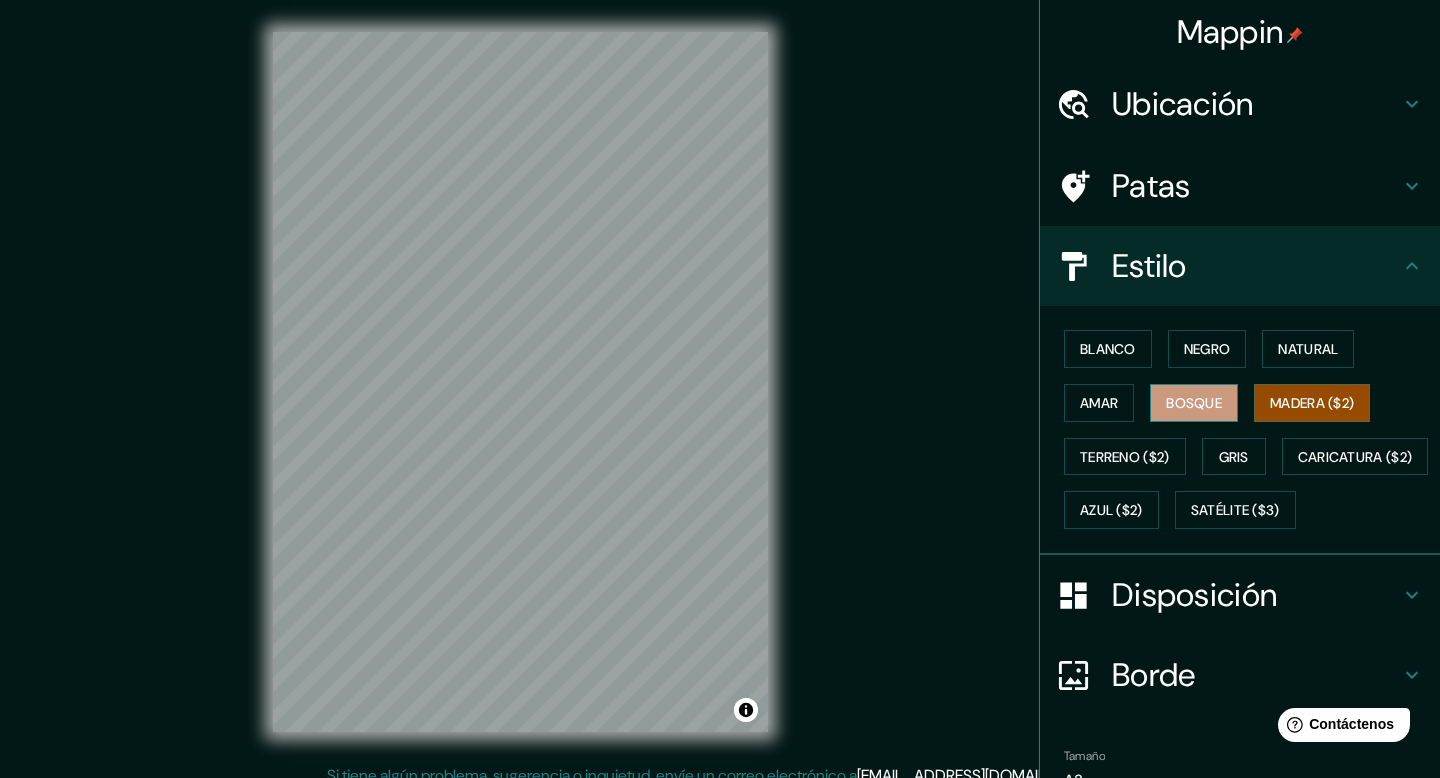 click on "Bosque" at bounding box center (1194, 403) 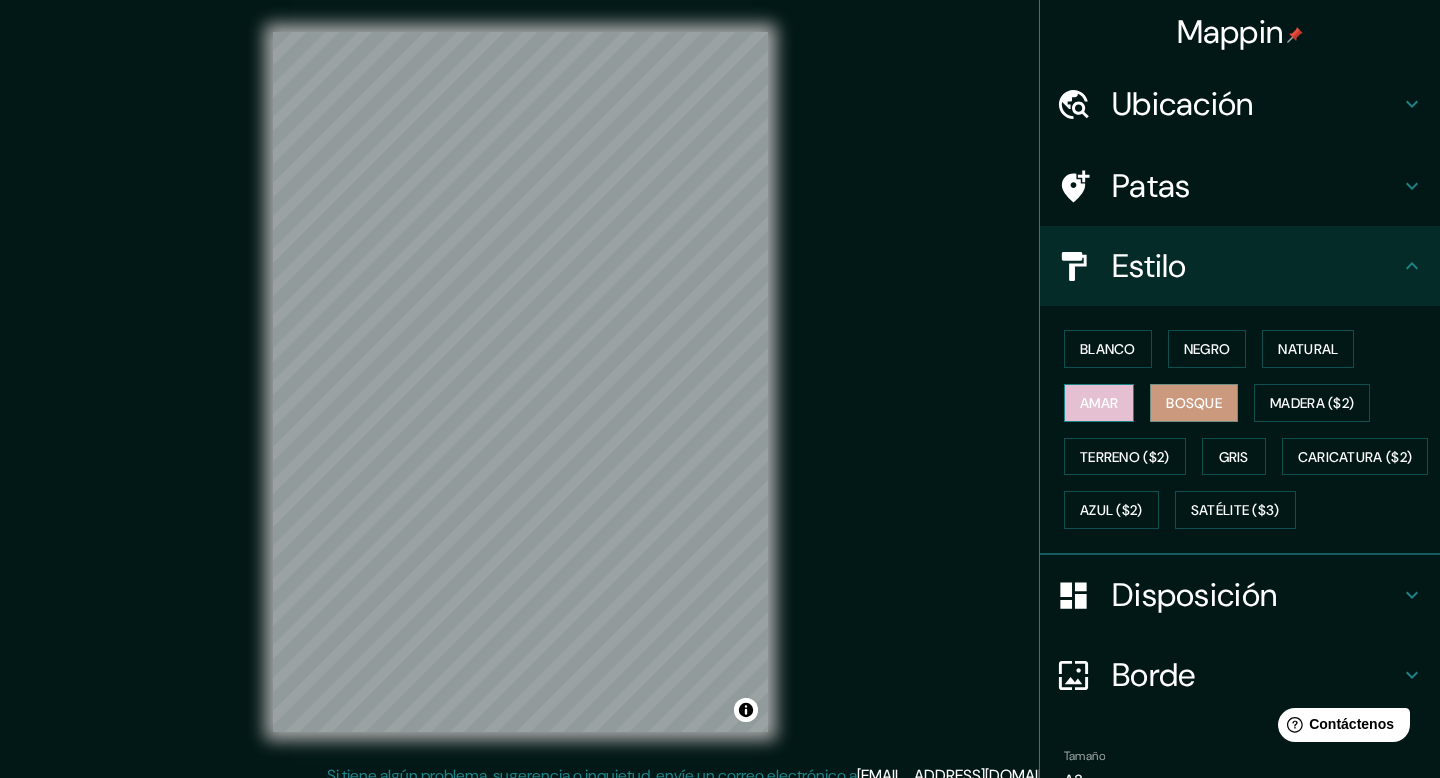 click on "Amar" at bounding box center [1099, 403] 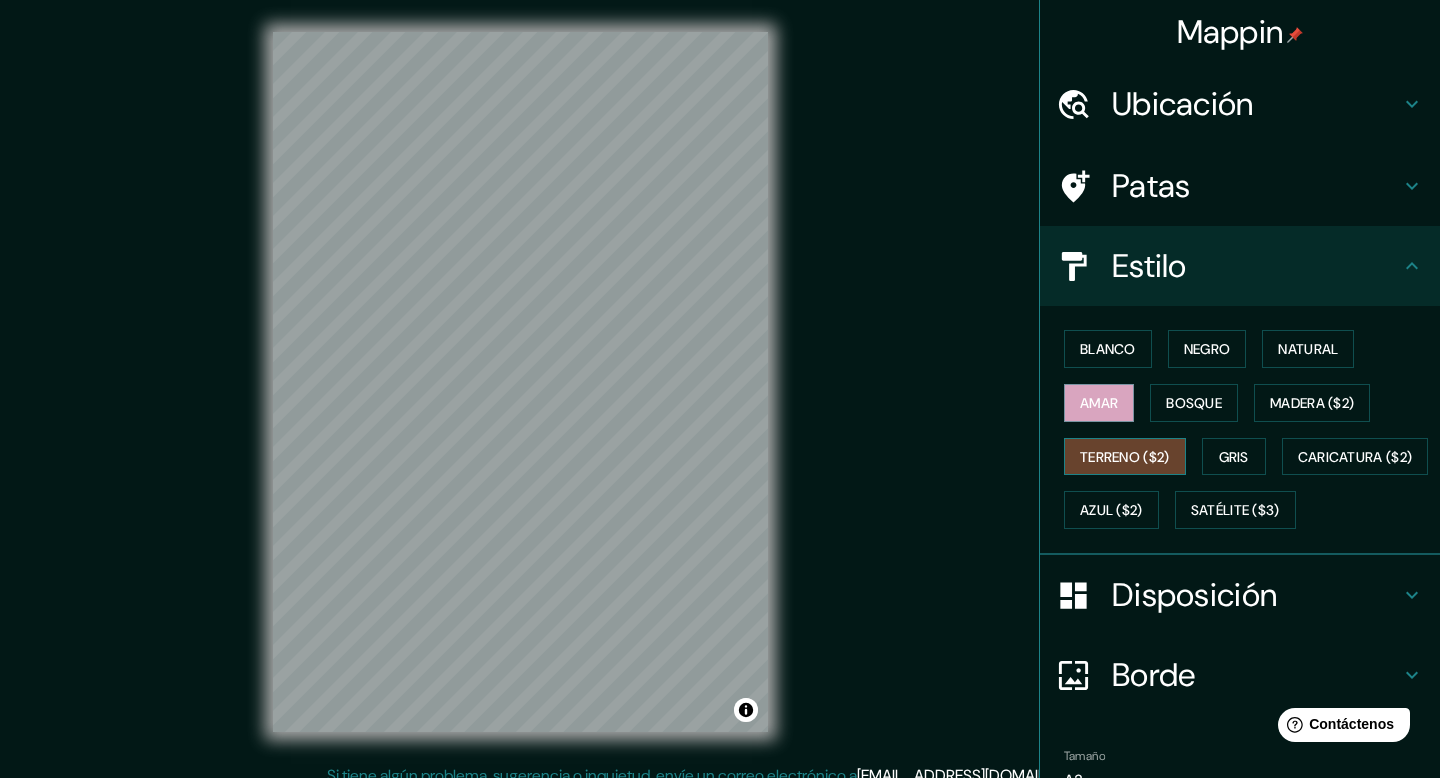 click on "Terreno ($2)" at bounding box center (1125, 457) 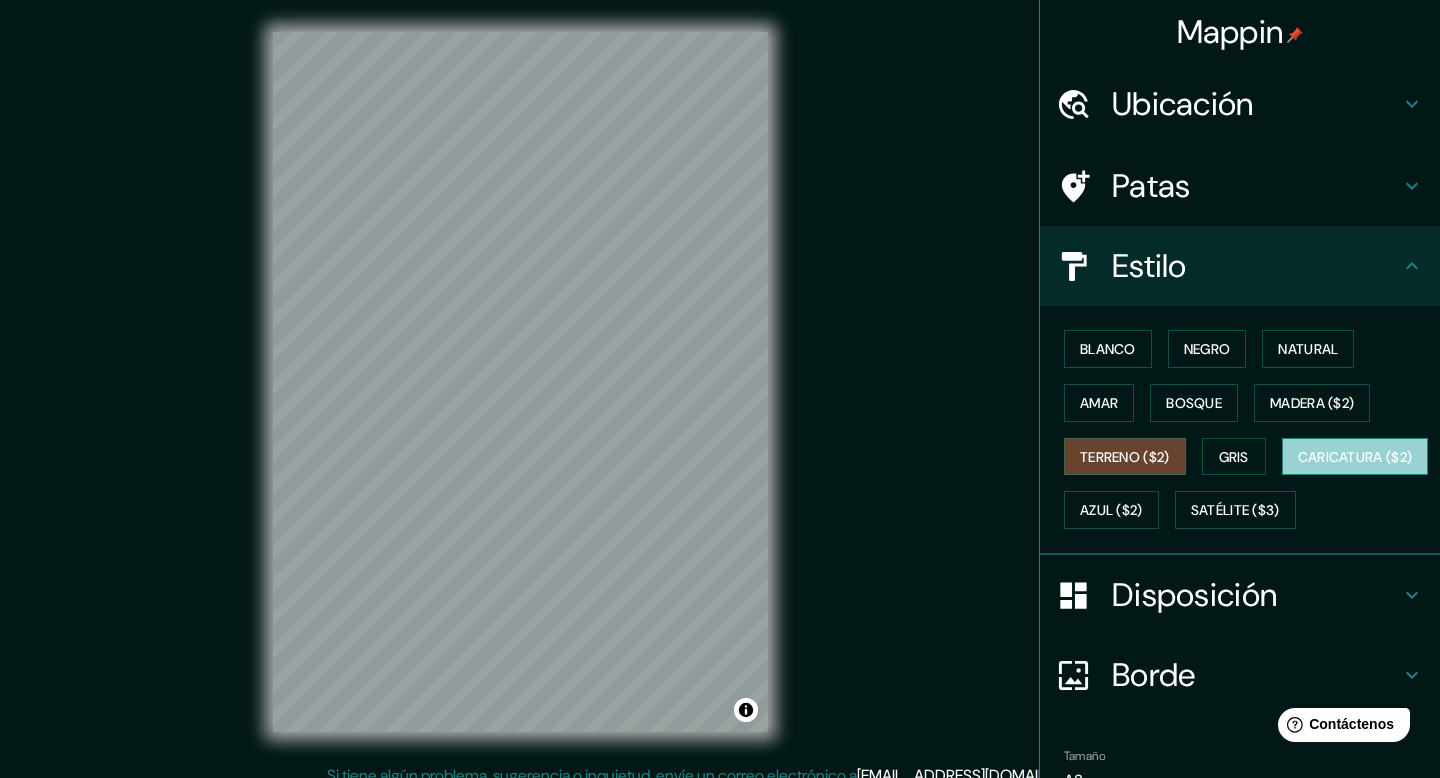 click on "Caricatura ($2)" at bounding box center [1355, 457] 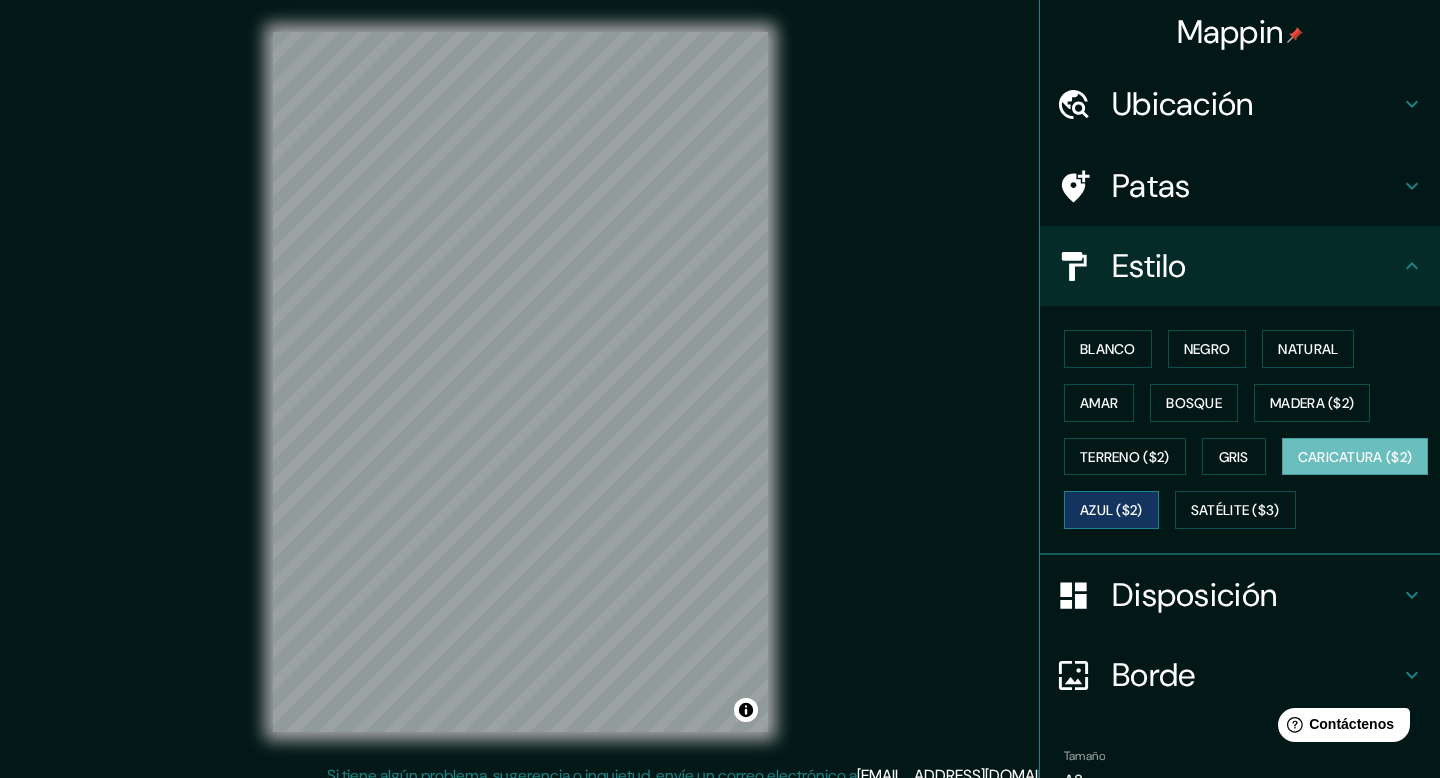 click on "Azul ($2)" at bounding box center (1111, 511) 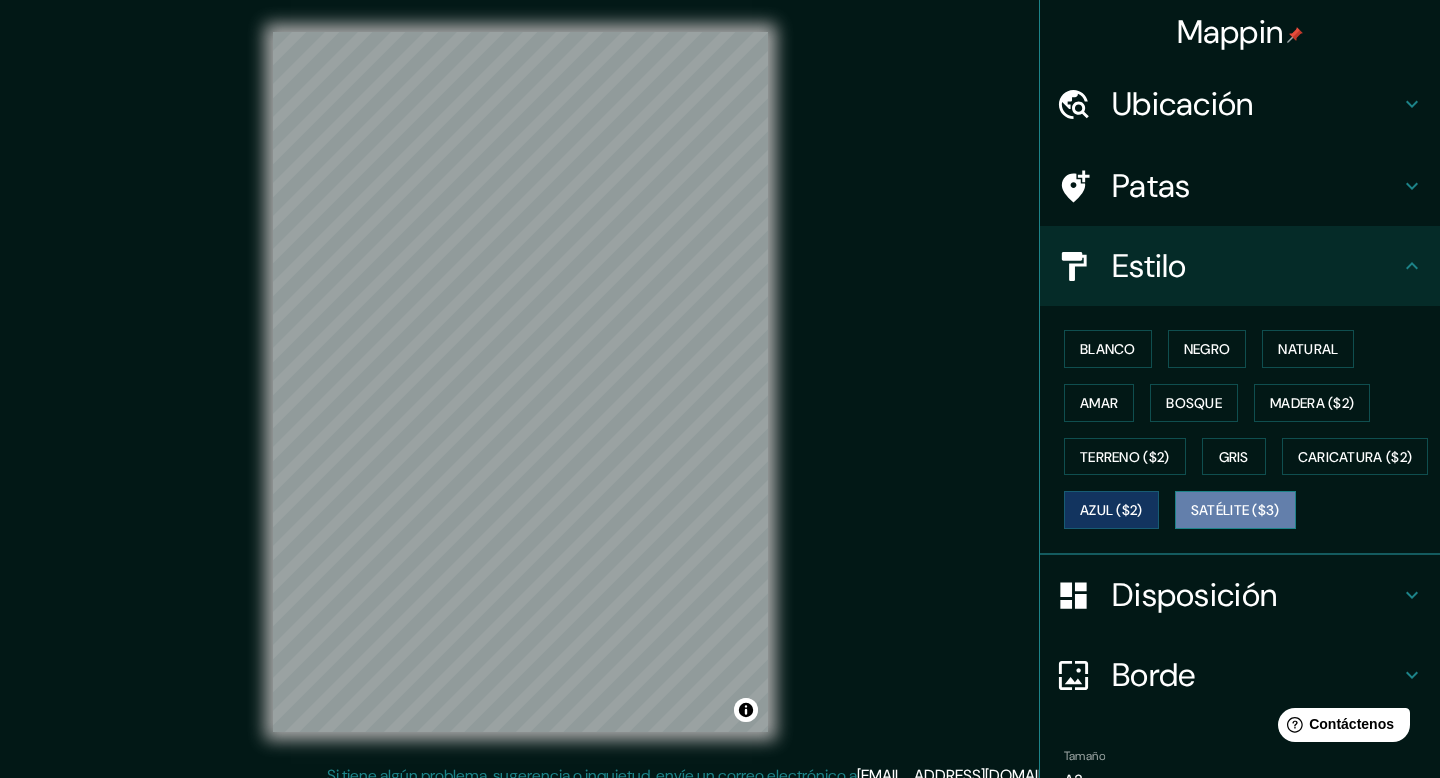click on "Satélite ($3)" at bounding box center (1235, 511) 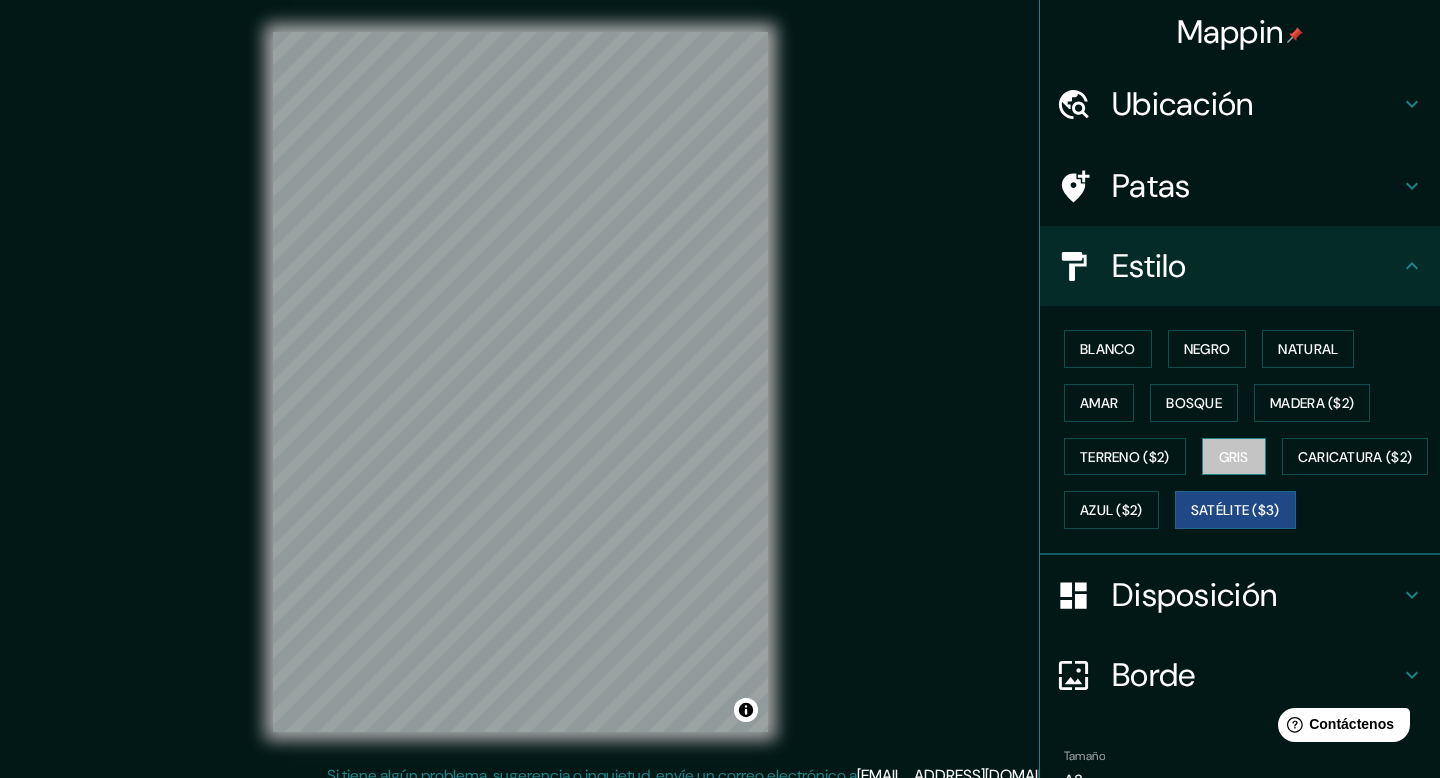 click on "Gris" at bounding box center (1234, 457) 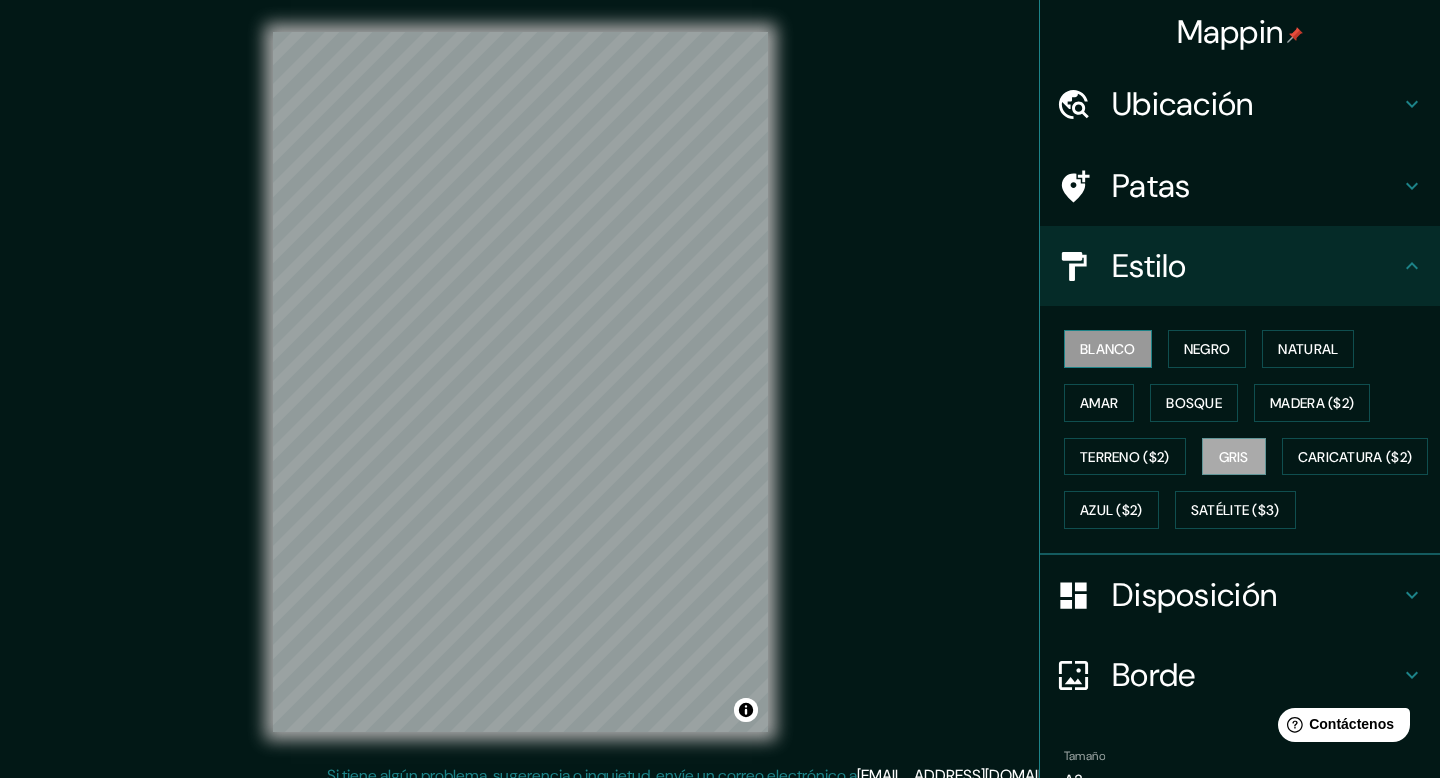 click on "Blanco" at bounding box center (1108, 349) 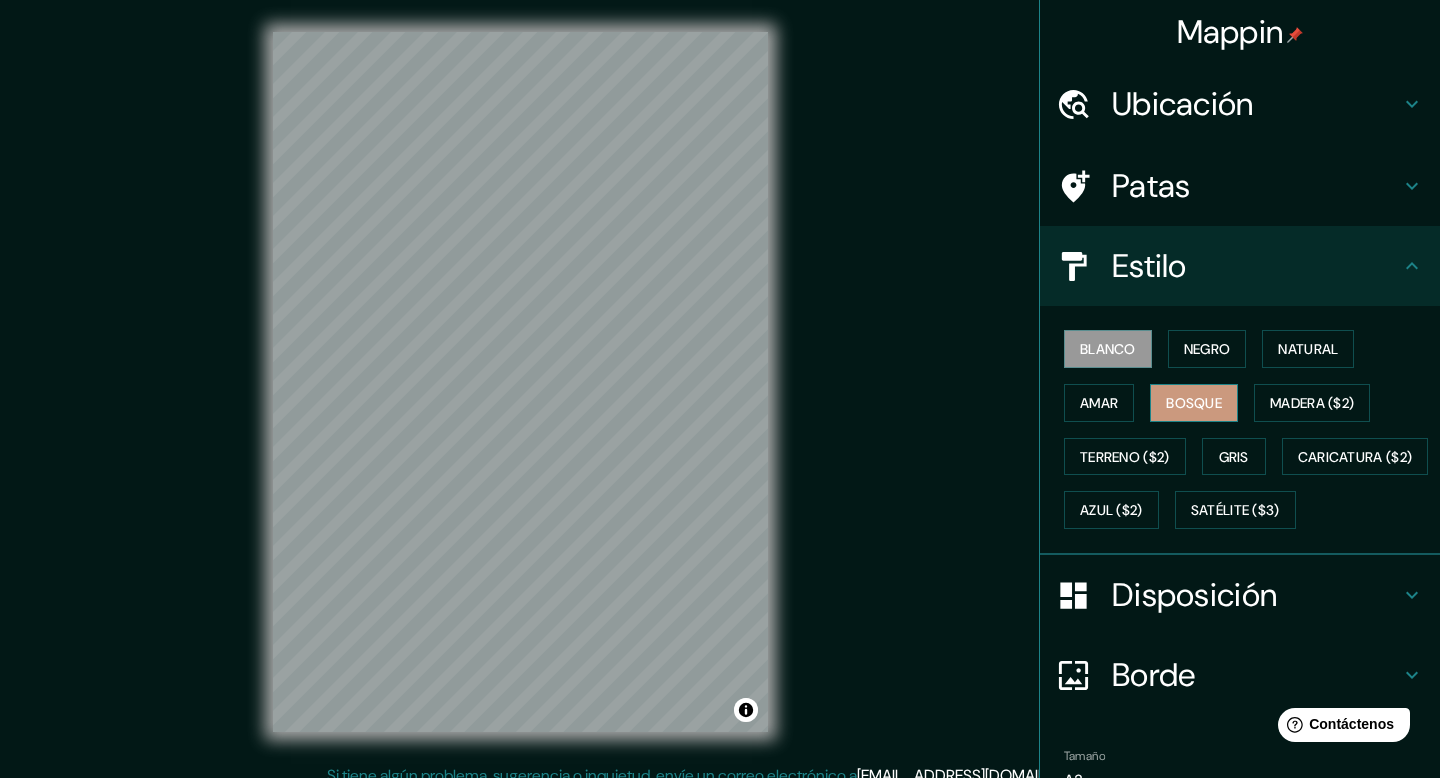 click on "Bosque" at bounding box center (1194, 403) 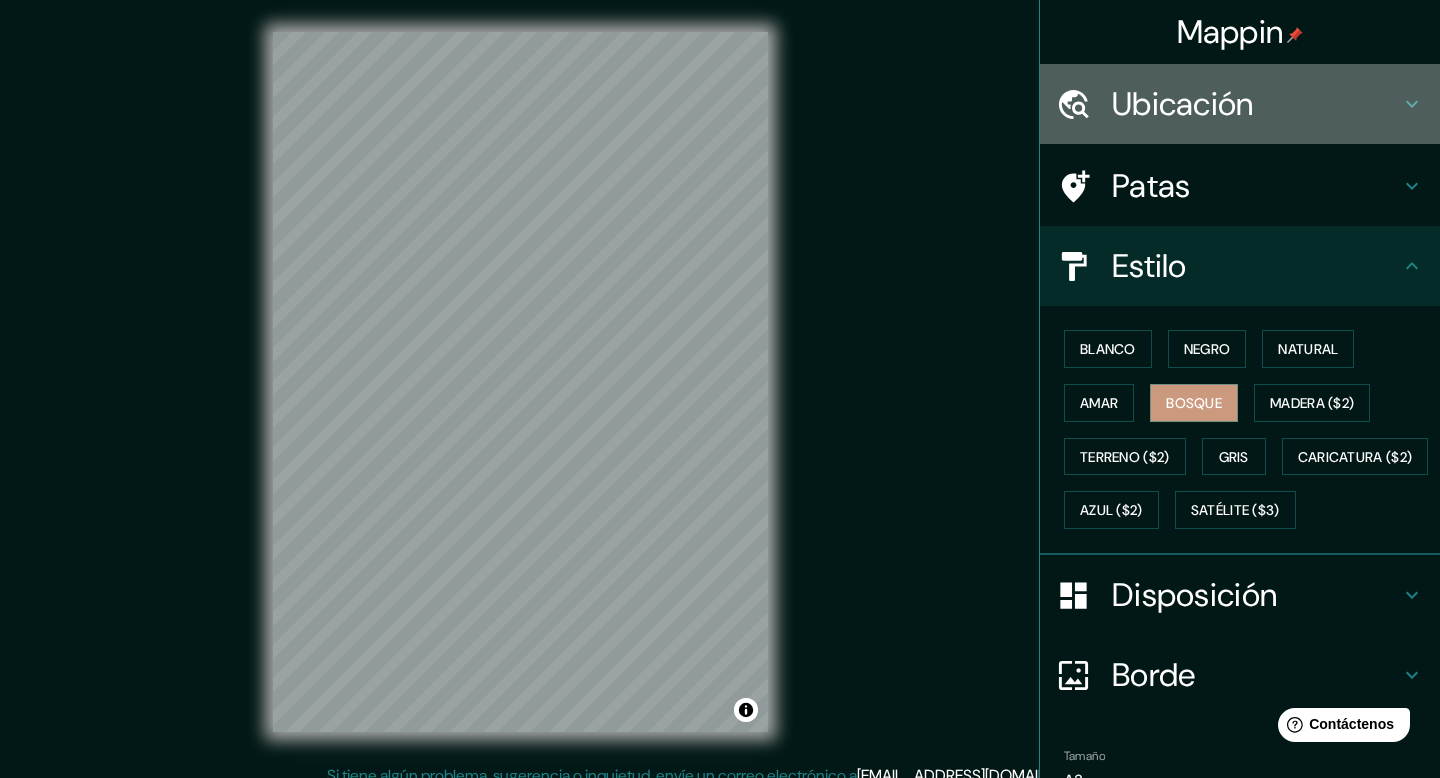 click 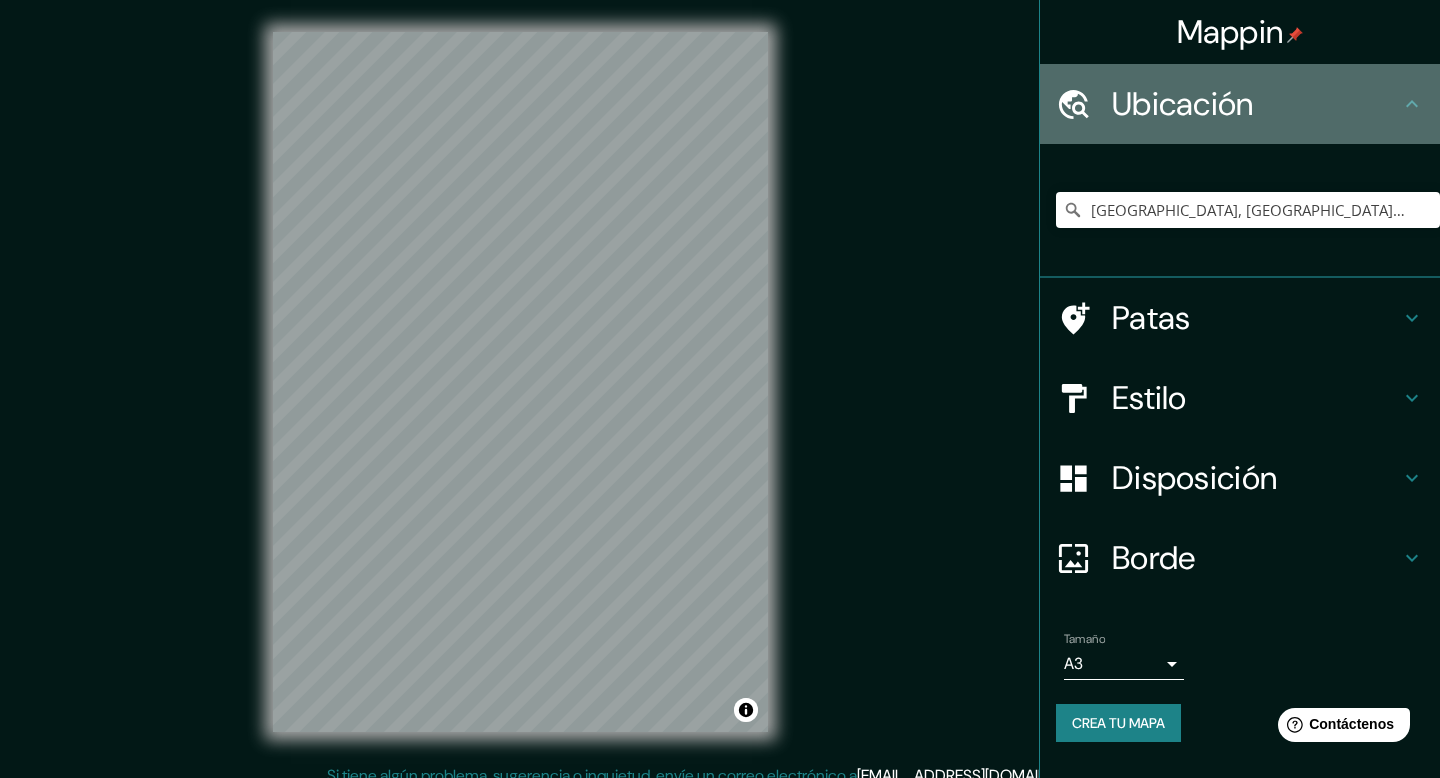 click 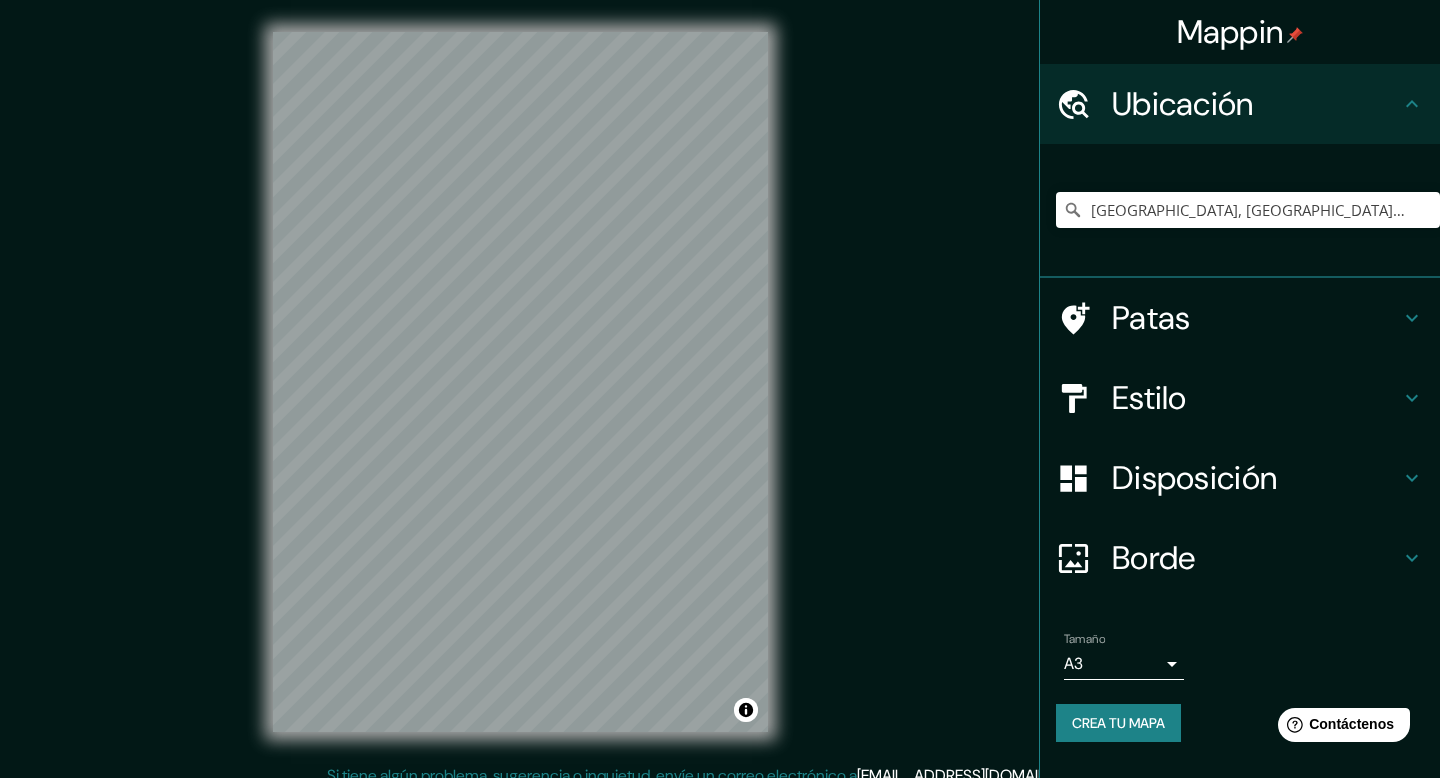scroll, scrollTop: 18, scrollLeft: 0, axis: vertical 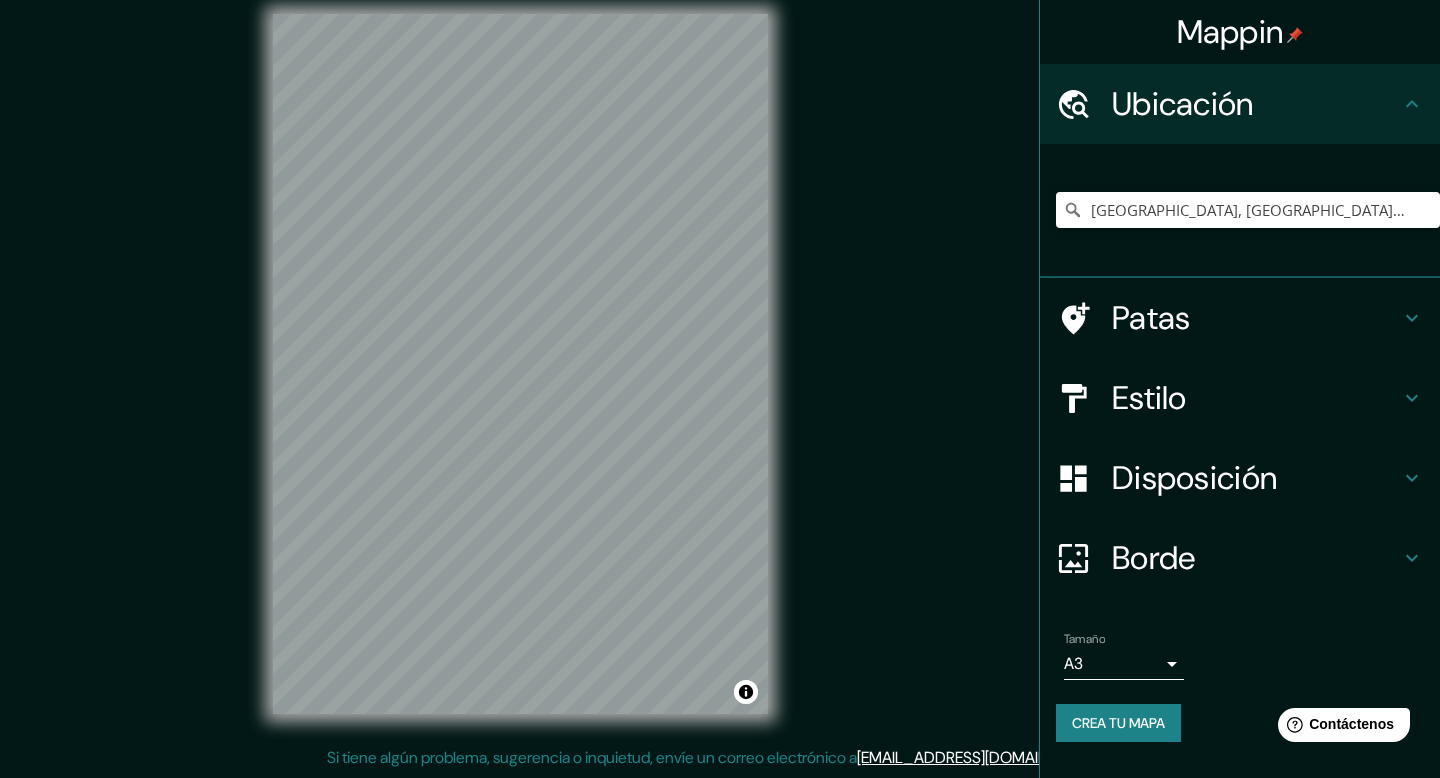 click on "Mappin Ubicación [GEOGRAPHIC_DATA], [GEOGRAPHIC_DATA], [GEOGRAPHIC_DATA] Patas Estilo Disposición Borde Elige un borde.  Consejo  : puedes opacar las capas del marco para crear efectos geniales. Ninguno Simple Transparente Elegante Tamaño A3 a4 Crea tu mapa © Mapbox   © OpenStreetMap   Improve this map Si tiene algún problema, sugerencia o inquietud, envíe un correo electrónico a  [EMAIL_ADDRESS][DOMAIN_NAME]  .   . . Texto original Valora esta traducción Tu opinión servirá para ayudar a mejorar el Traductor de Google" at bounding box center (720, 371) 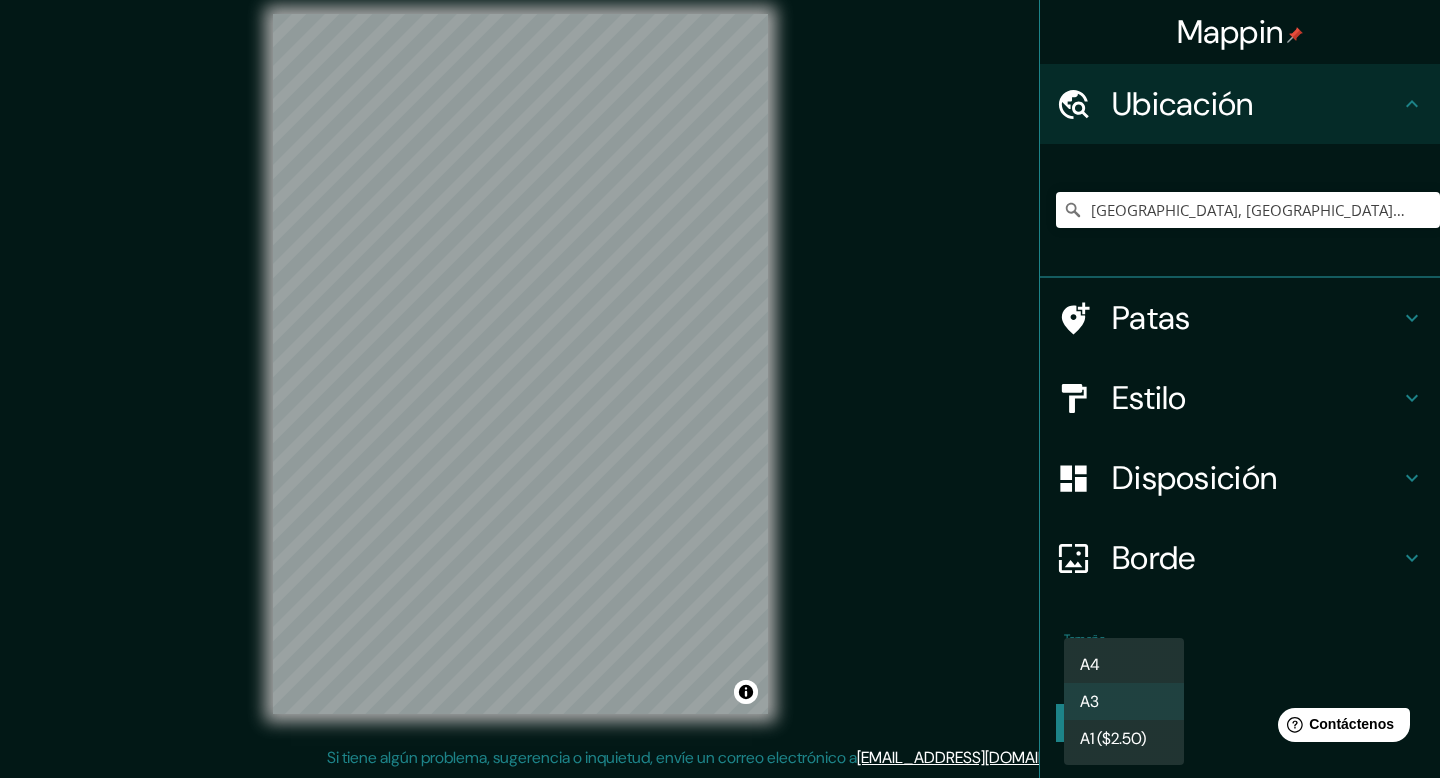 click on "A4" at bounding box center [1124, 664] 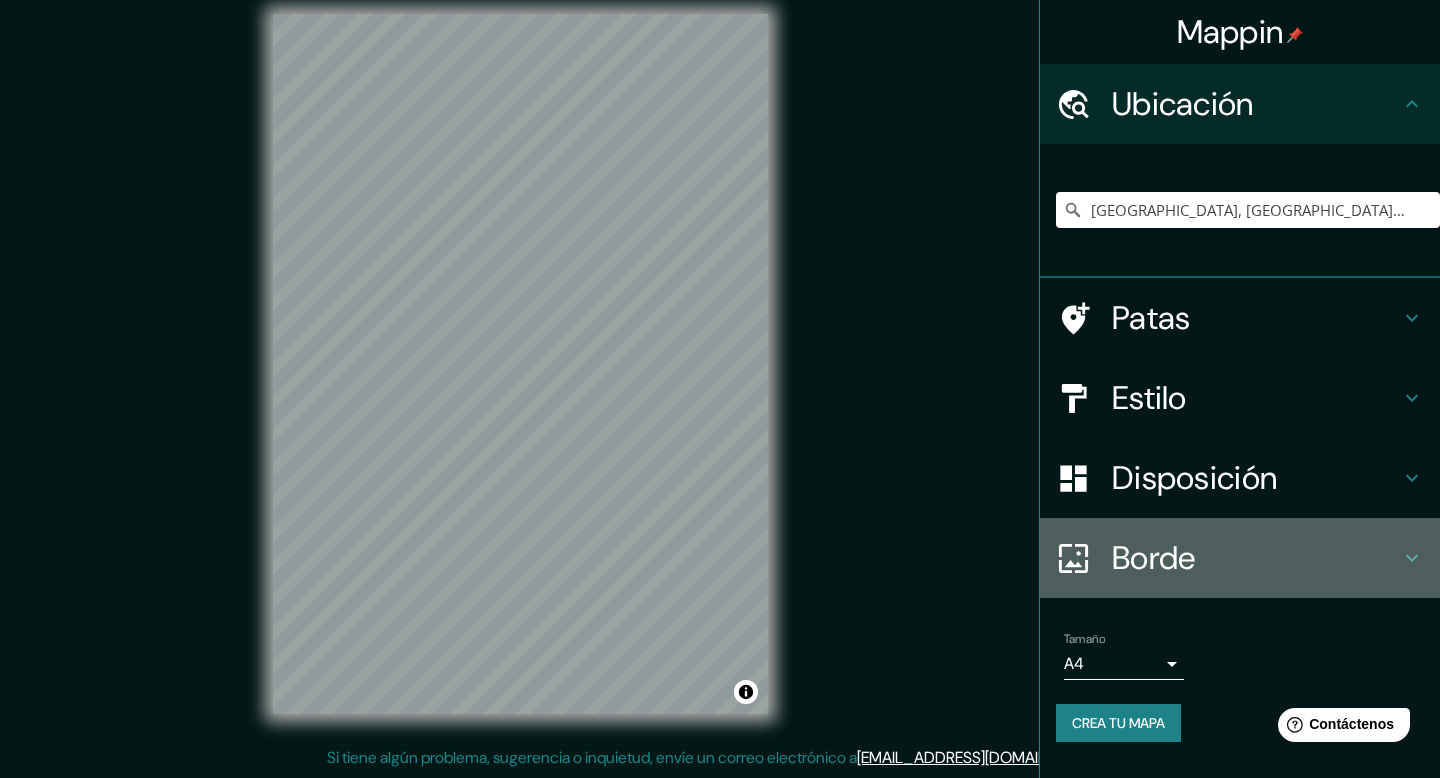click on "Borde" at bounding box center [1154, 558] 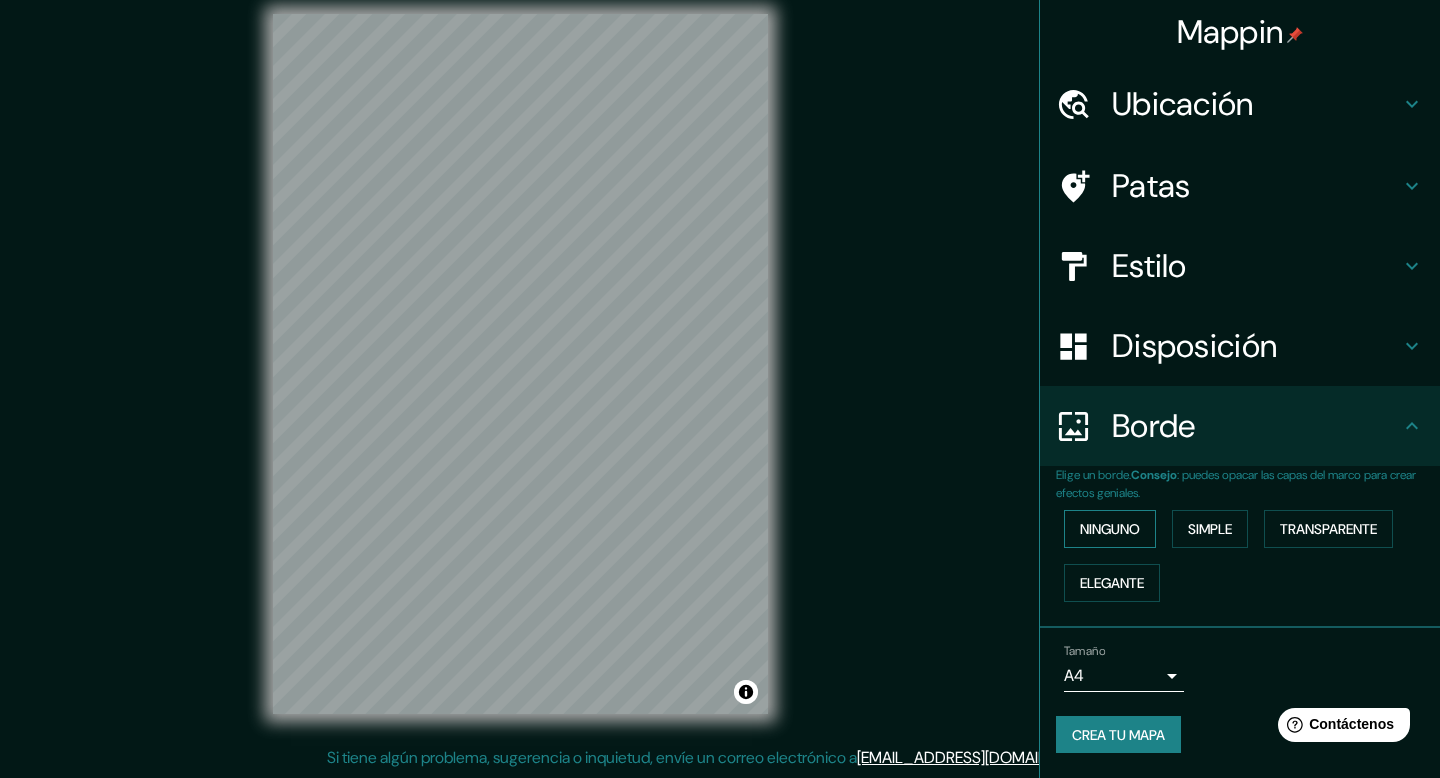 click on "Ninguno" at bounding box center (1110, 529) 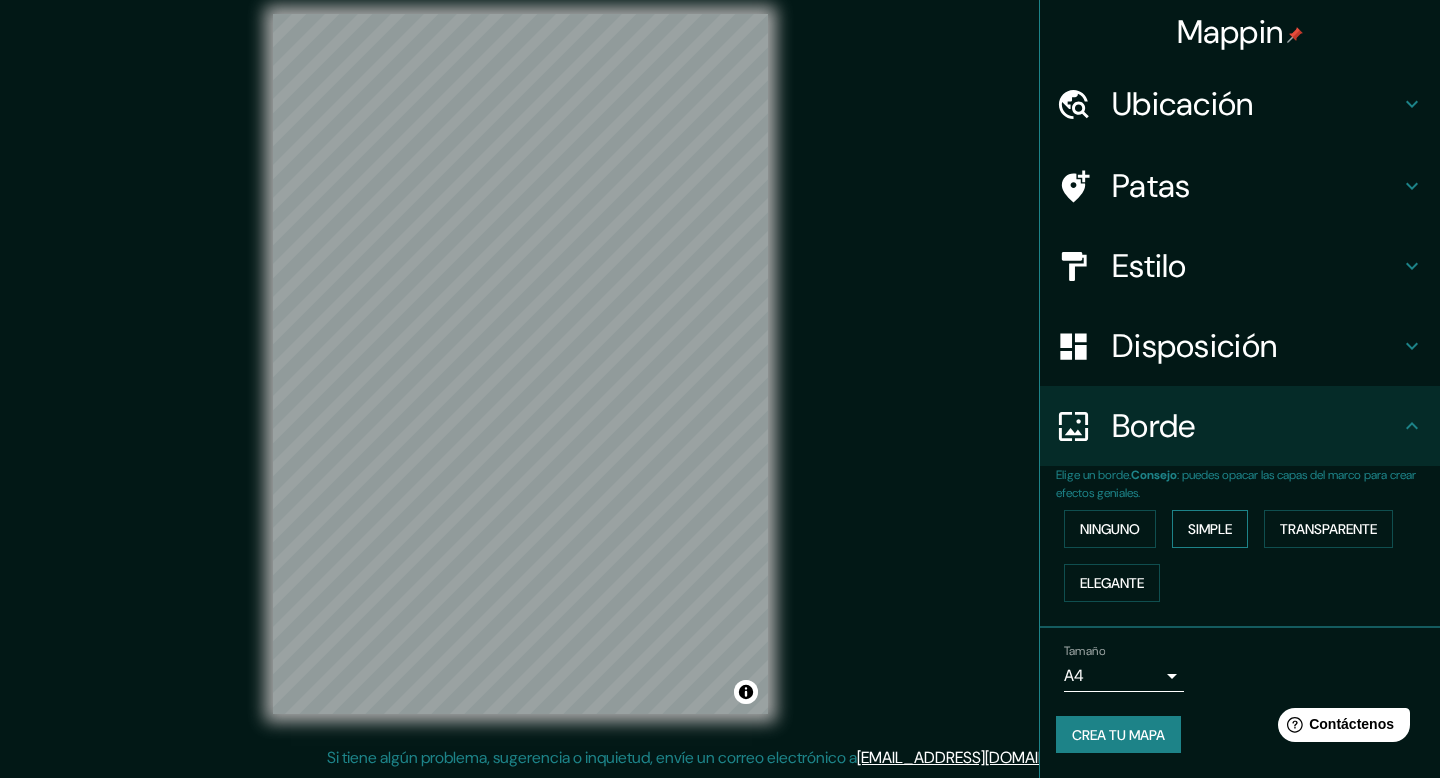 click on "Simple" at bounding box center (1210, 529) 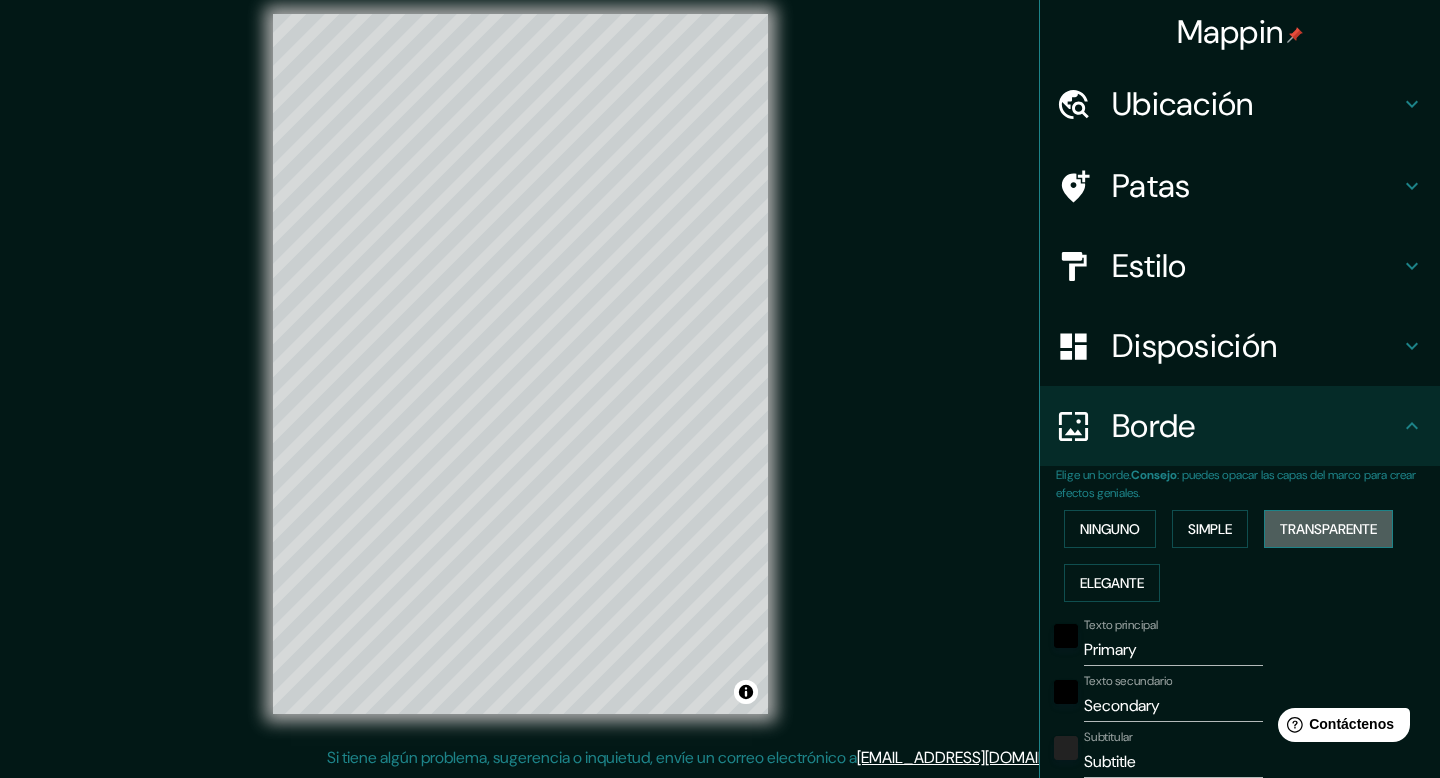 click on "Transparente" at bounding box center (1328, 529) 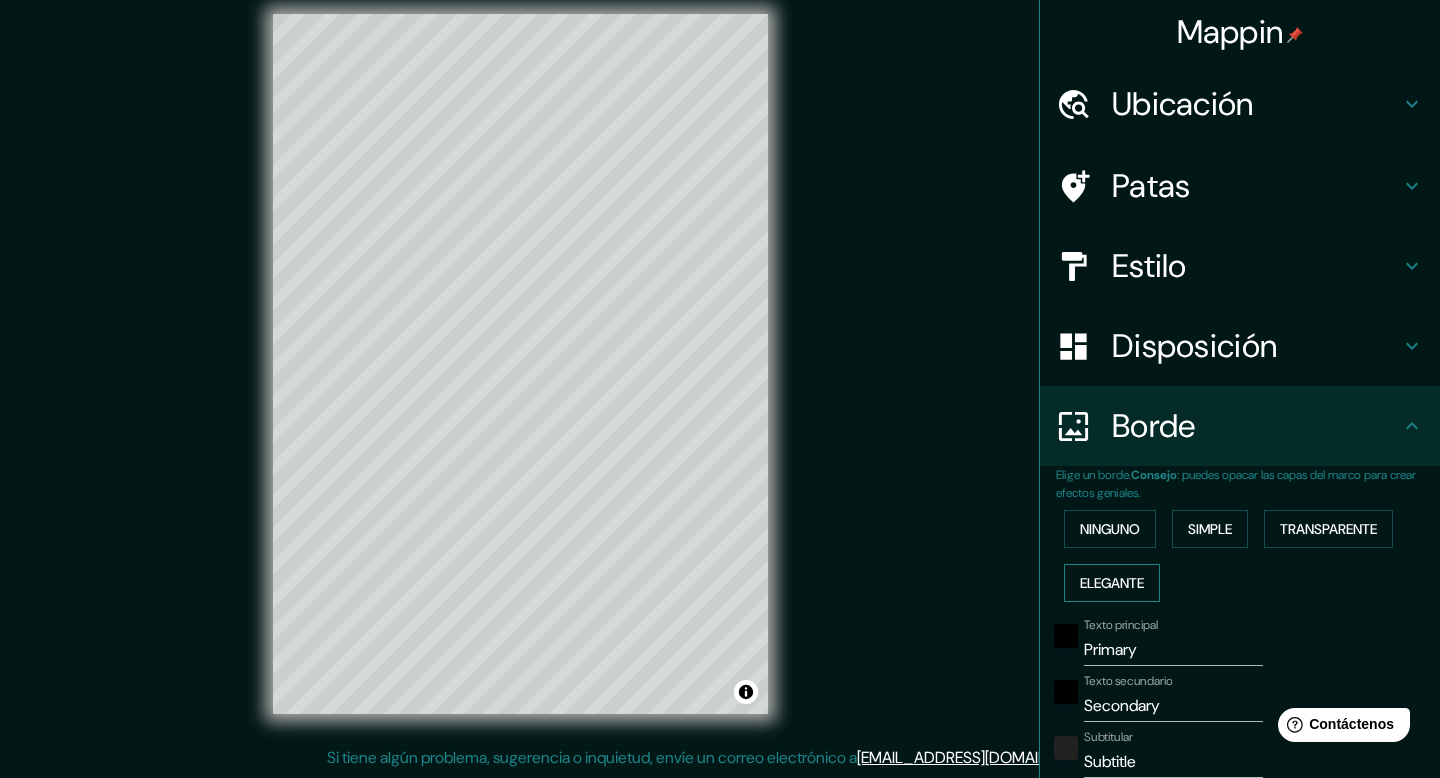 click on "Elegante" at bounding box center [1112, 583] 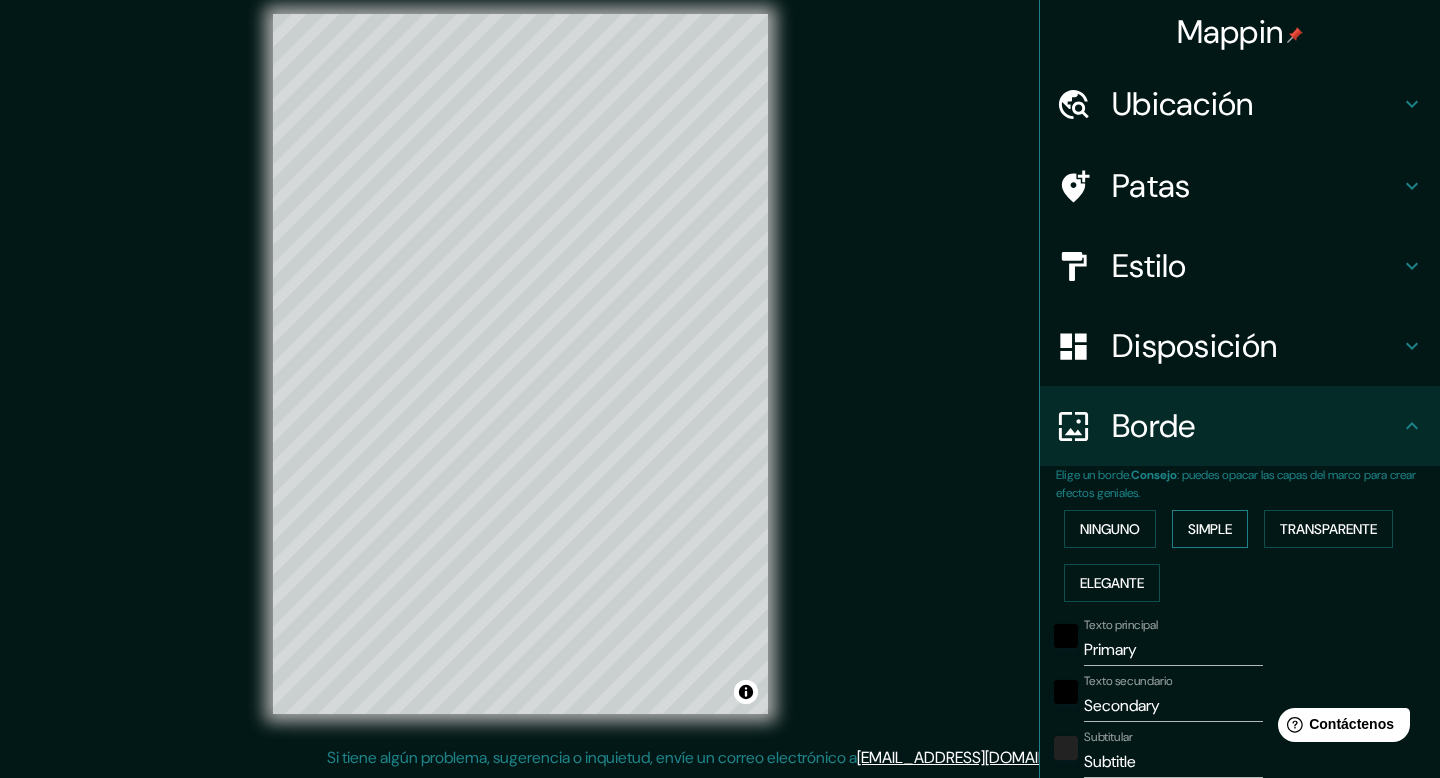 click on "Simple" at bounding box center (1210, 529) 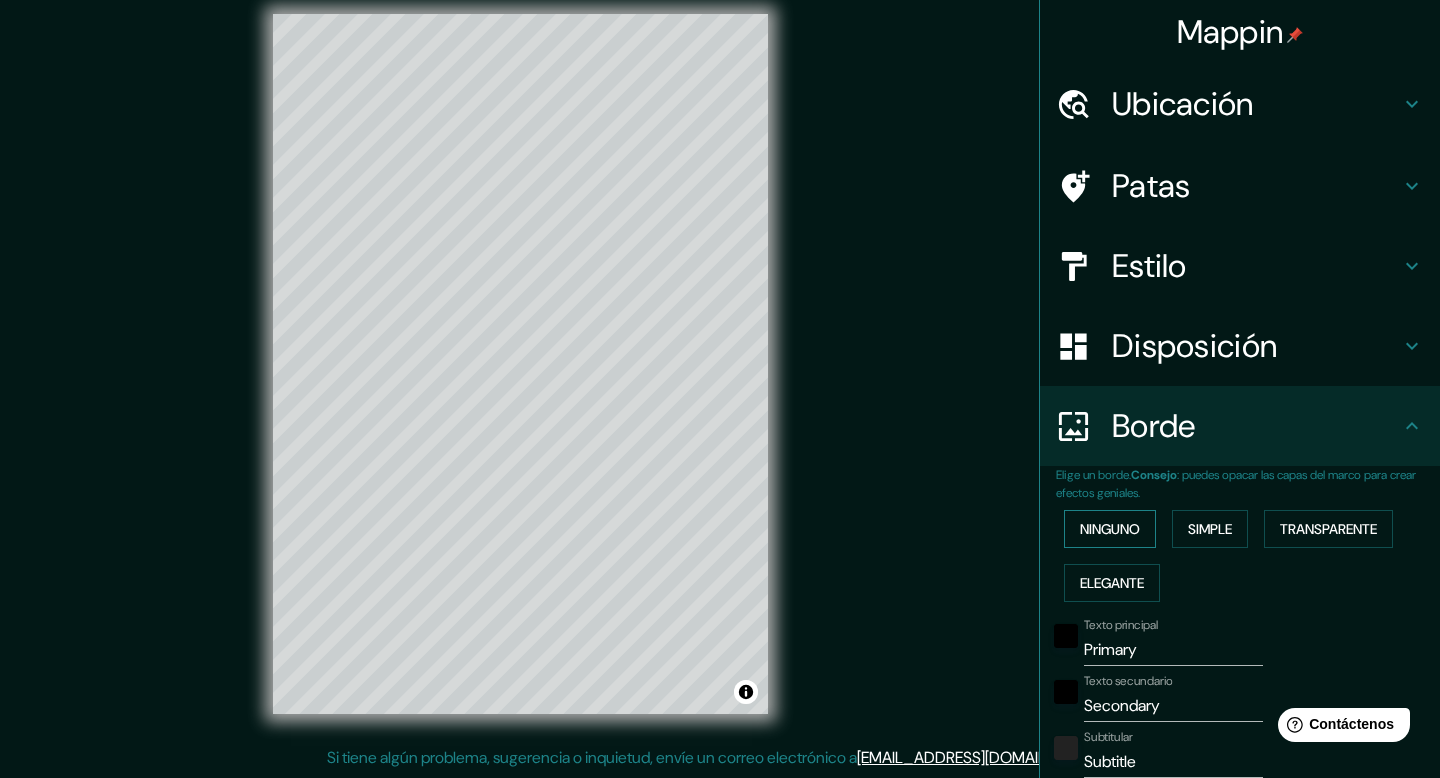 click on "Ninguno" at bounding box center (1110, 529) 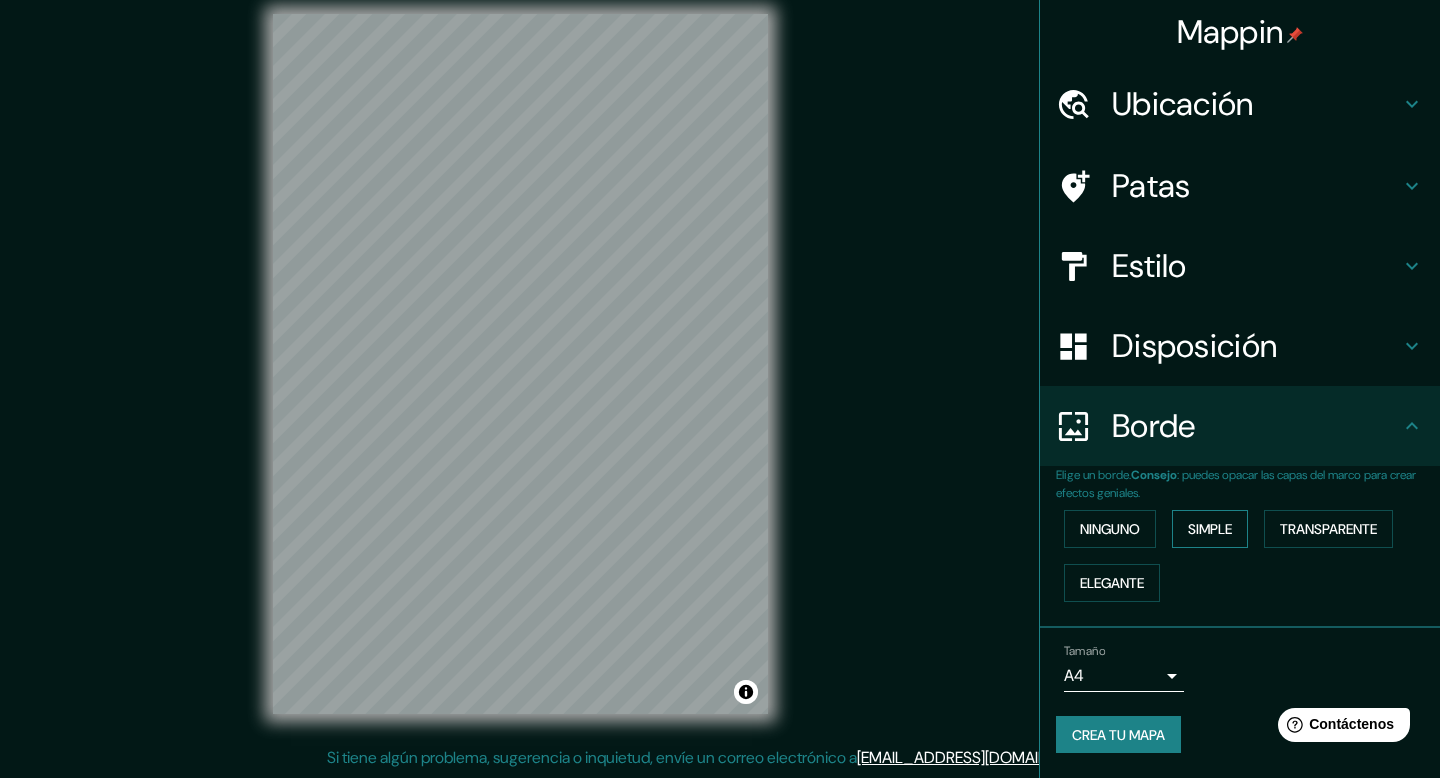 scroll, scrollTop: 17, scrollLeft: 0, axis: vertical 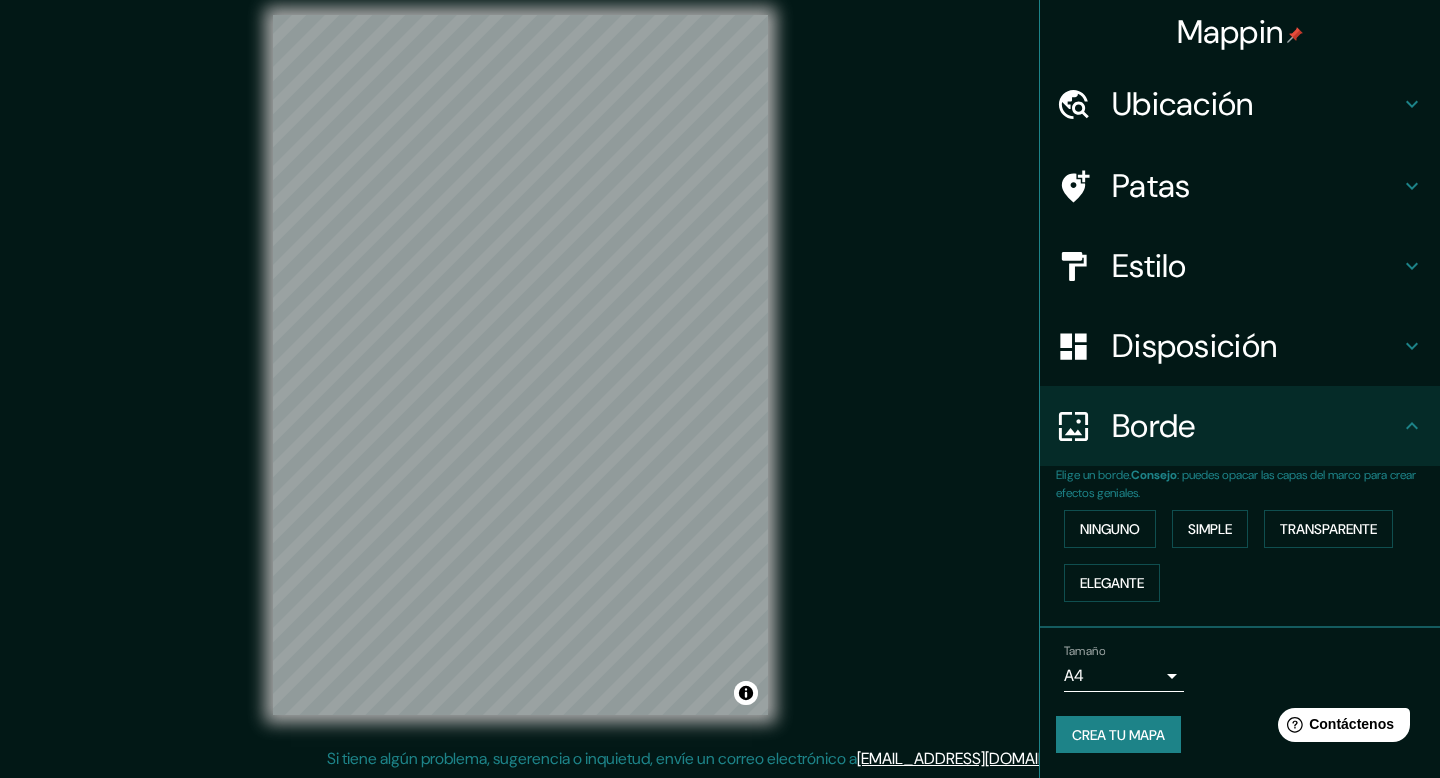 click 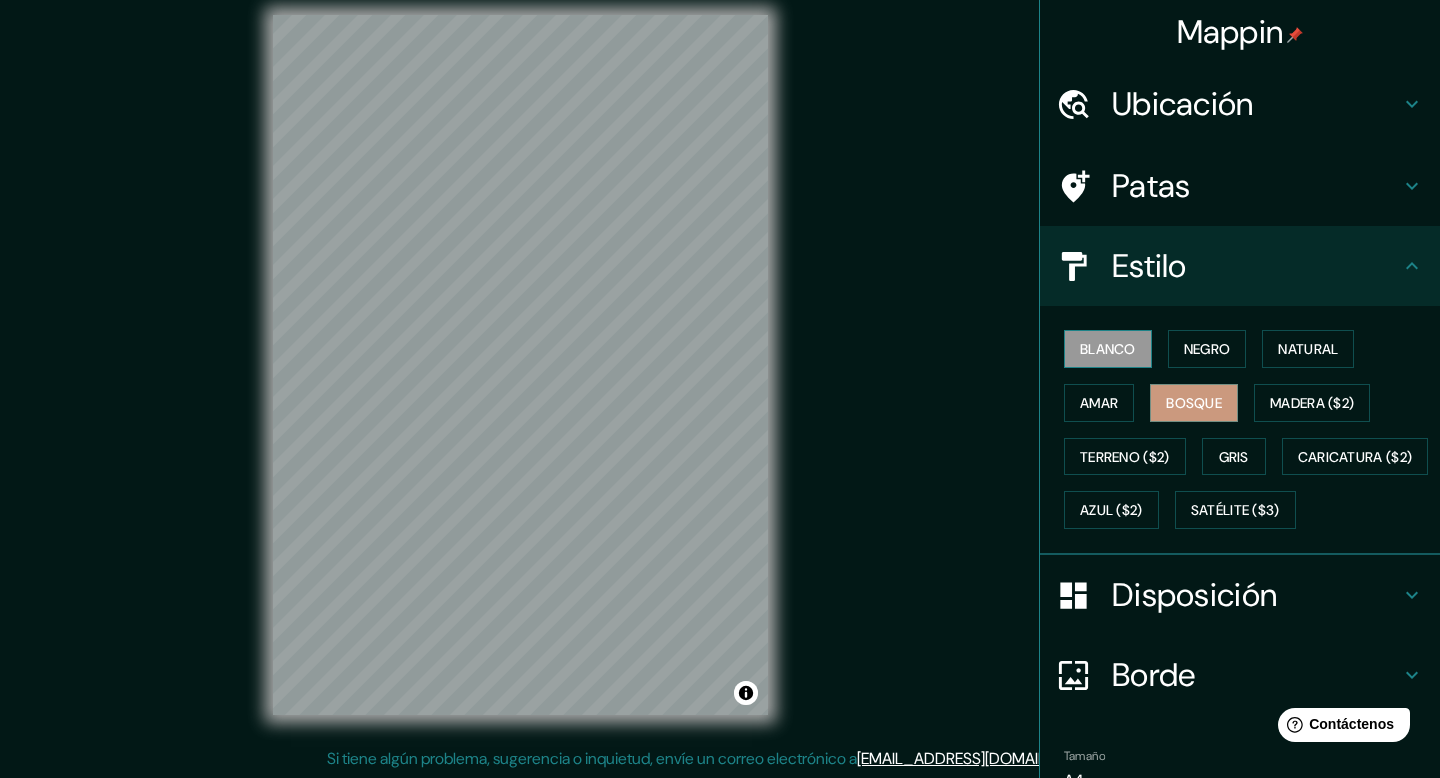 click on "Blanco" at bounding box center (1108, 349) 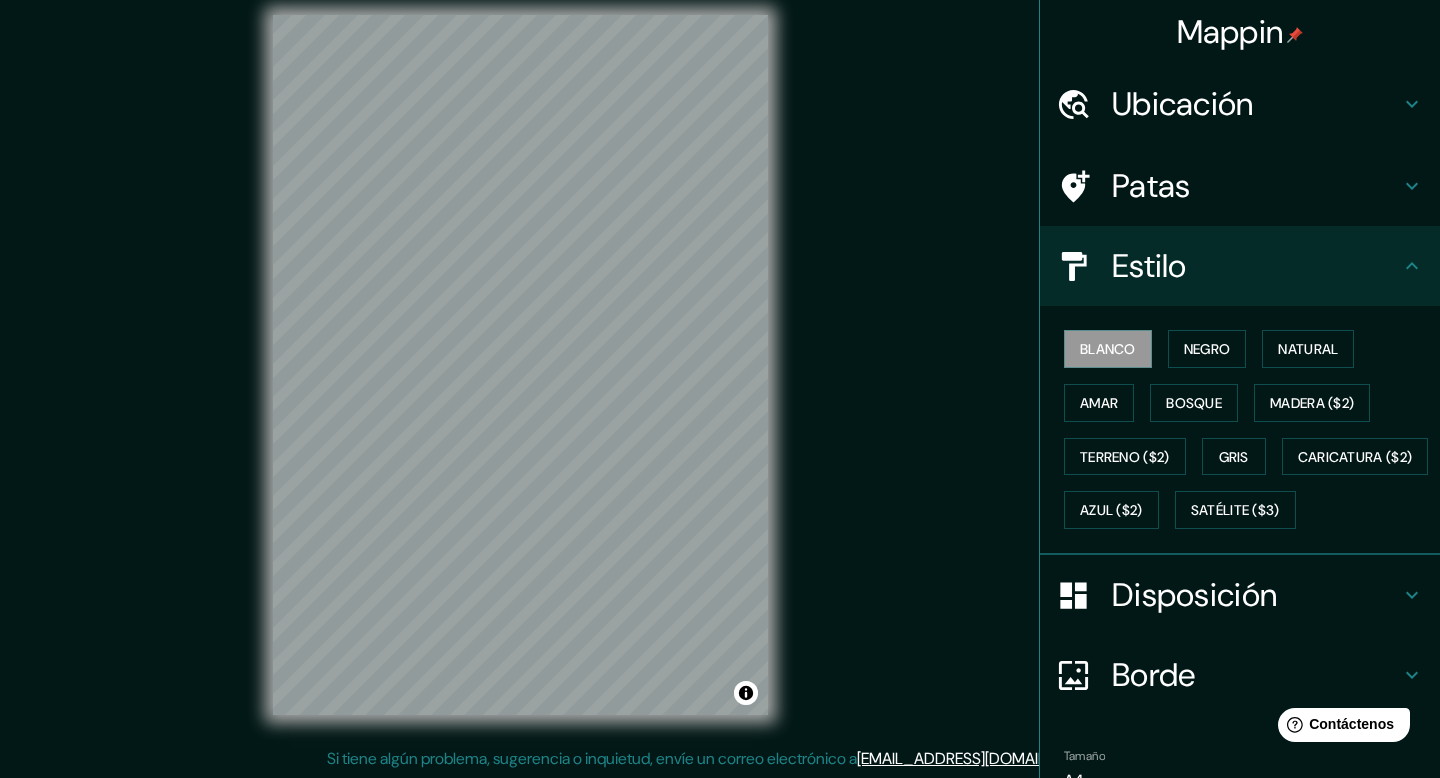 scroll, scrollTop: 18, scrollLeft: 0, axis: vertical 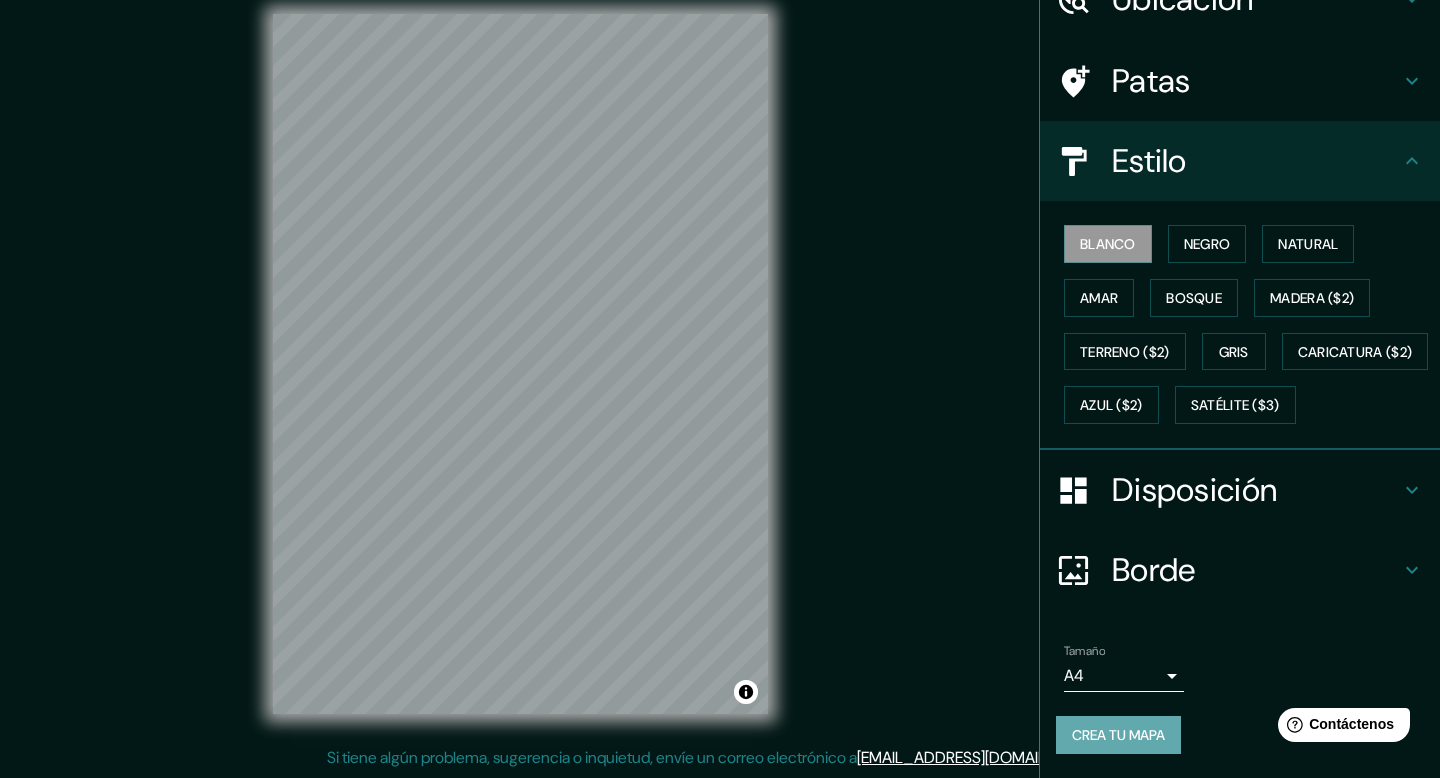 click on "Crea tu mapa" at bounding box center (1118, 735) 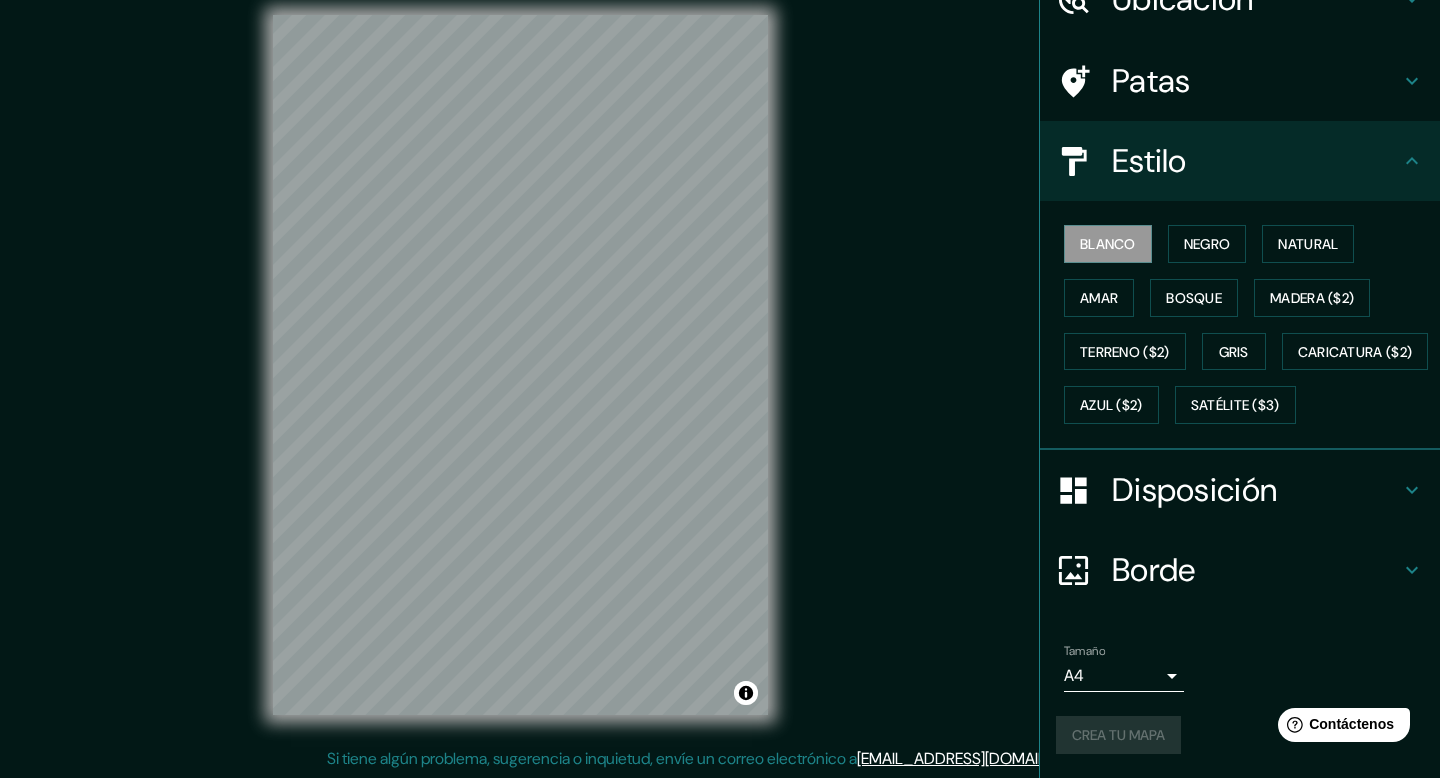scroll, scrollTop: 15, scrollLeft: 0, axis: vertical 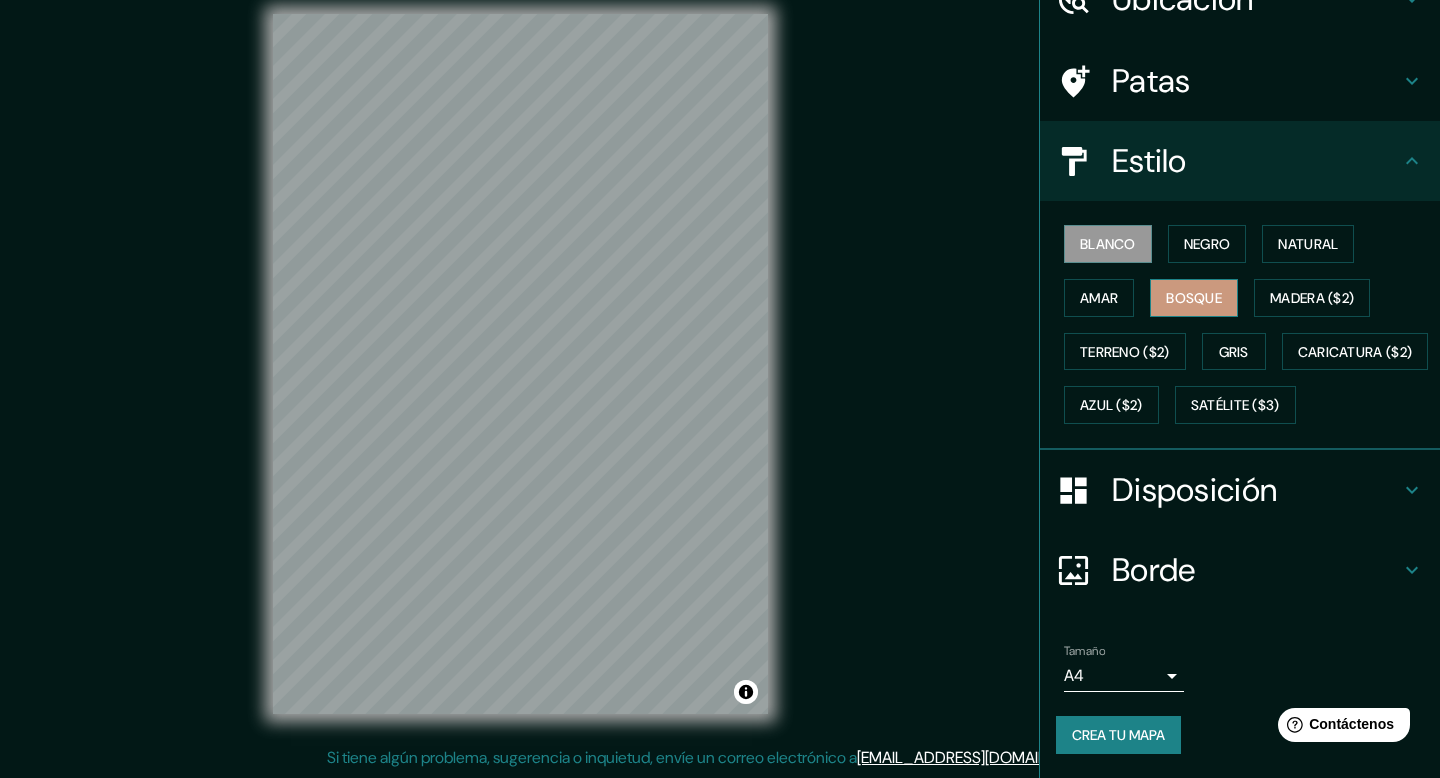 click on "Bosque" at bounding box center (1194, 298) 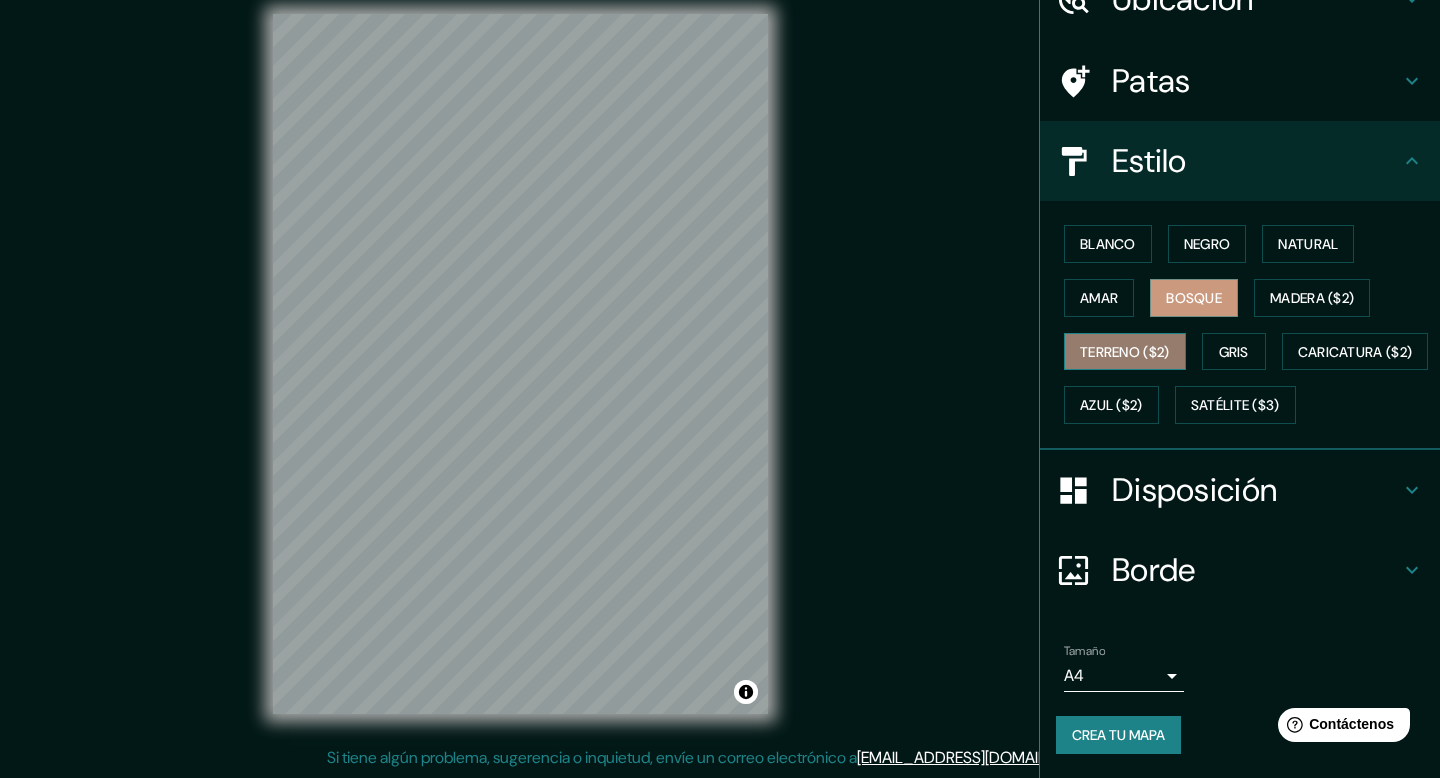 click on "Terreno ($2)" at bounding box center [1125, 352] 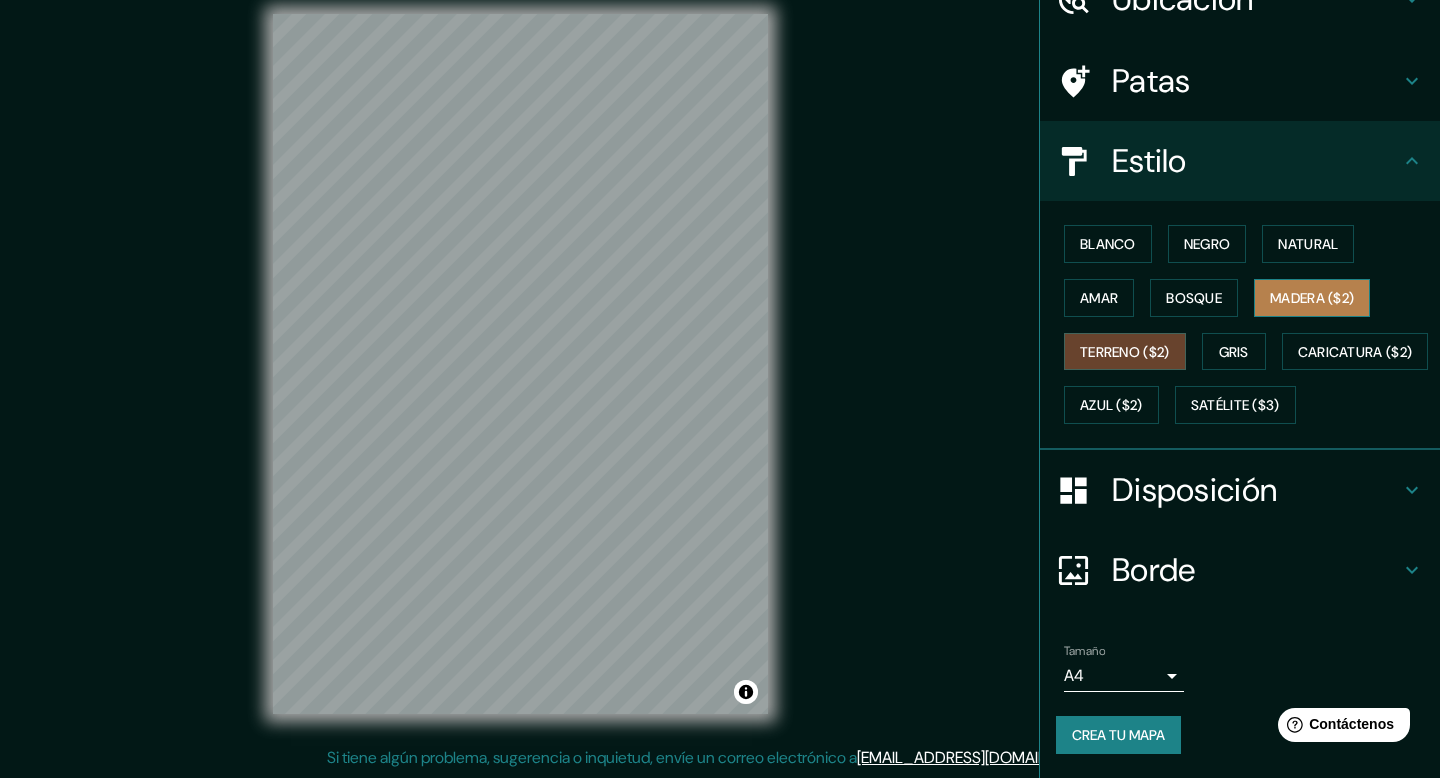click on "Madera ($2)" at bounding box center [1312, 298] 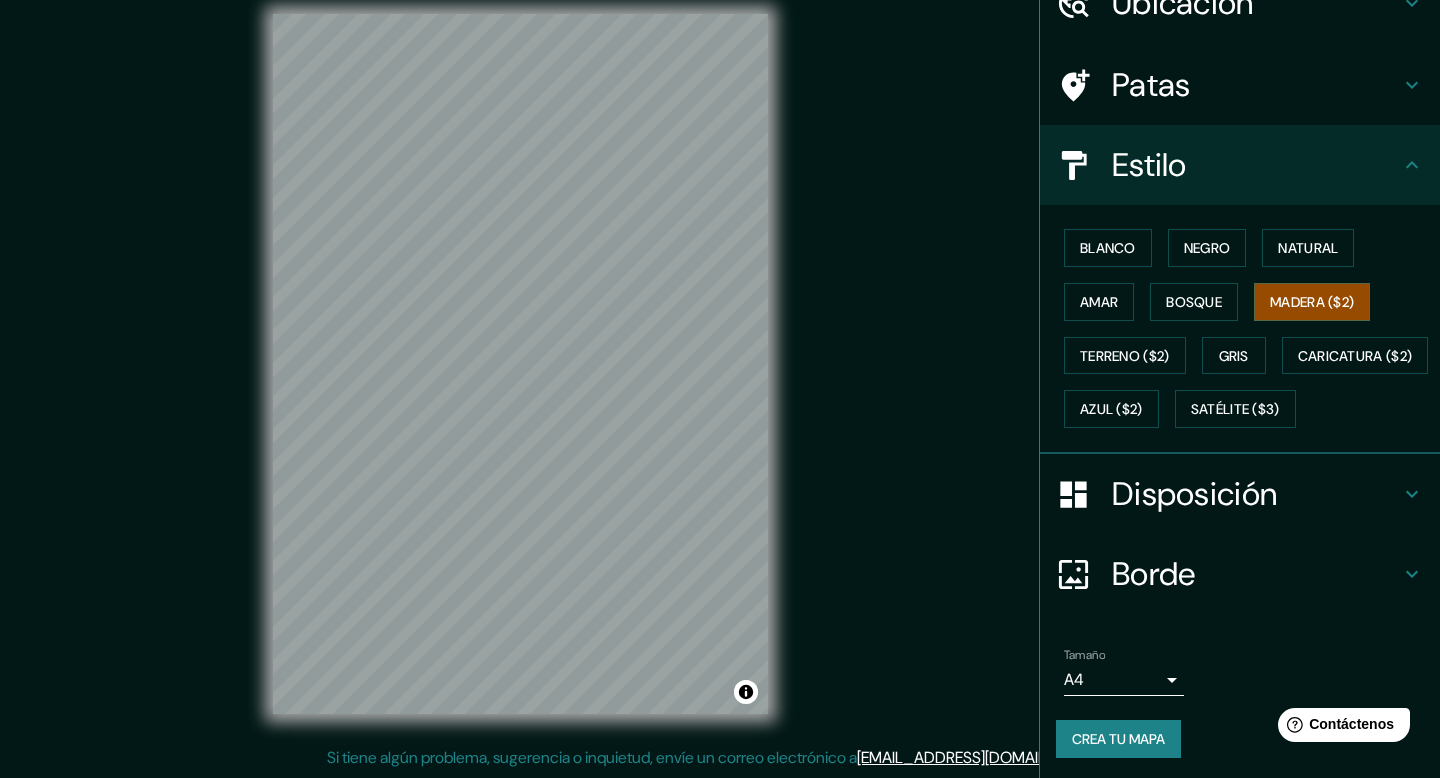 scroll, scrollTop: 0, scrollLeft: 0, axis: both 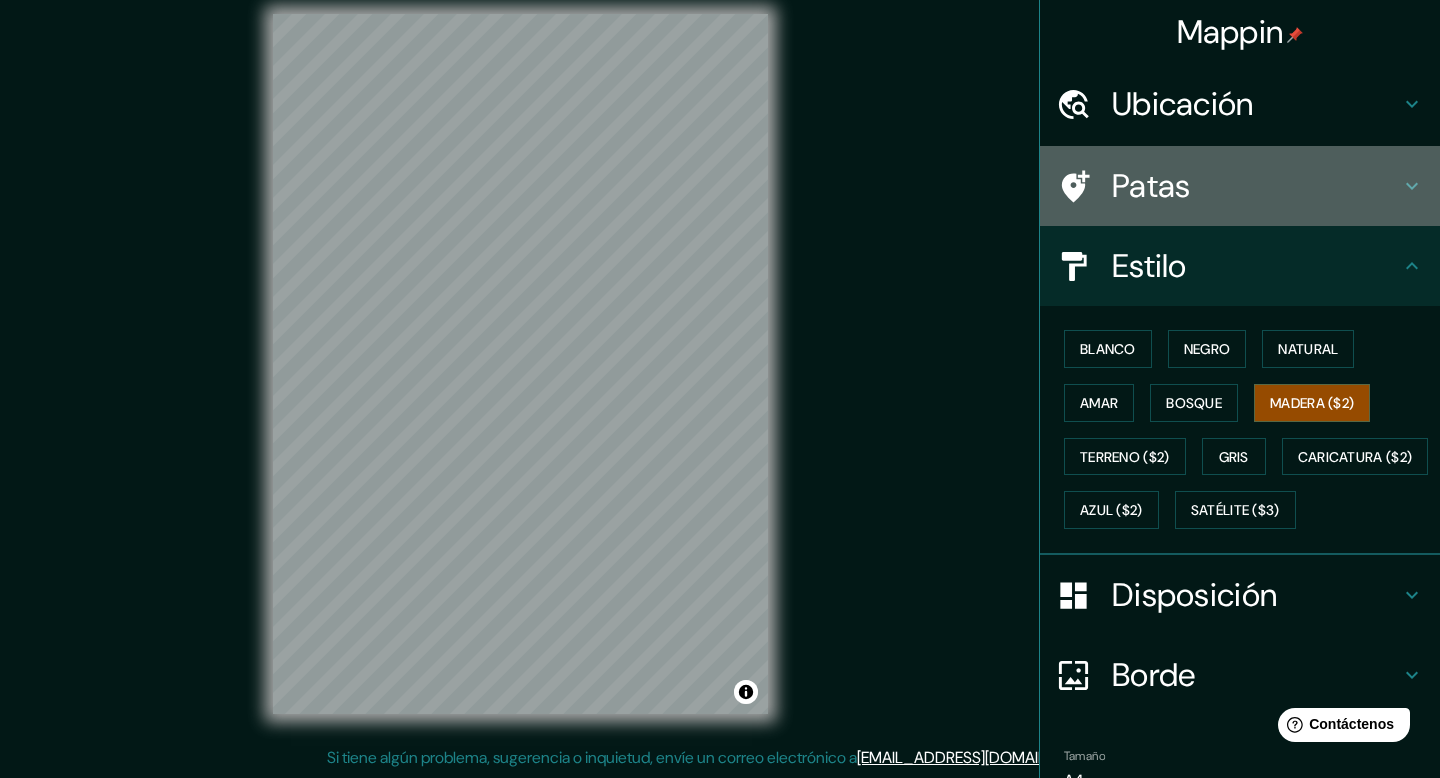 click 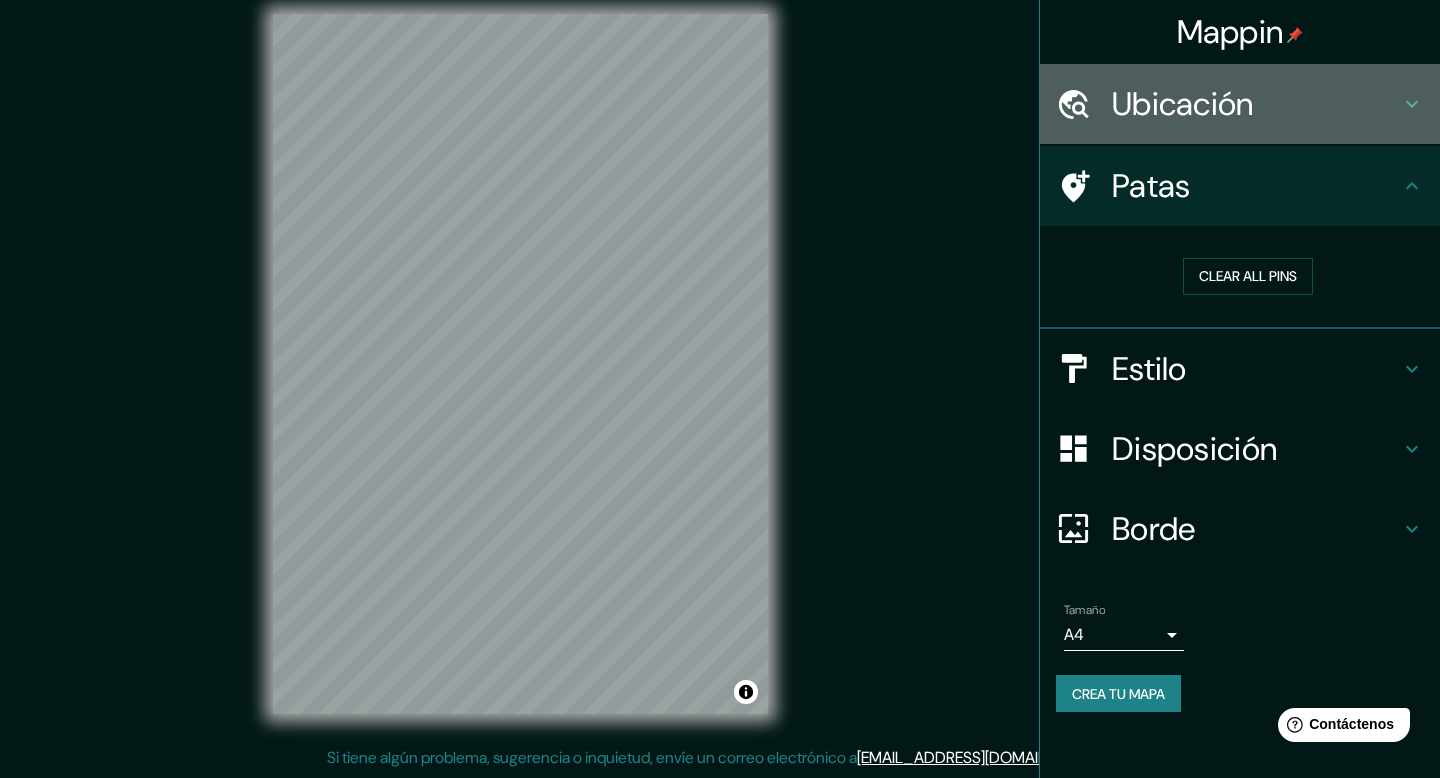 click 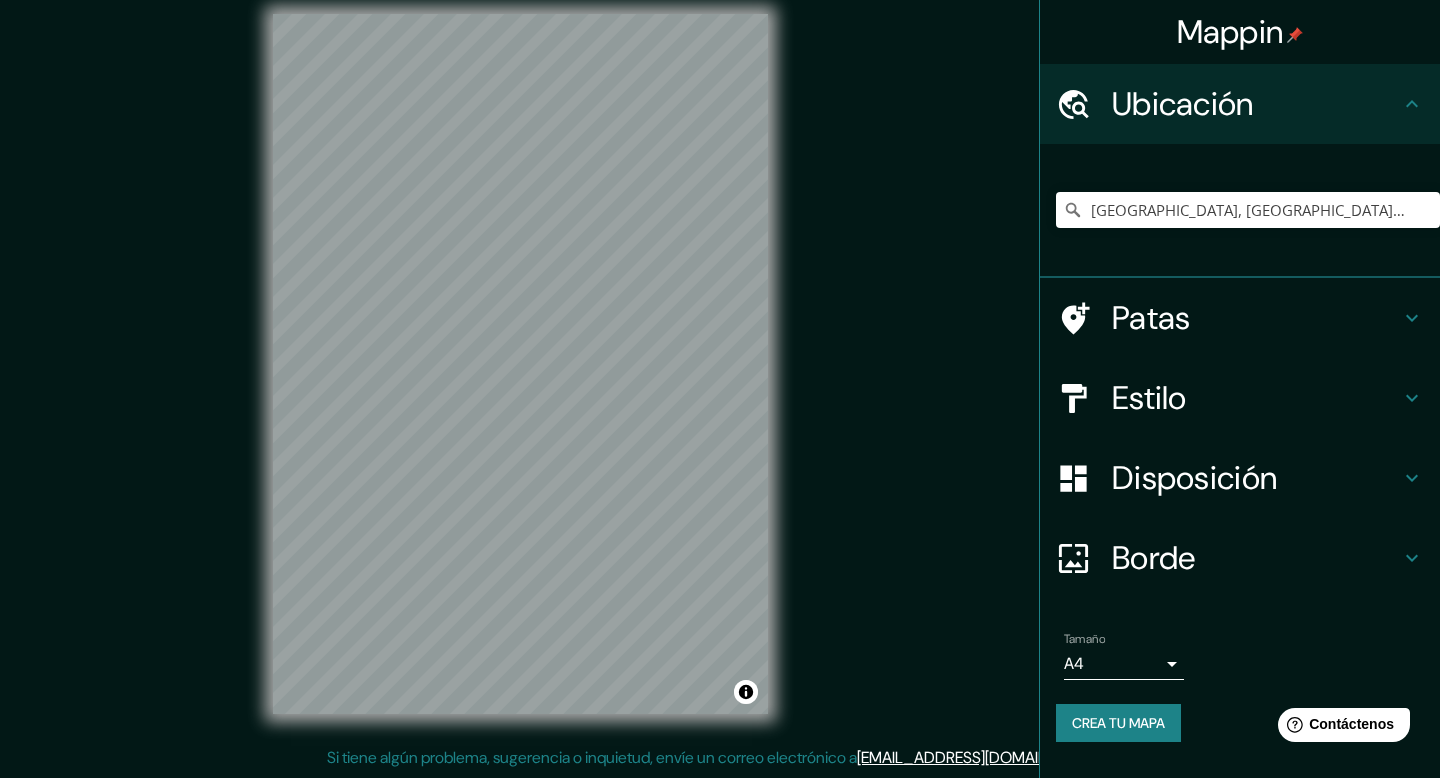 click 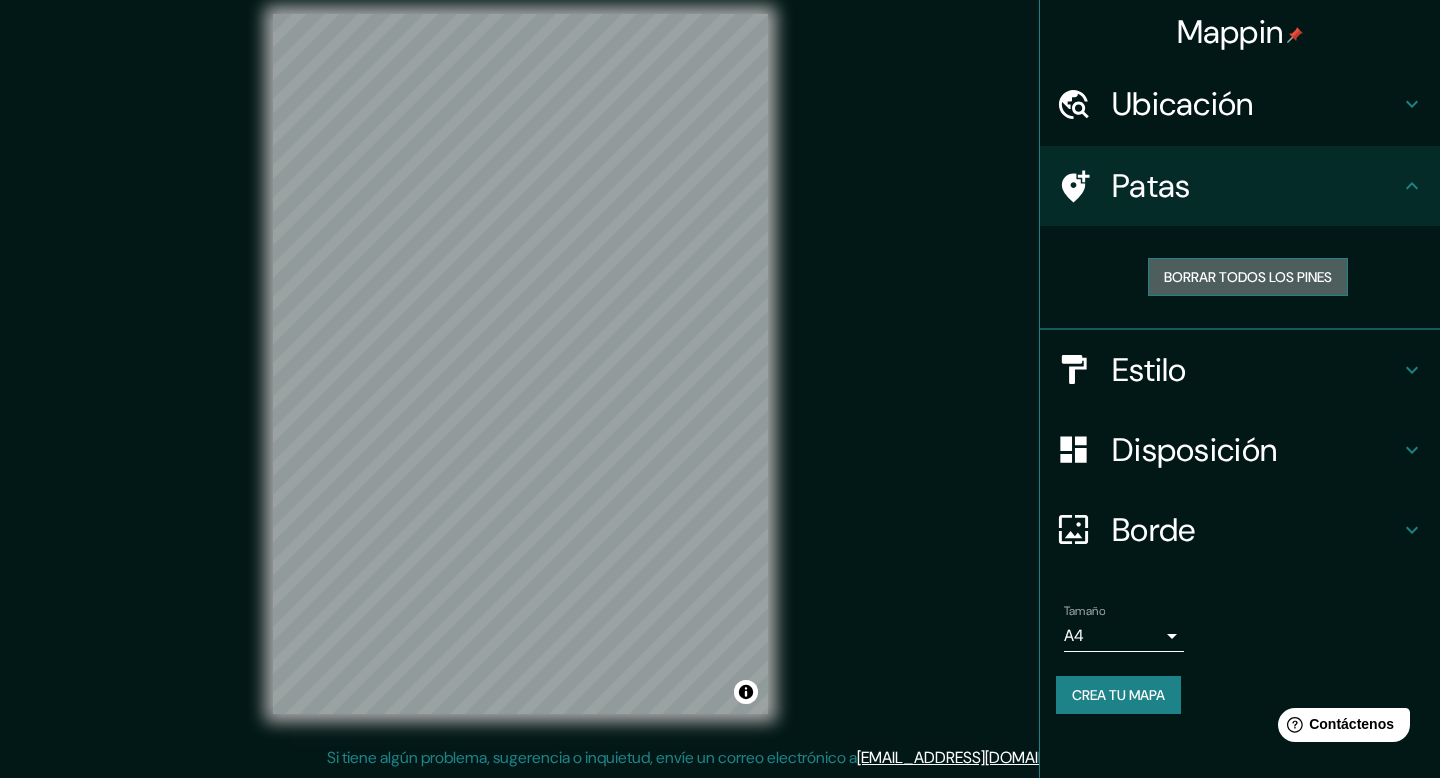 click on "Borrar todos los pines" at bounding box center (1248, 277) 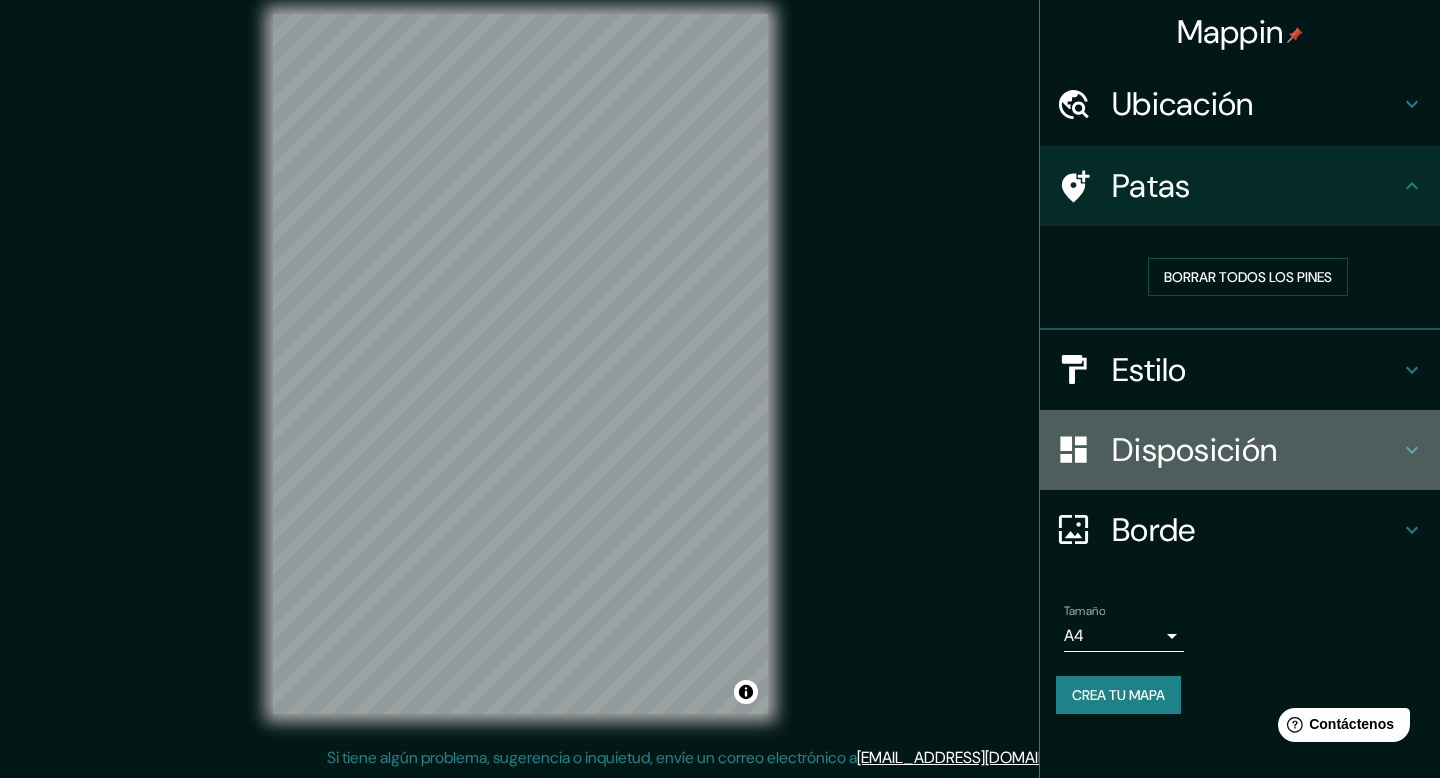 click 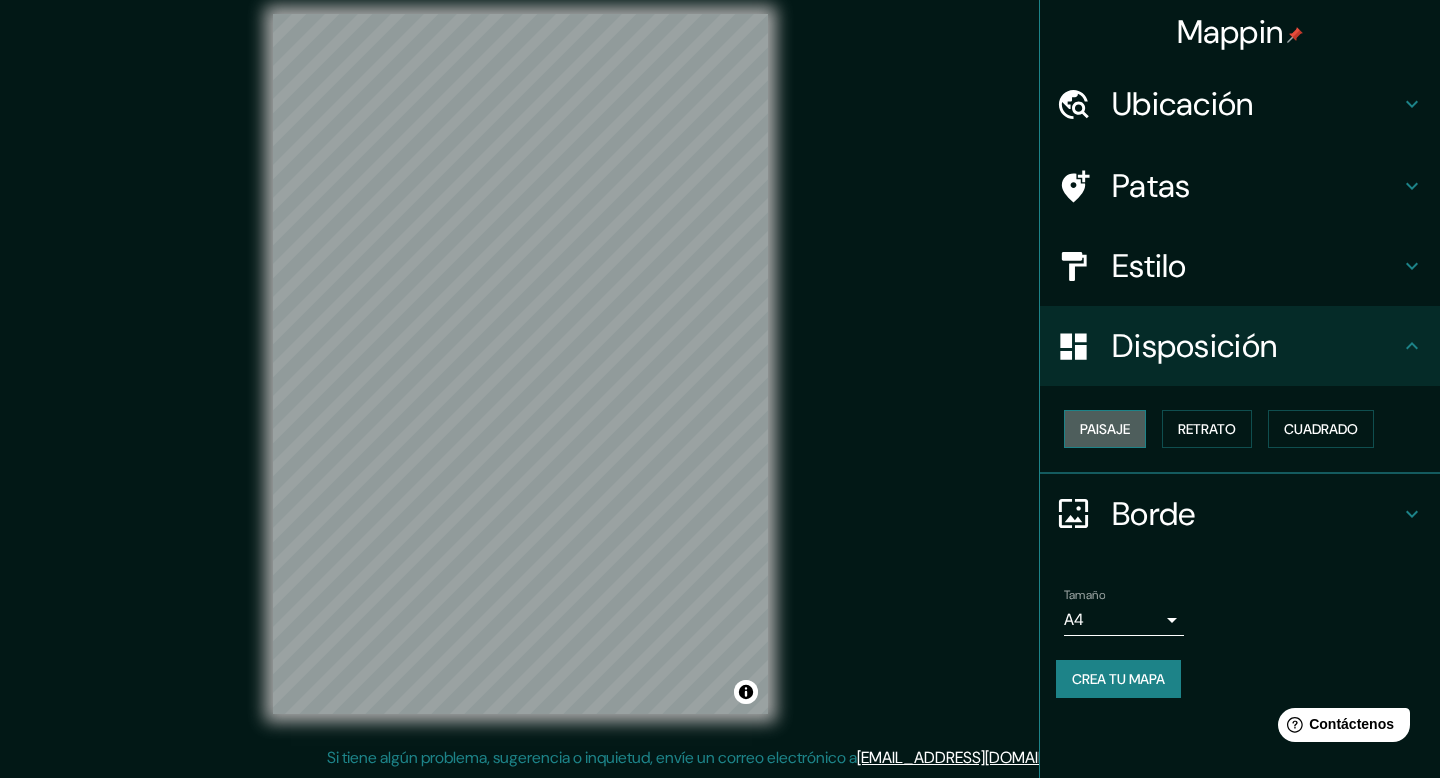 click on "Paisaje" at bounding box center [1105, 429] 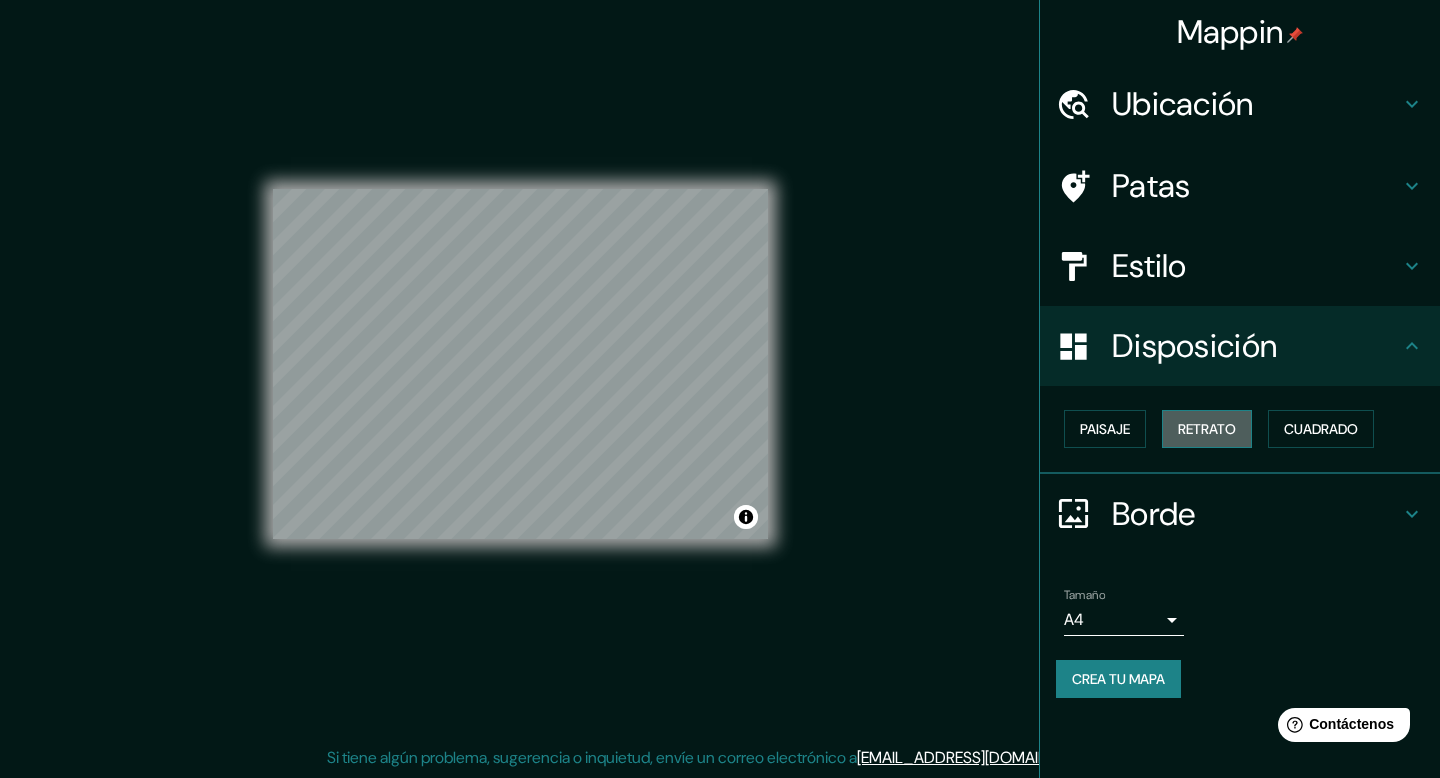 click on "Retrato" at bounding box center (1207, 429) 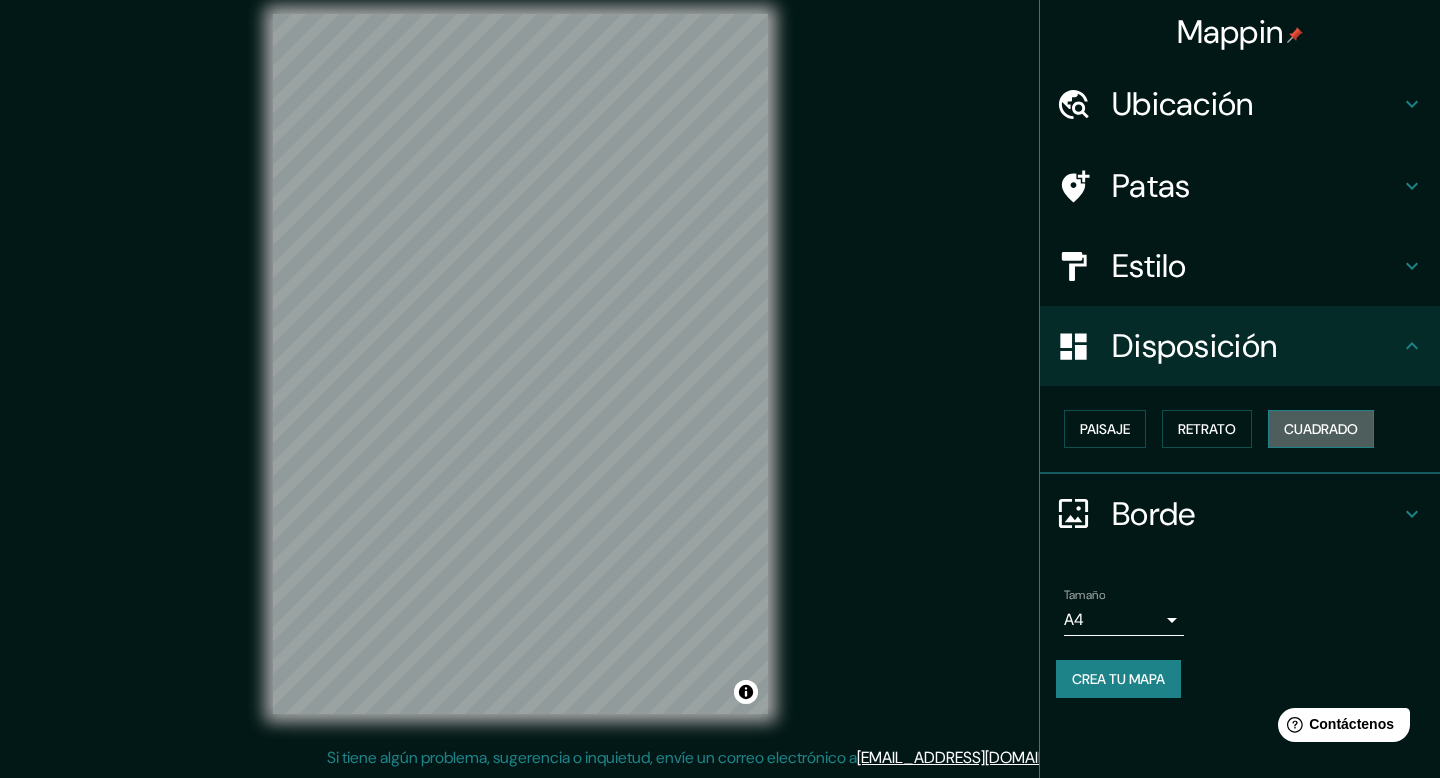 click on "Cuadrado" at bounding box center (1321, 429) 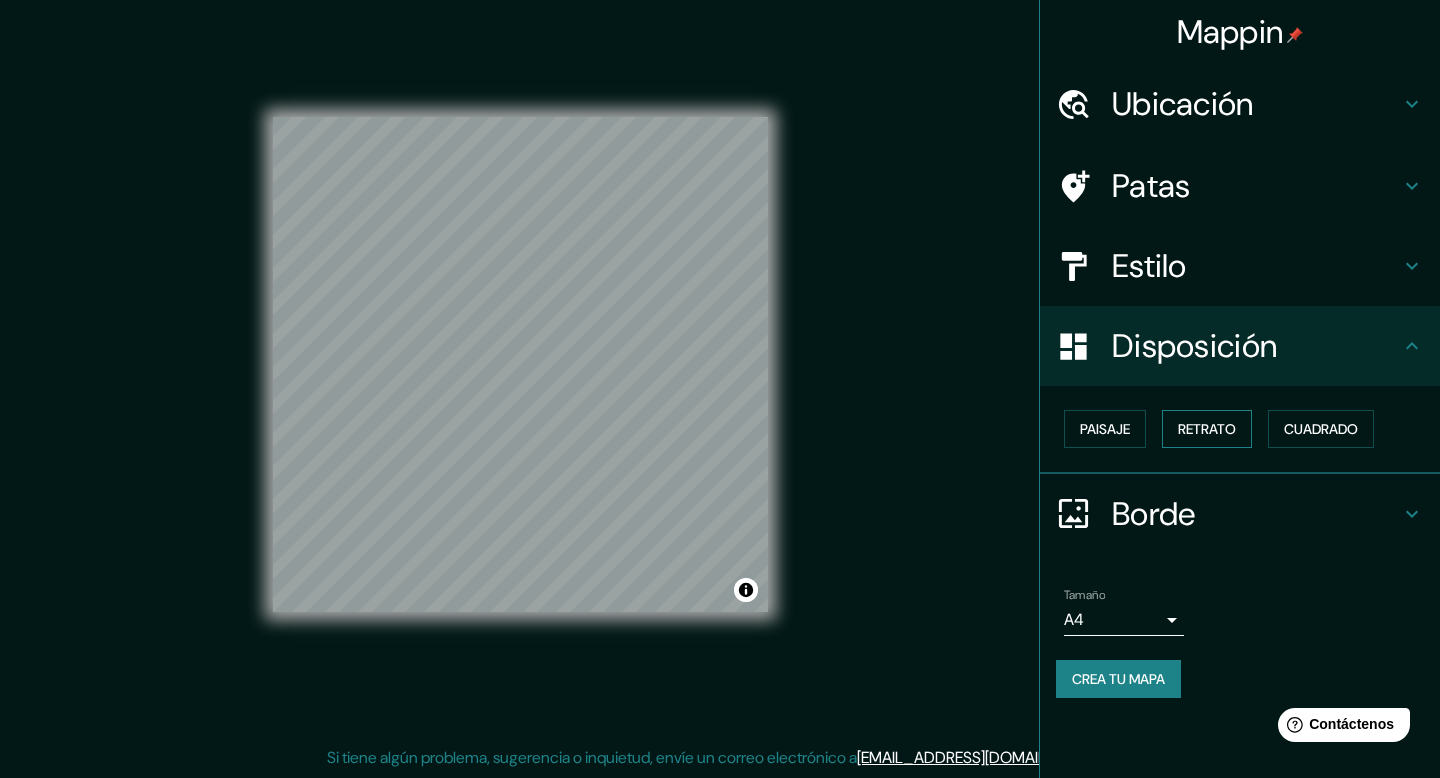 click on "Retrato" at bounding box center (1207, 429) 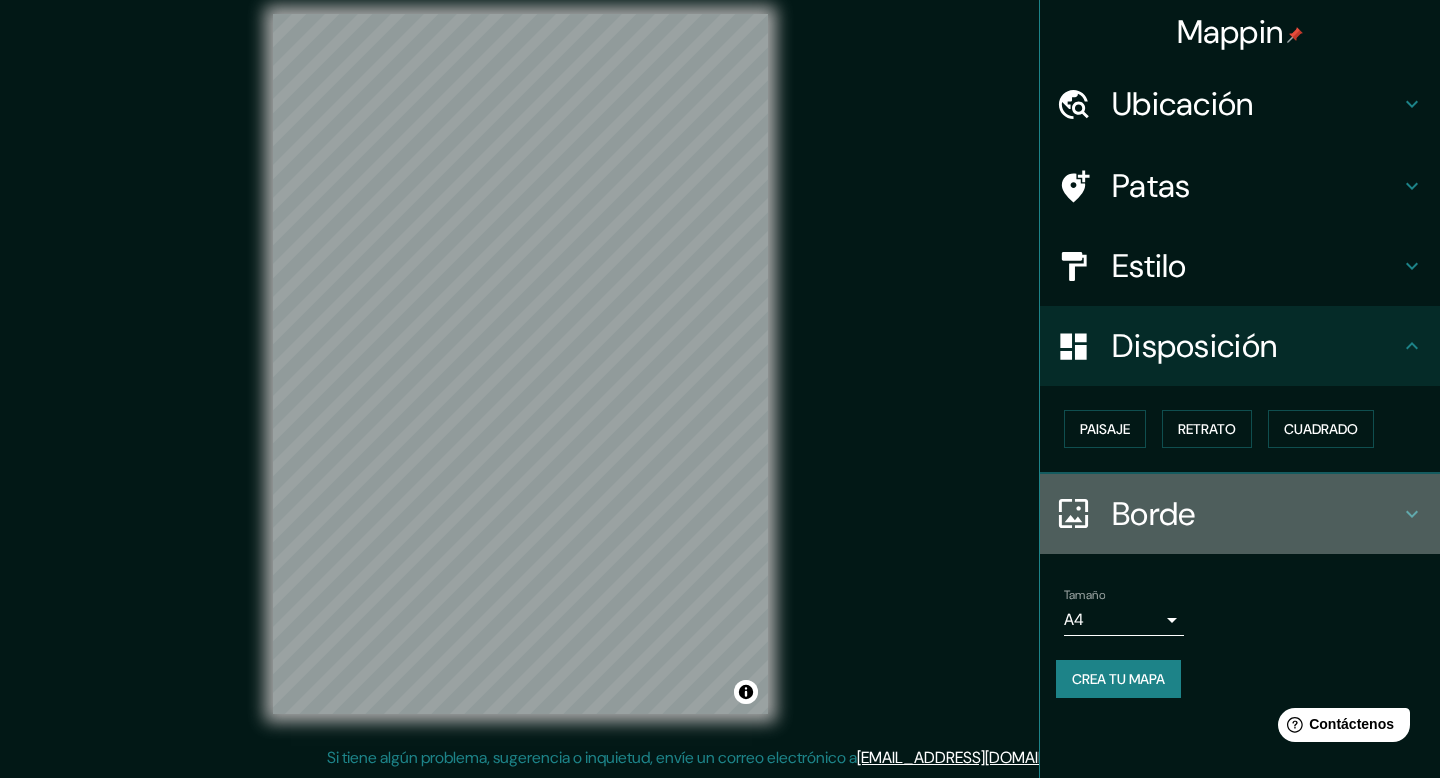 click 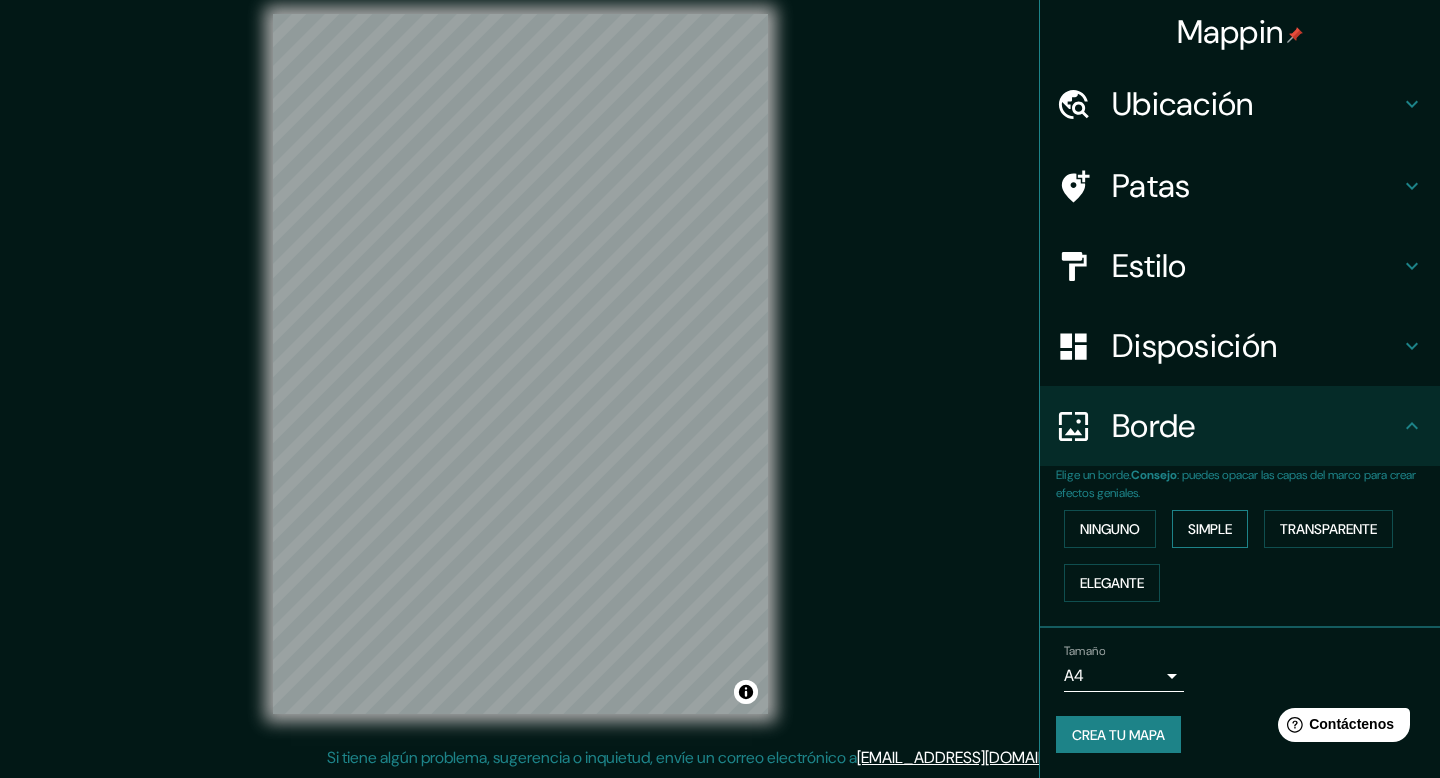 click on "Simple" at bounding box center (1210, 529) 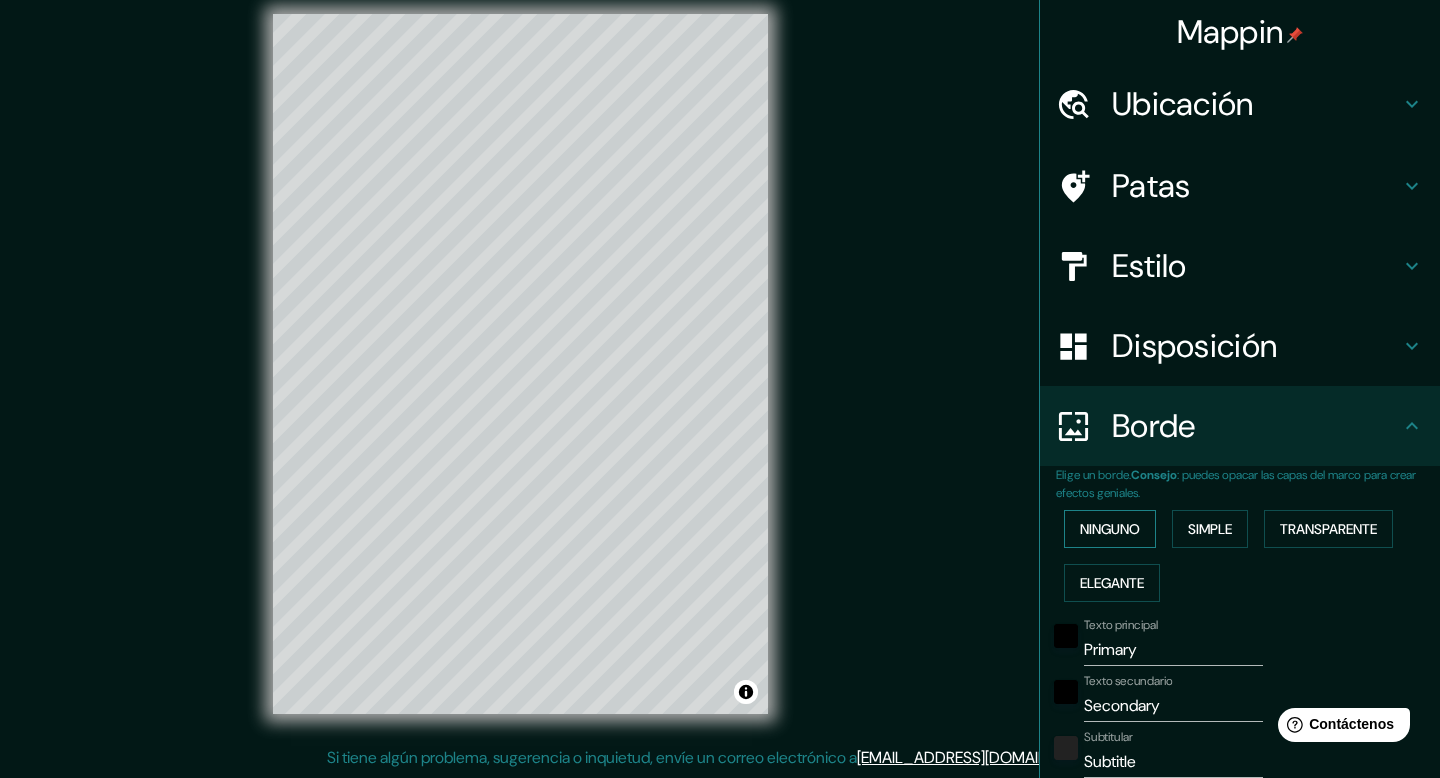 click on "Ninguno" at bounding box center [1110, 529] 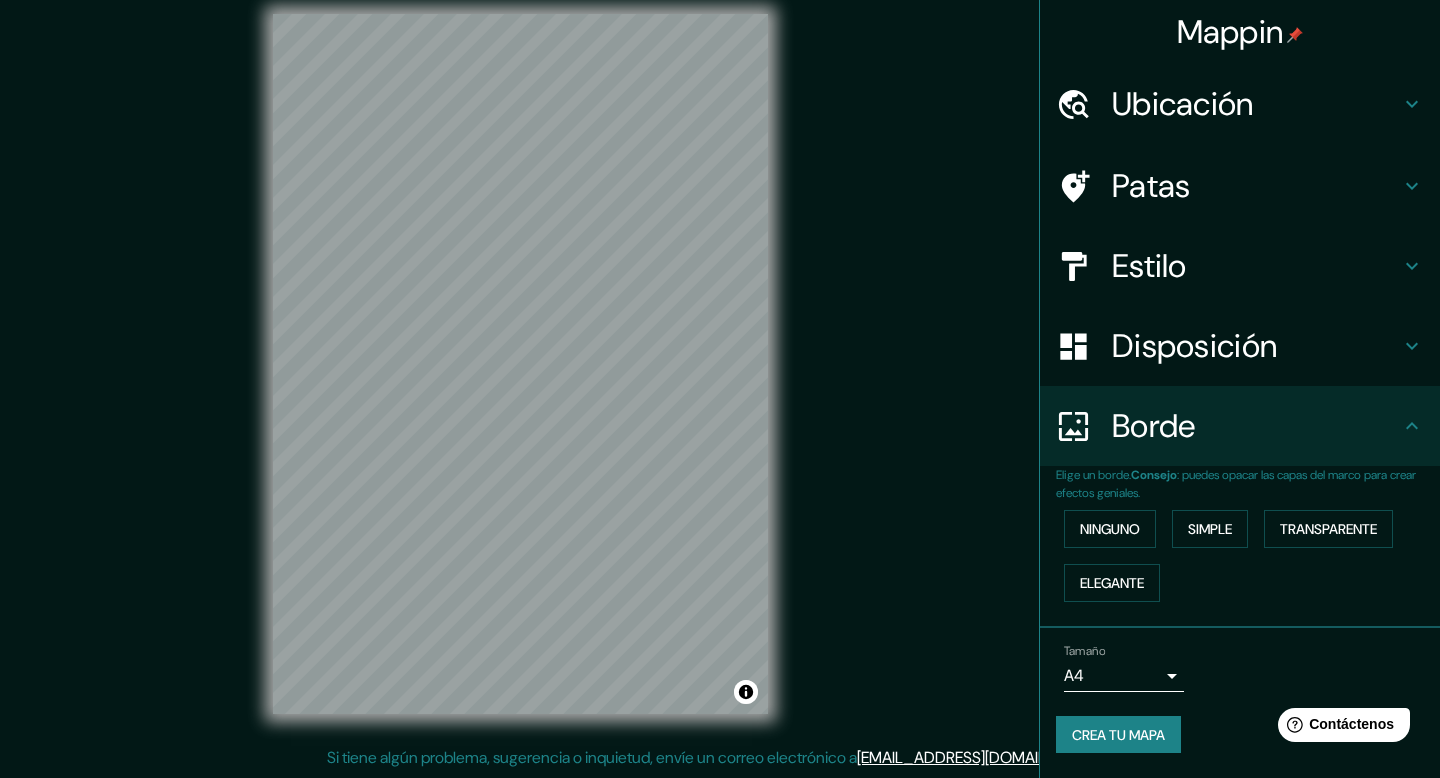 click on "Ninguno Simple Transparente Elegante" at bounding box center [1248, 556] 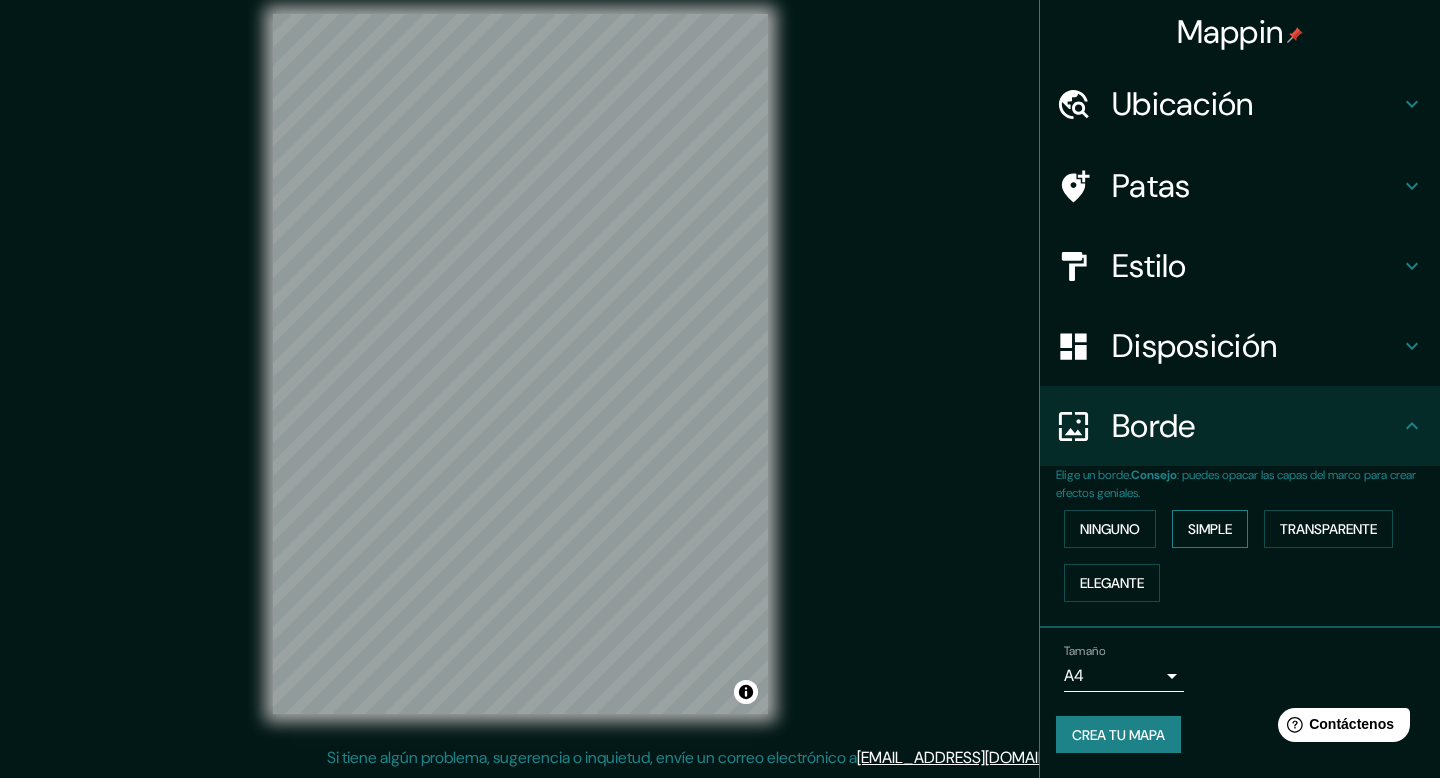 click on "Simple" at bounding box center [1210, 529] 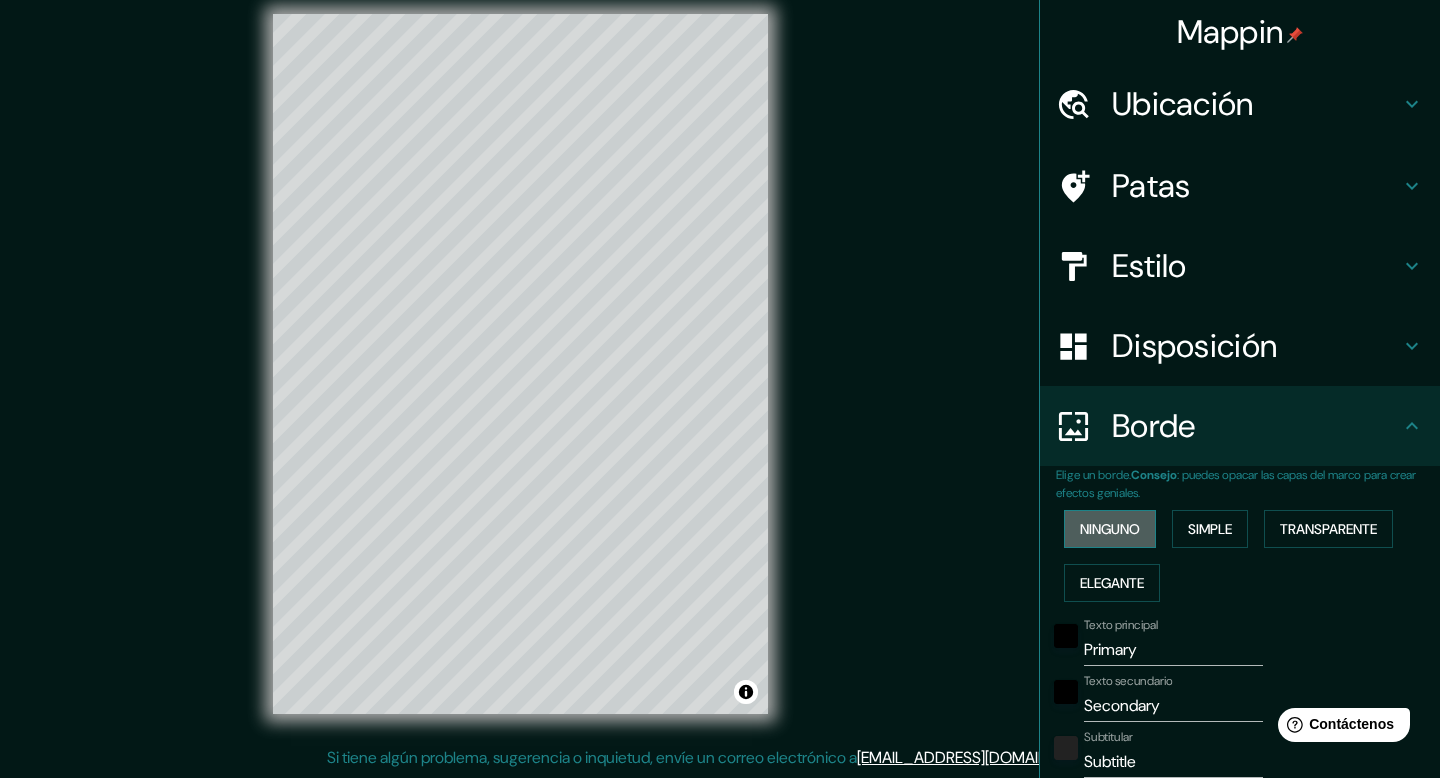 click on "Ninguno" at bounding box center [1110, 529] 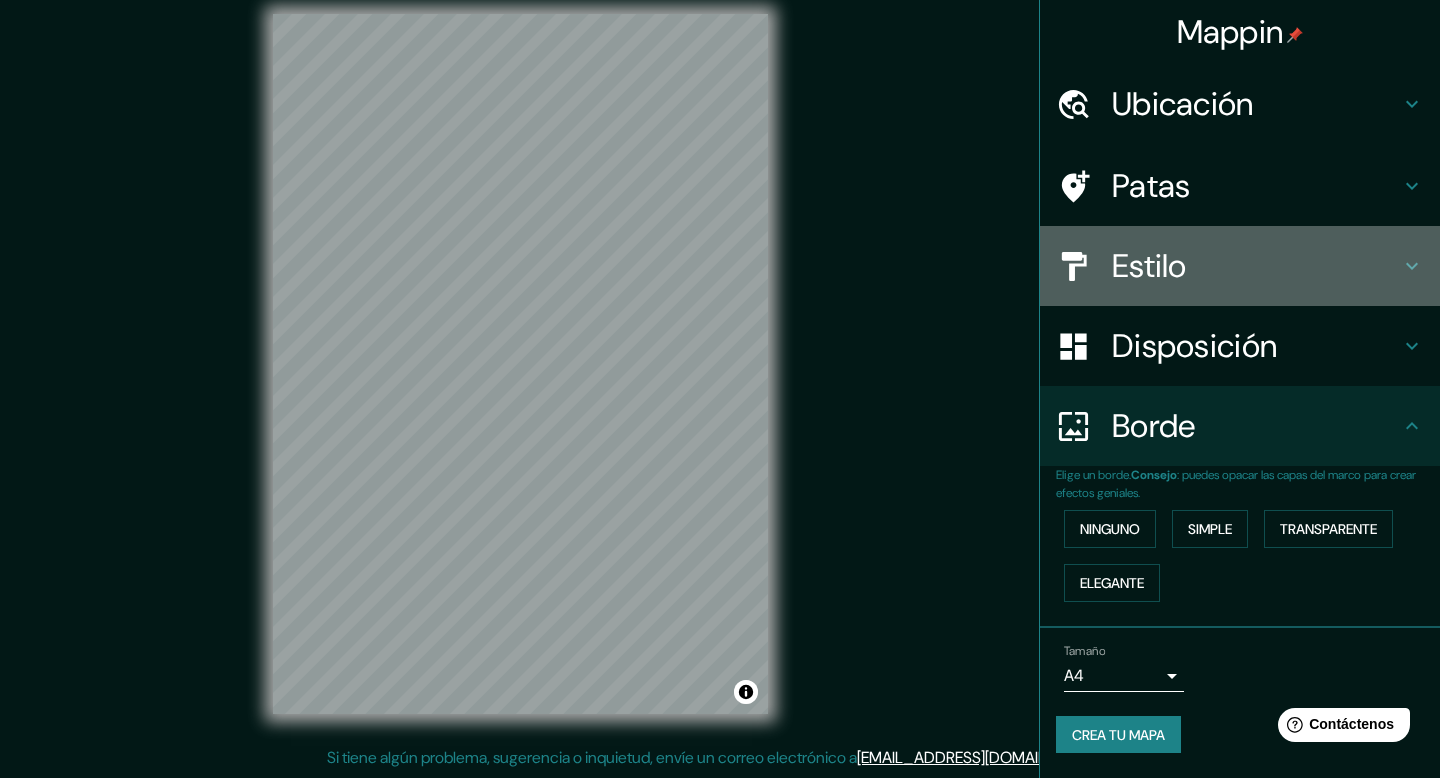click 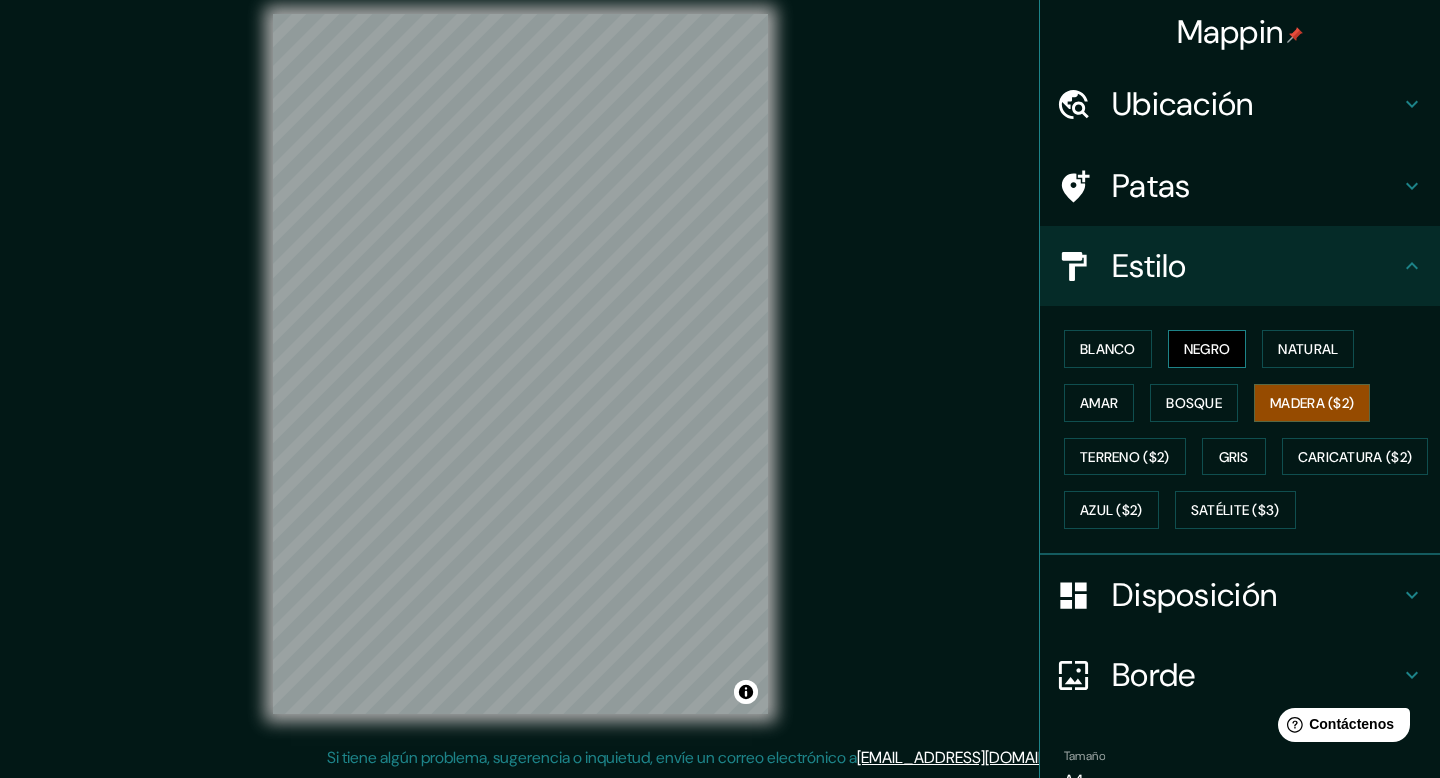 click on "Negro" at bounding box center [1207, 349] 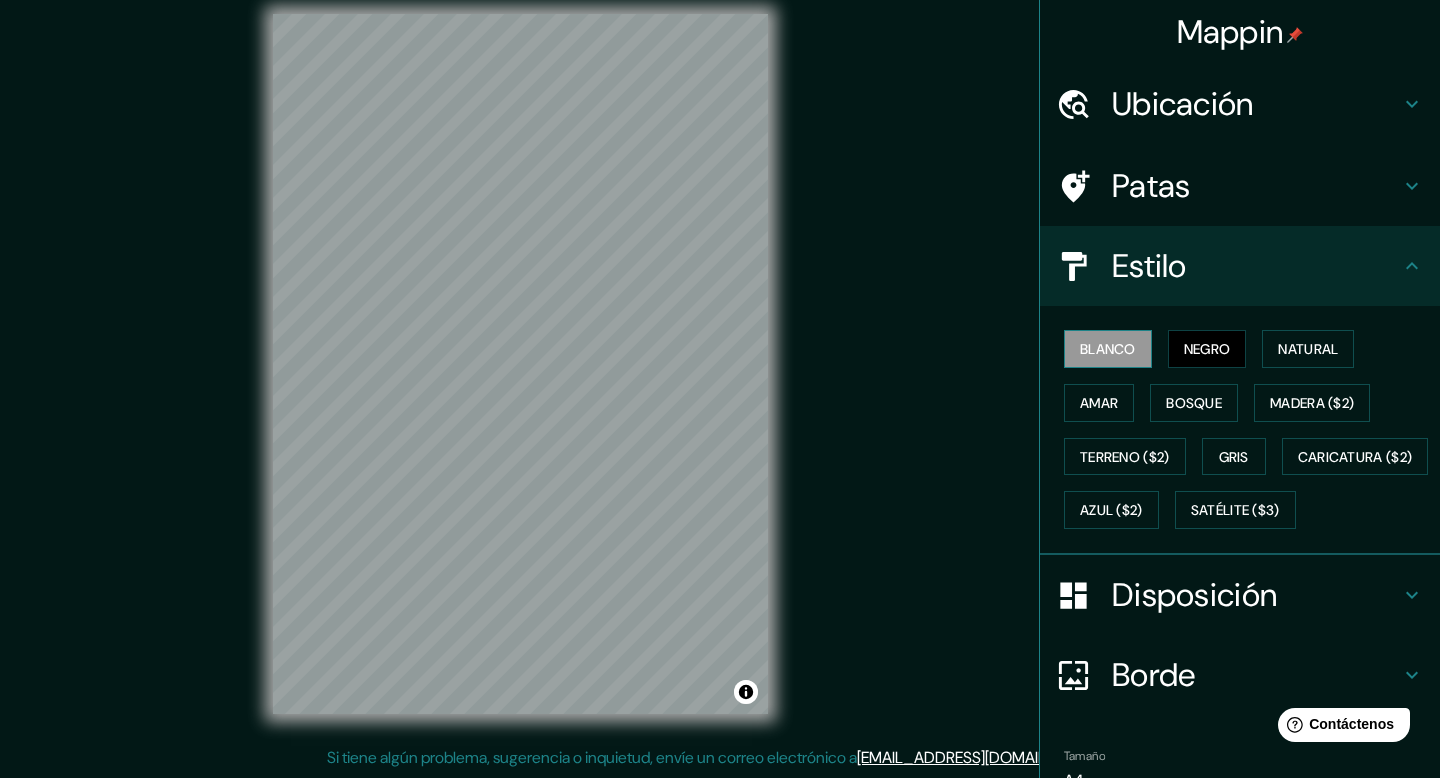 click on "Blanco" at bounding box center [1108, 349] 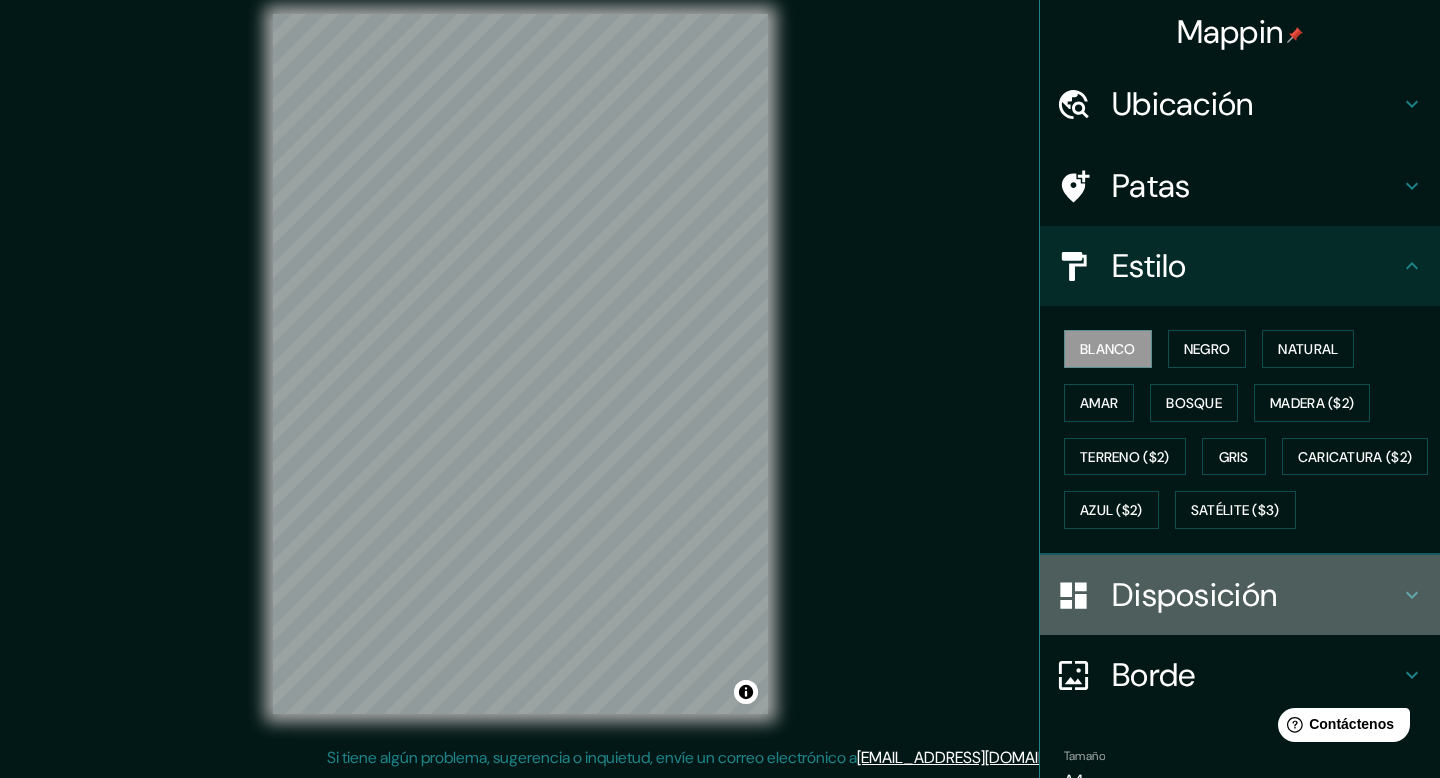 click 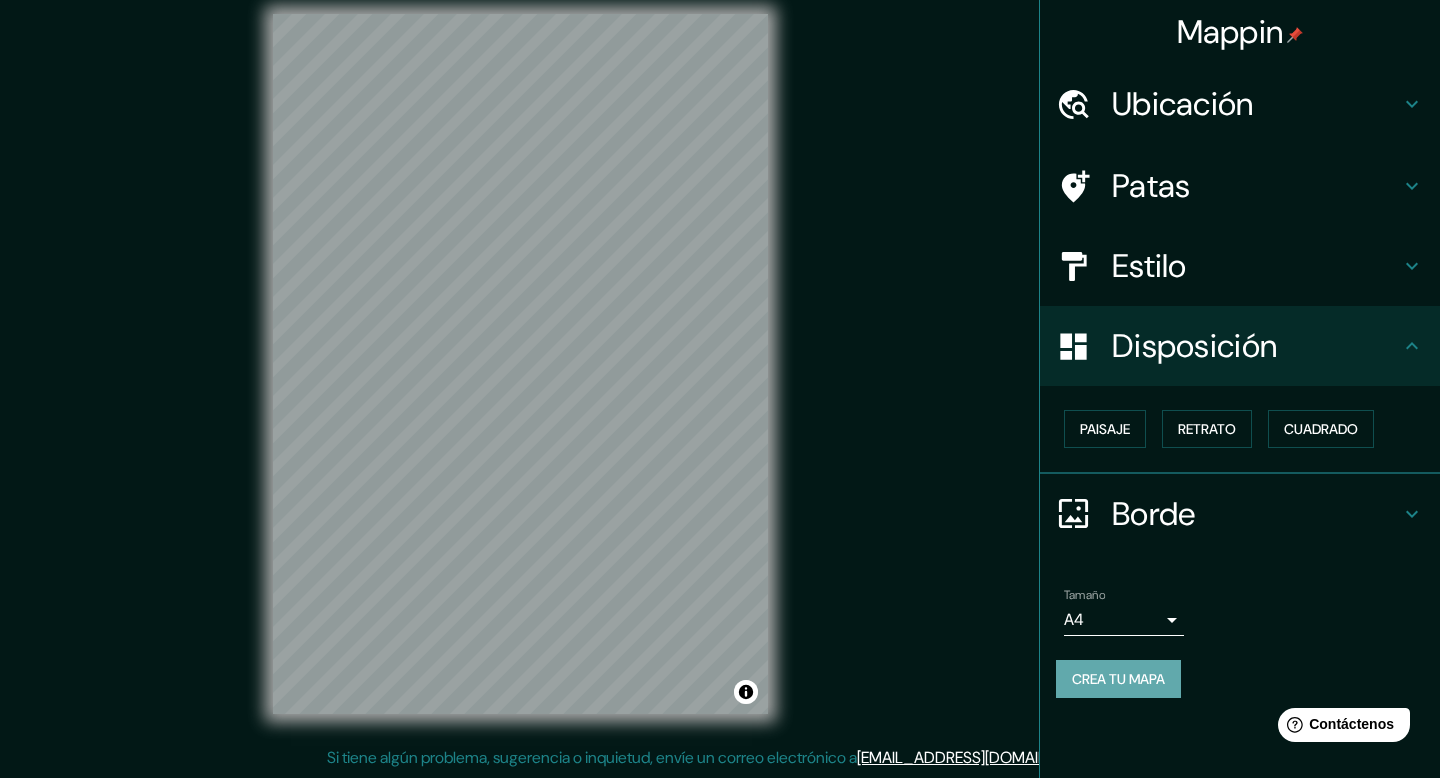 click on "Crea tu mapa" at bounding box center (1118, 679) 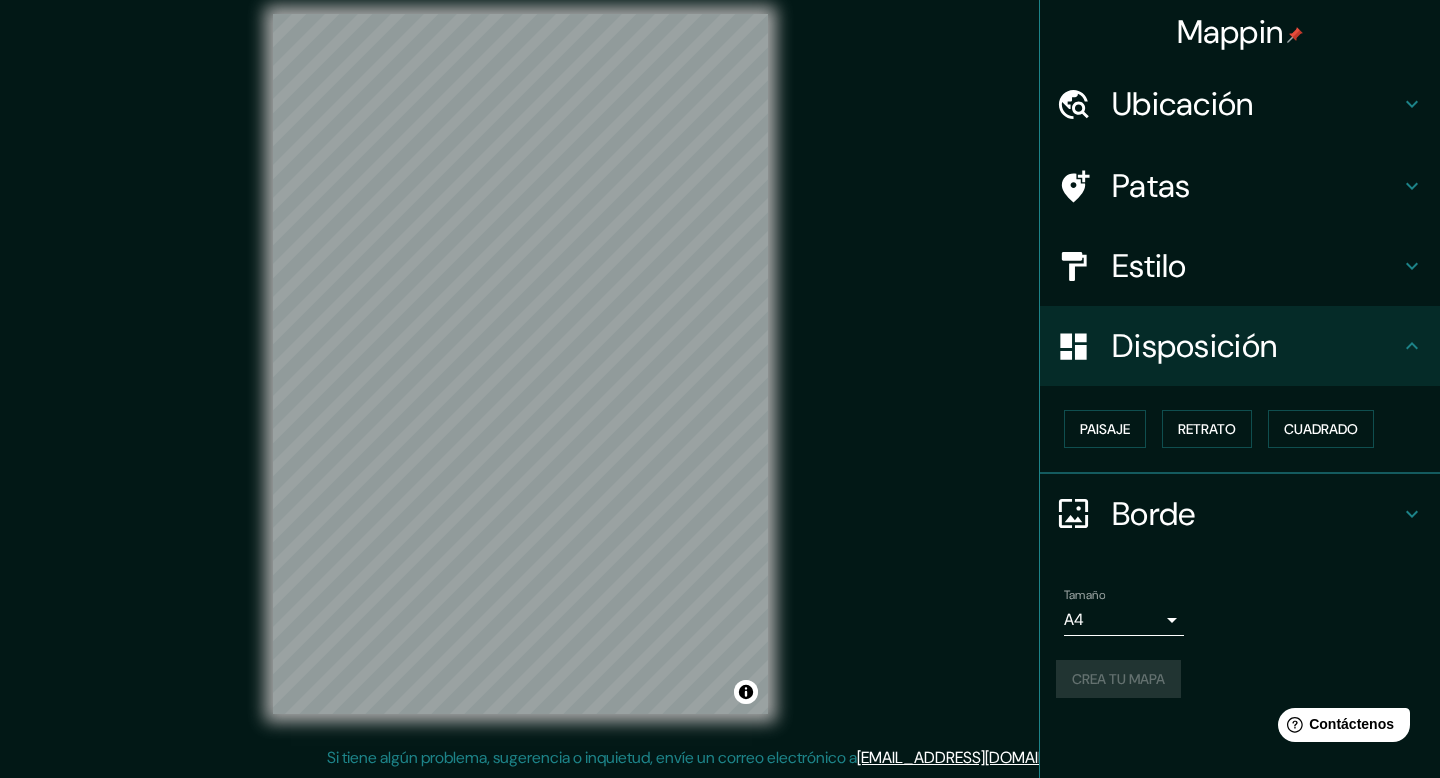 scroll, scrollTop: 0, scrollLeft: 0, axis: both 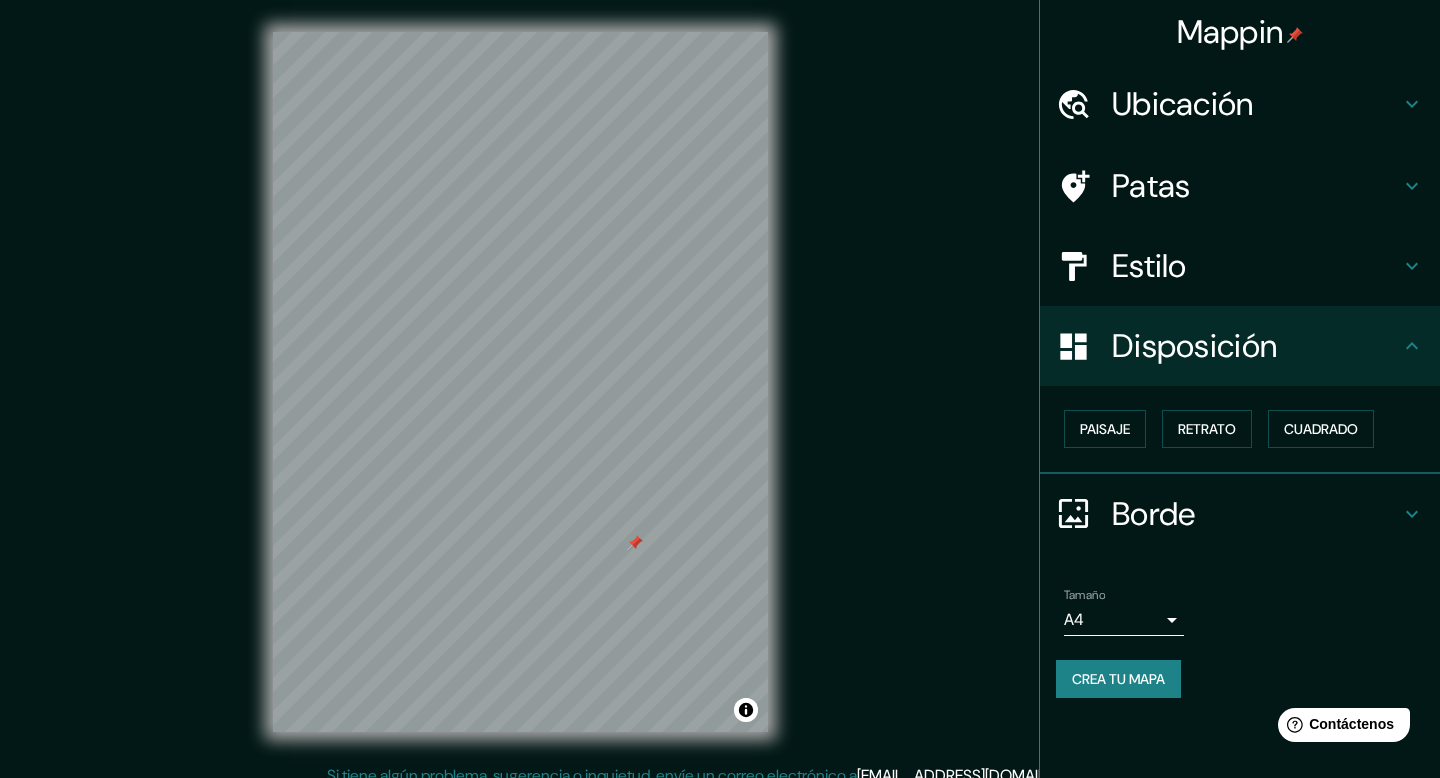 click at bounding box center (635, 543) 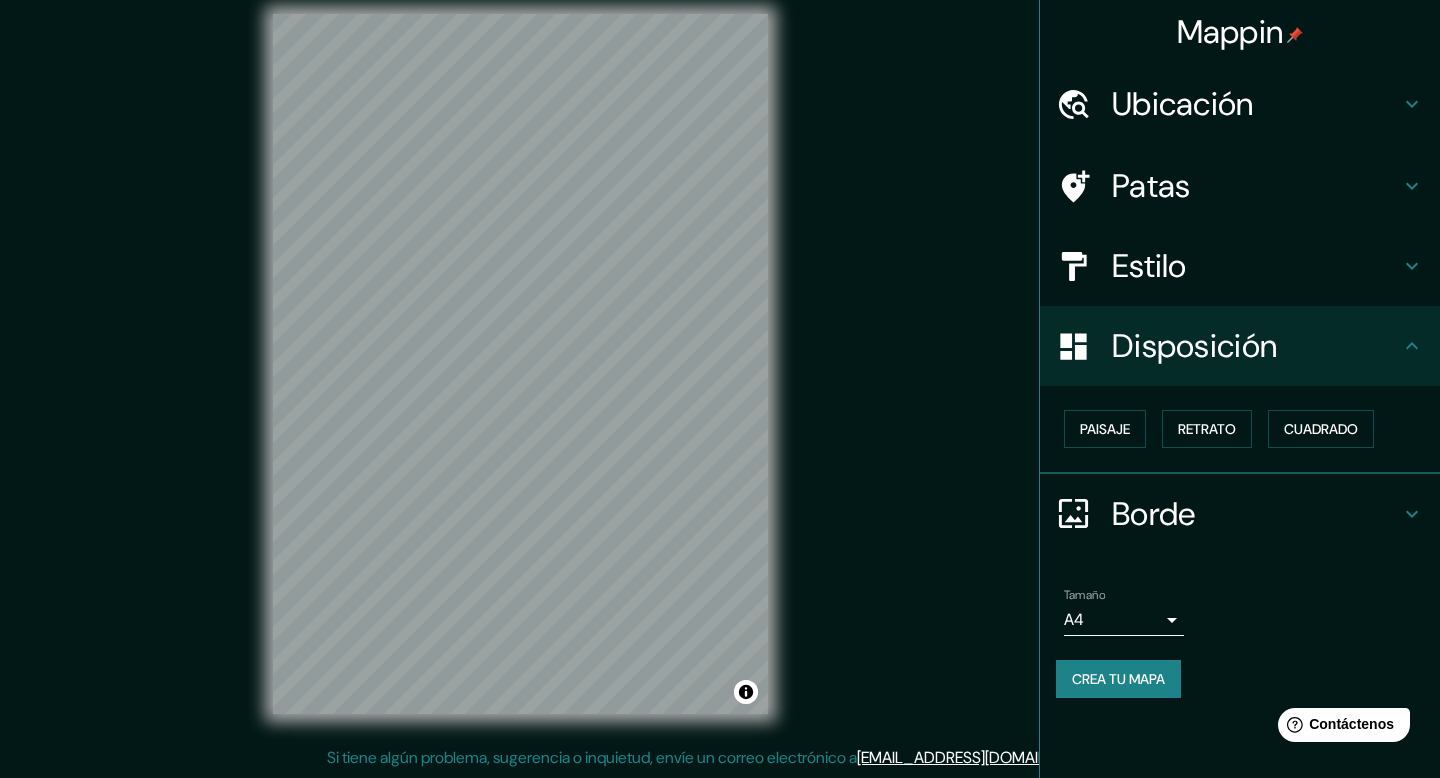 scroll, scrollTop: 0, scrollLeft: 0, axis: both 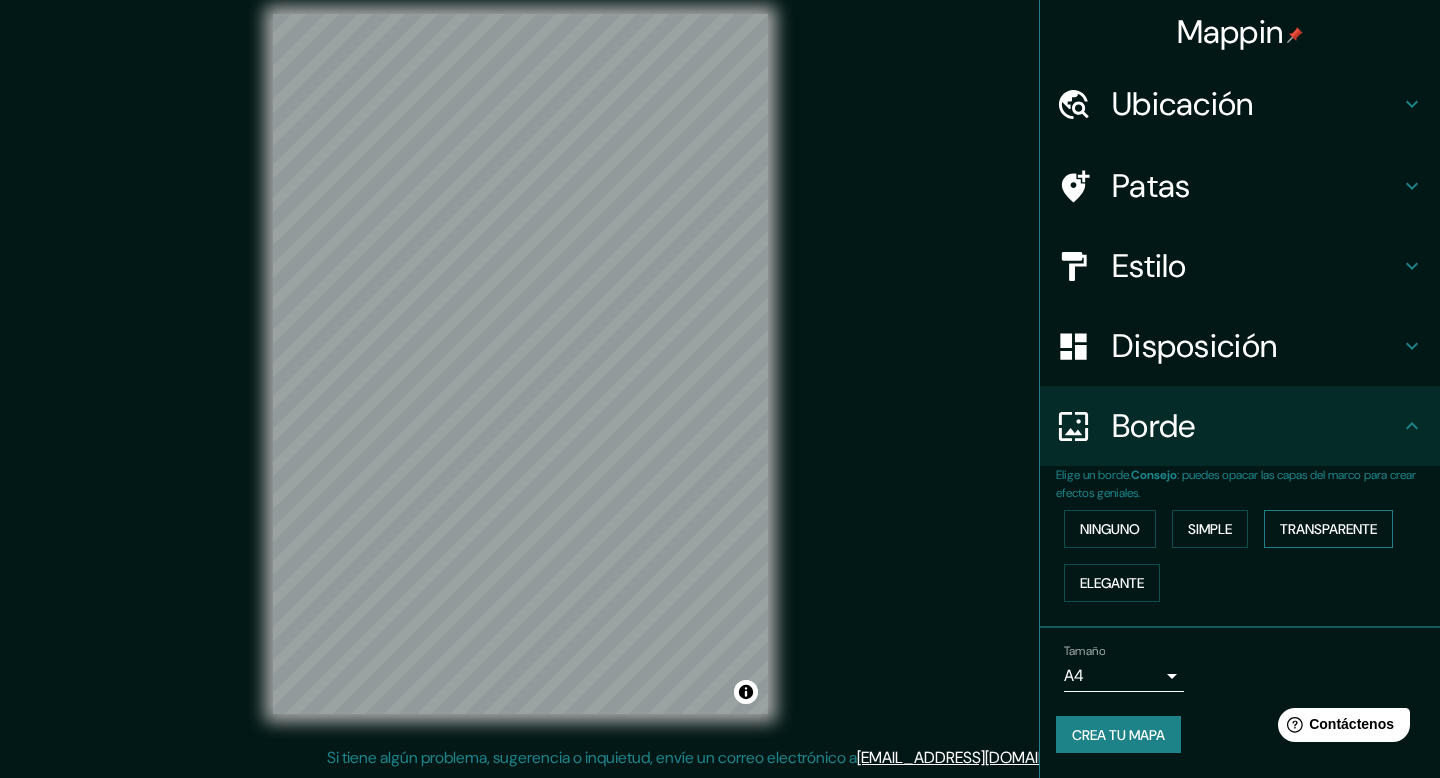 click on "Transparente" at bounding box center [1328, 529] 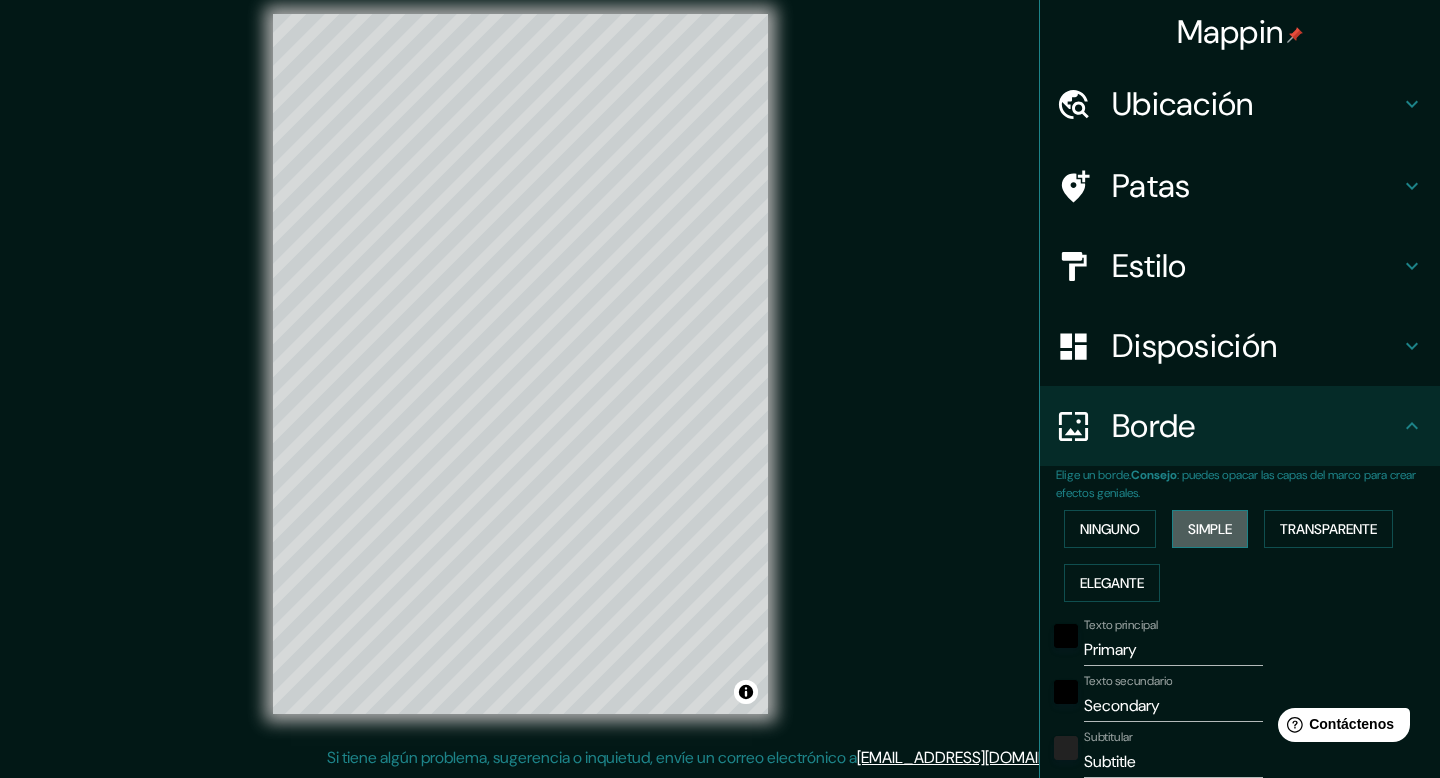 click on "Simple" at bounding box center (1210, 529) 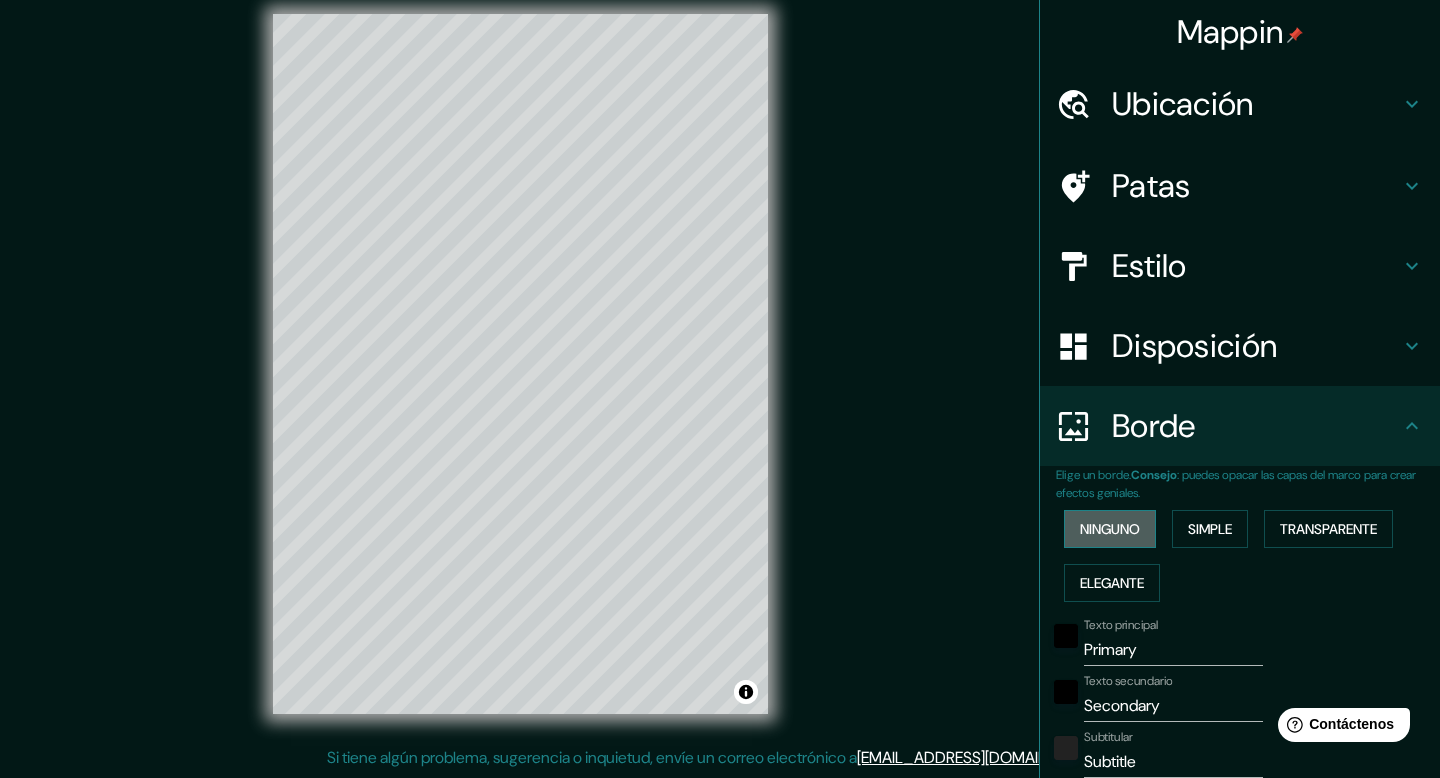 click on "Ninguno" at bounding box center [1110, 529] 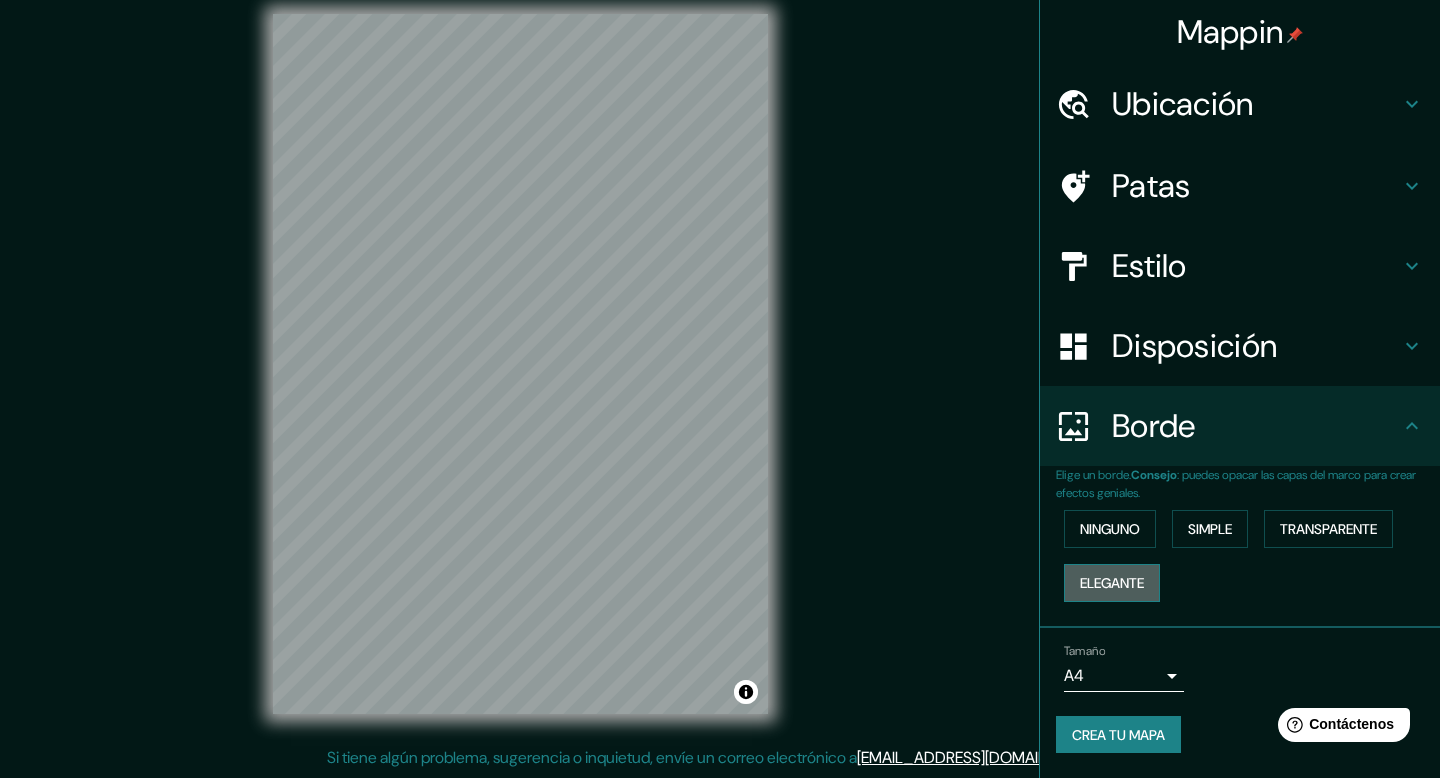 click on "Elegante" at bounding box center [1112, 583] 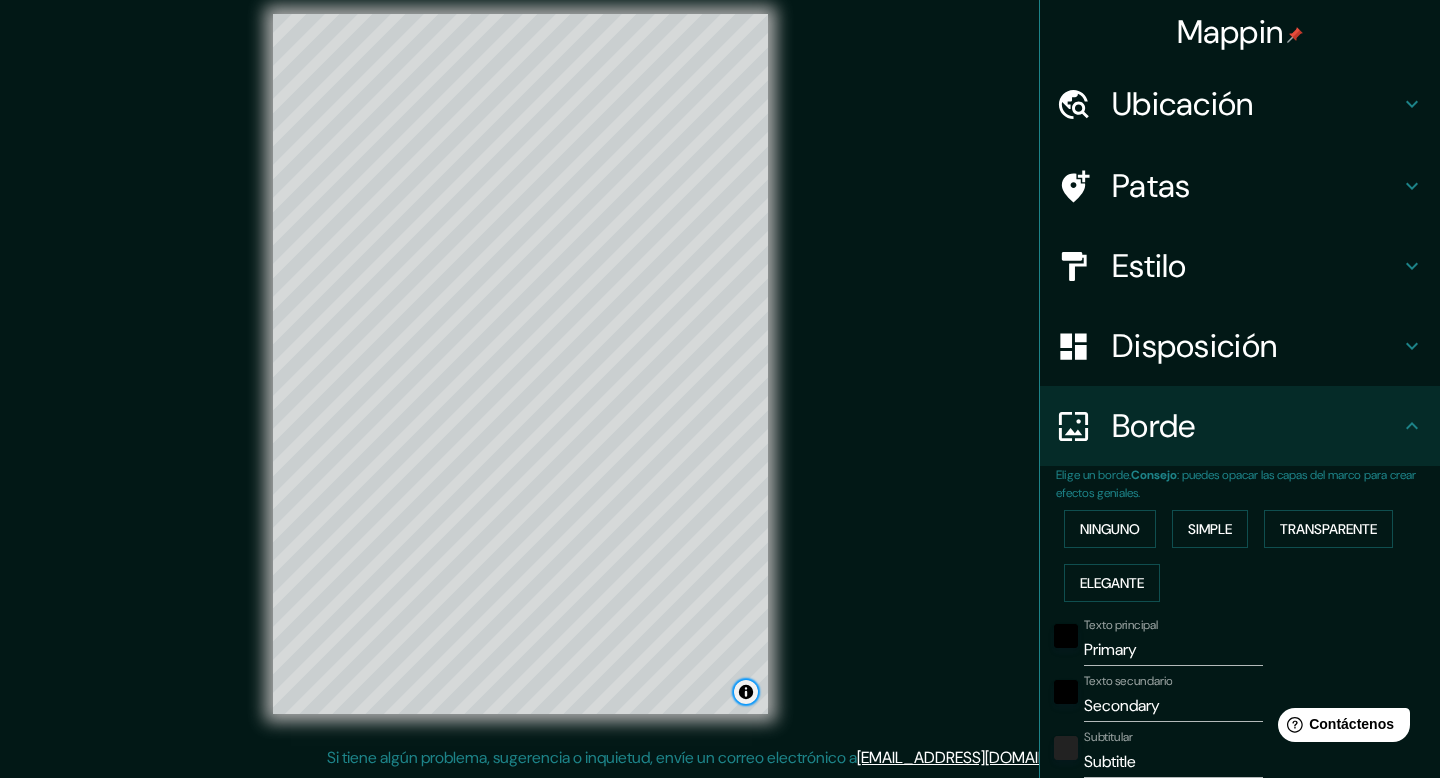click at bounding box center [746, 692] 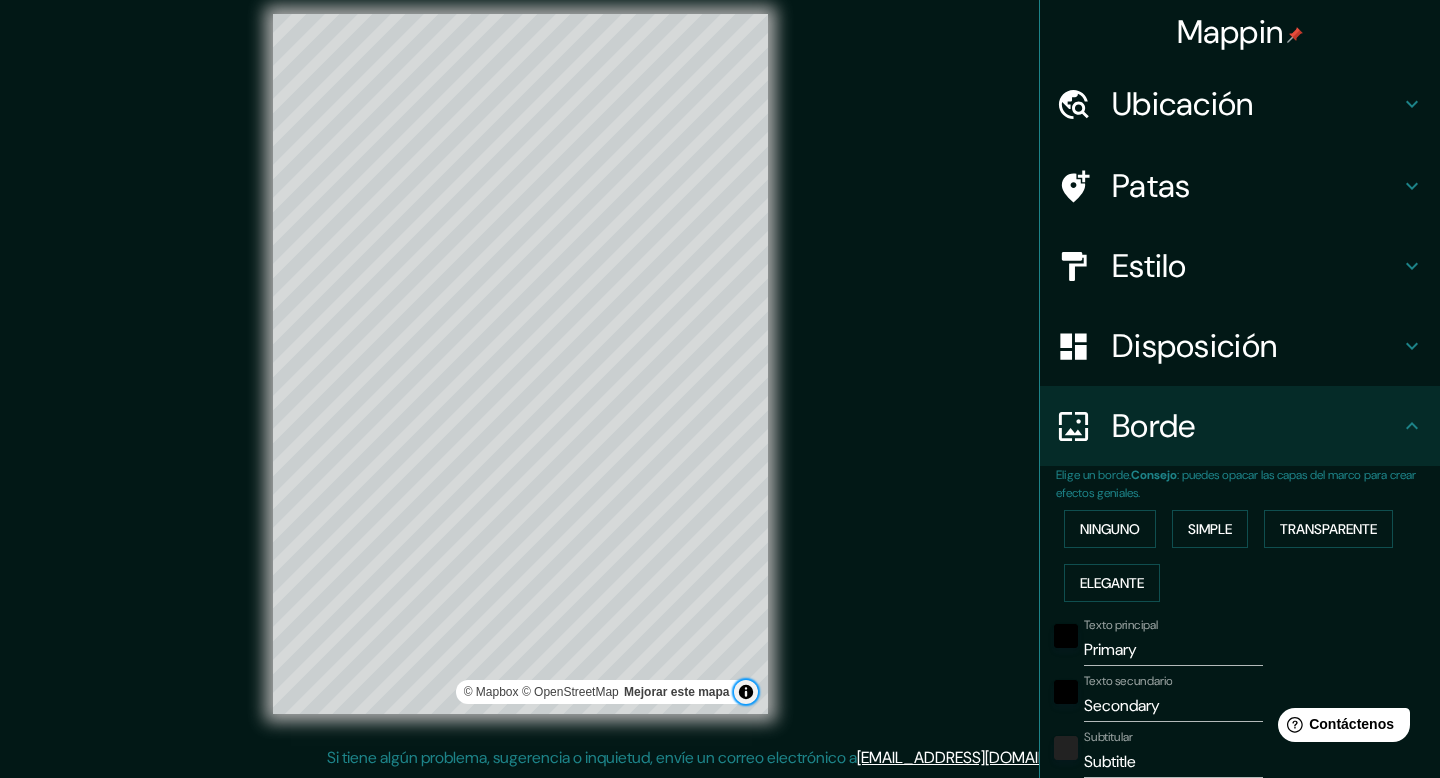 click at bounding box center [746, 692] 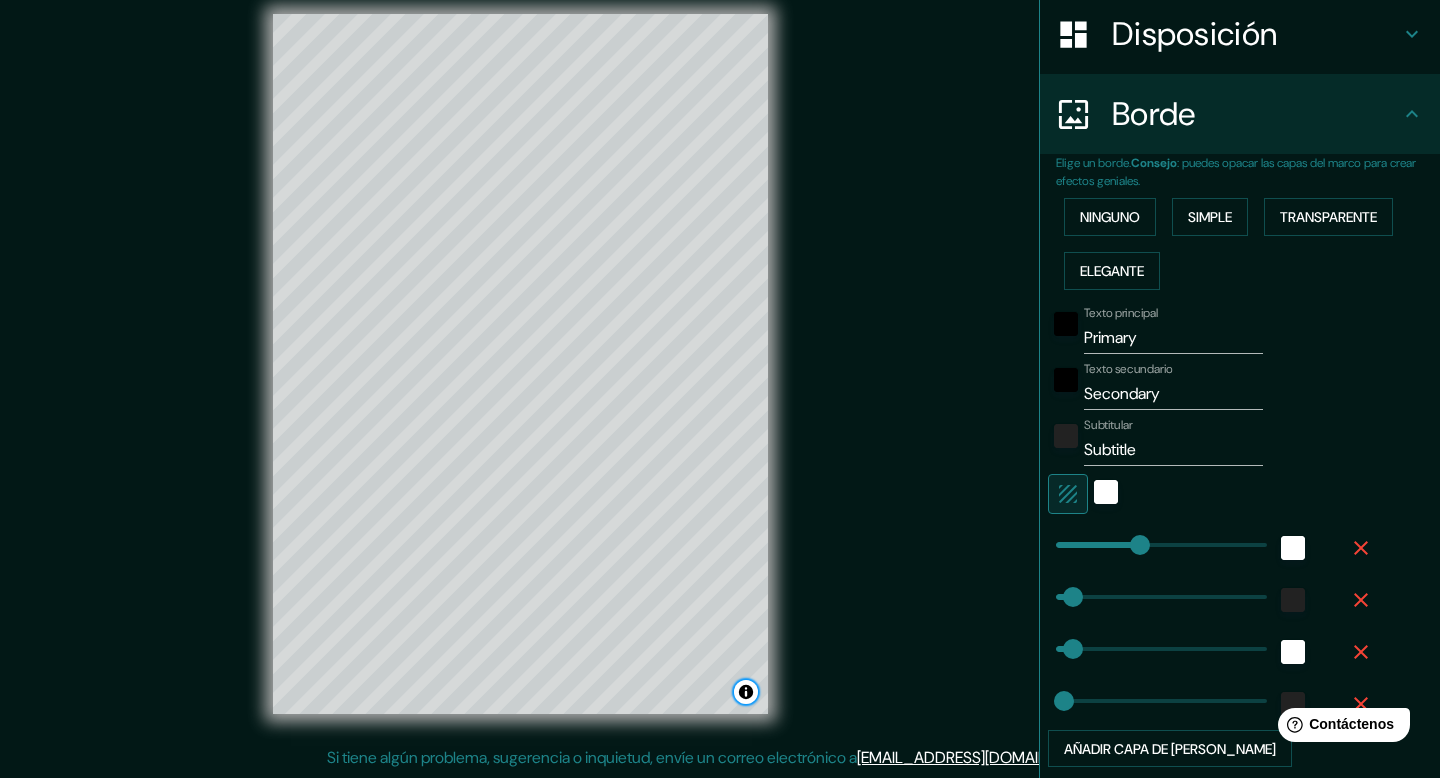 scroll, scrollTop: 381, scrollLeft: 0, axis: vertical 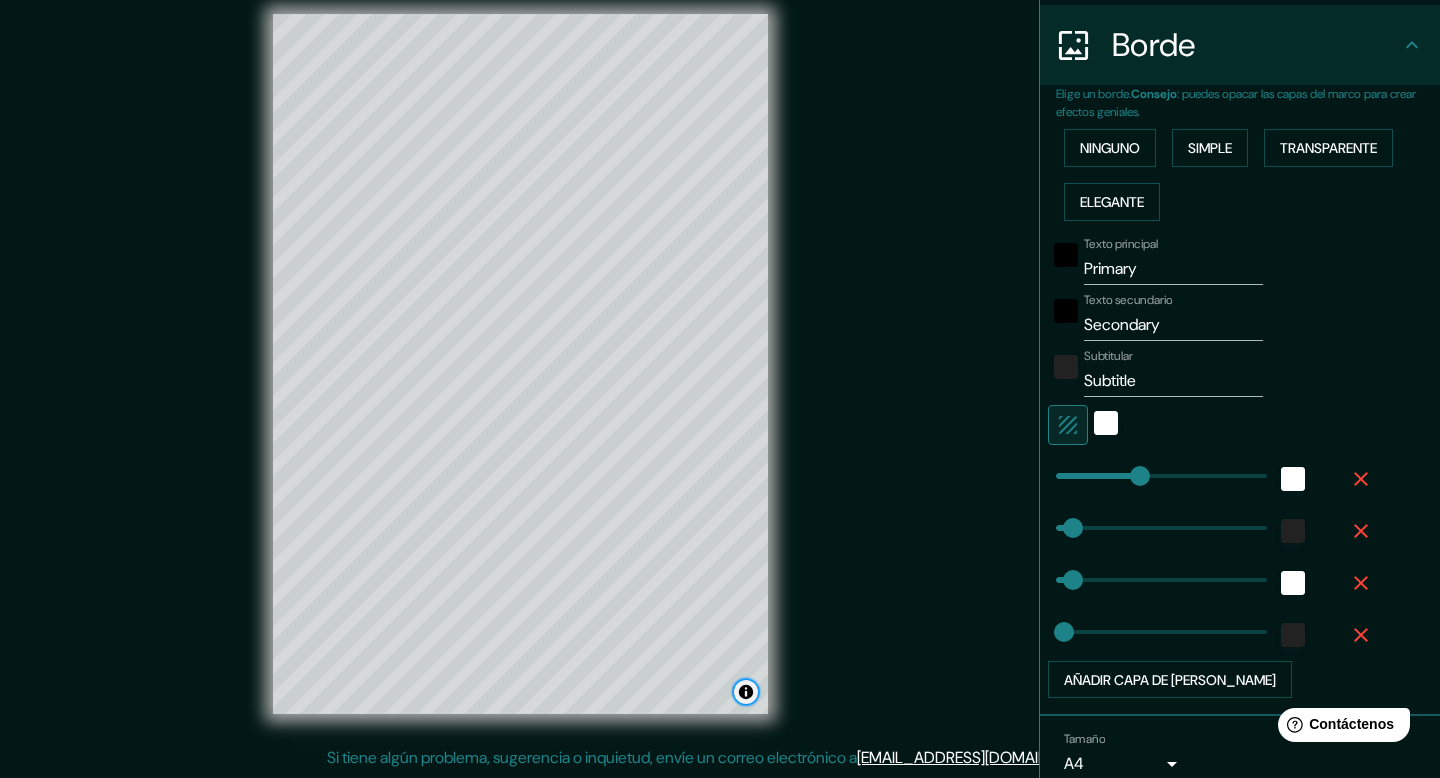 click at bounding box center (746, 692) 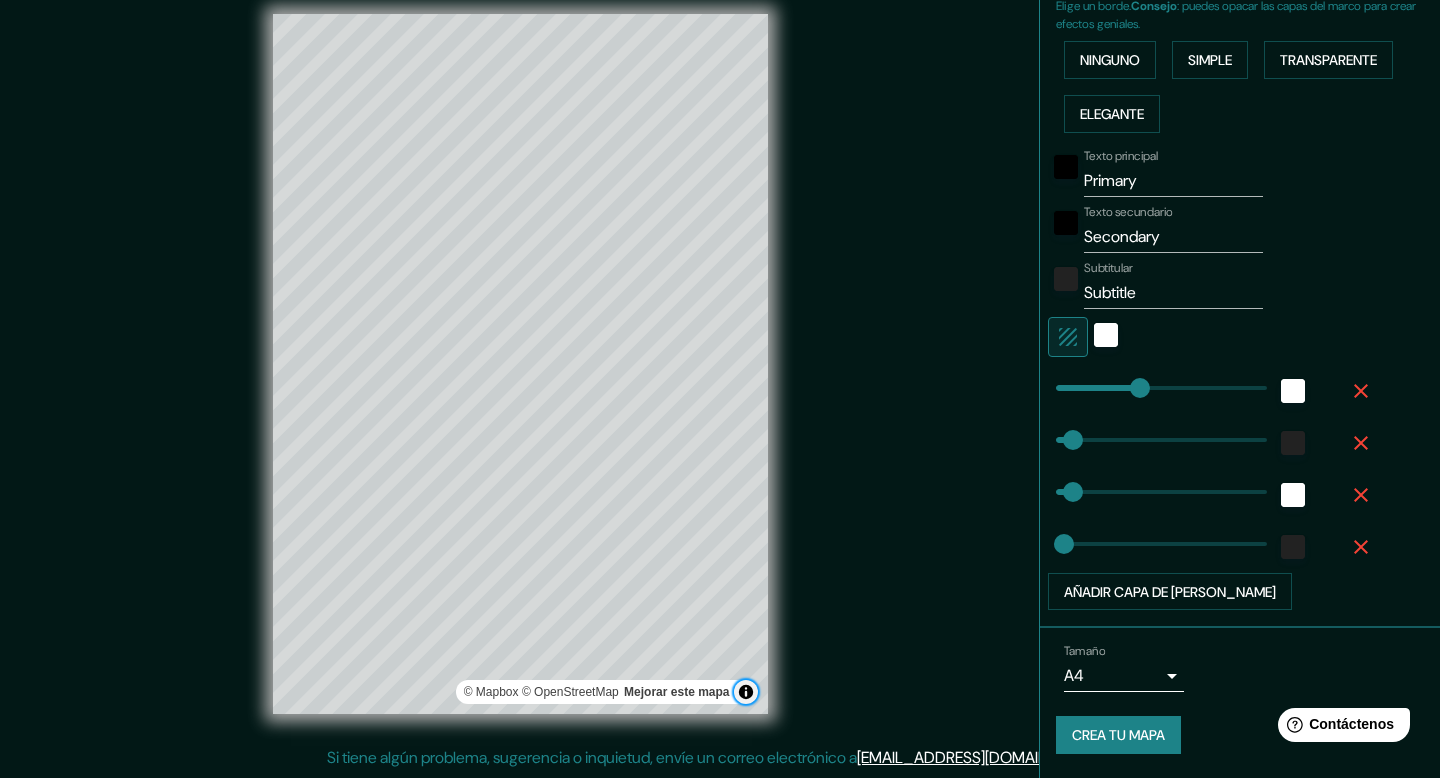 scroll, scrollTop: 446, scrollLeft: 0, axis: vertical 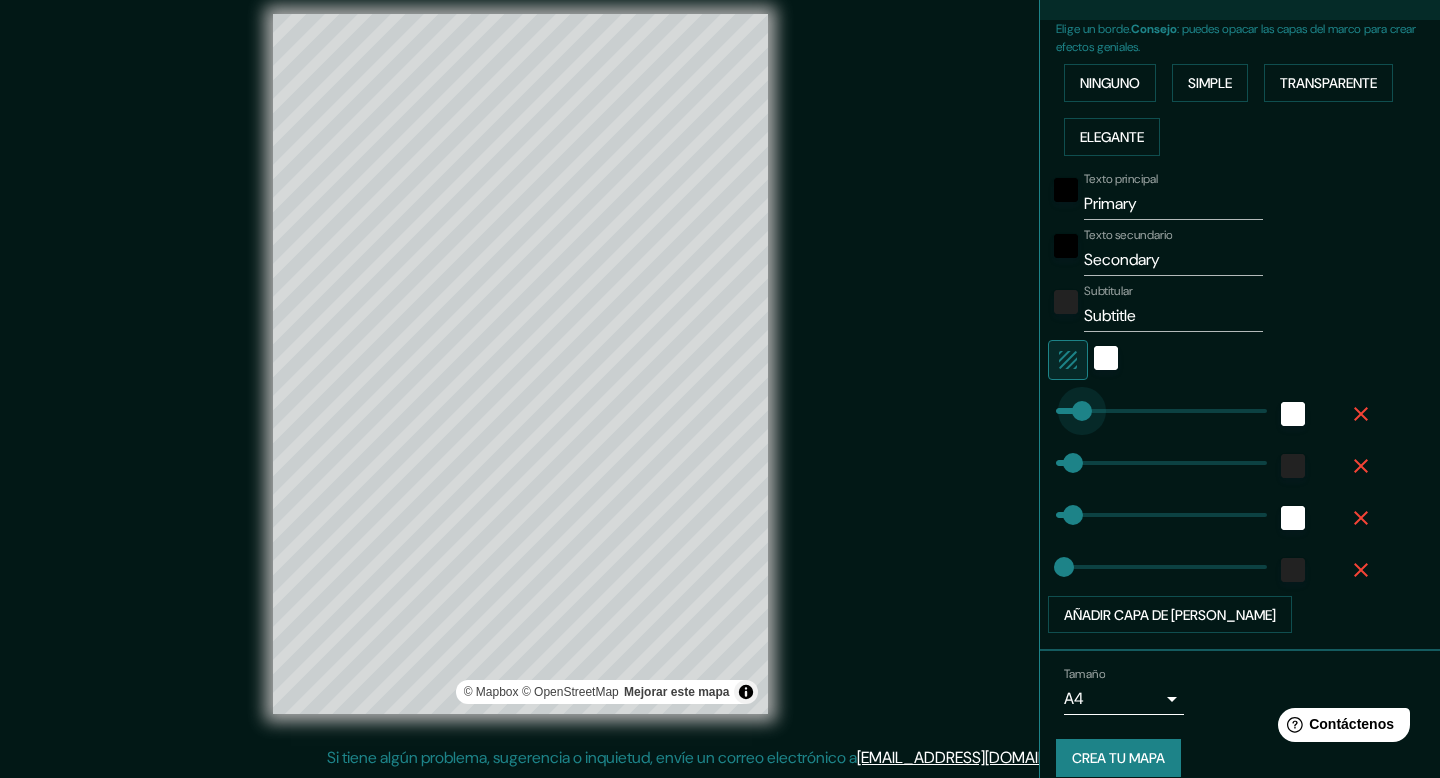 type on "85" 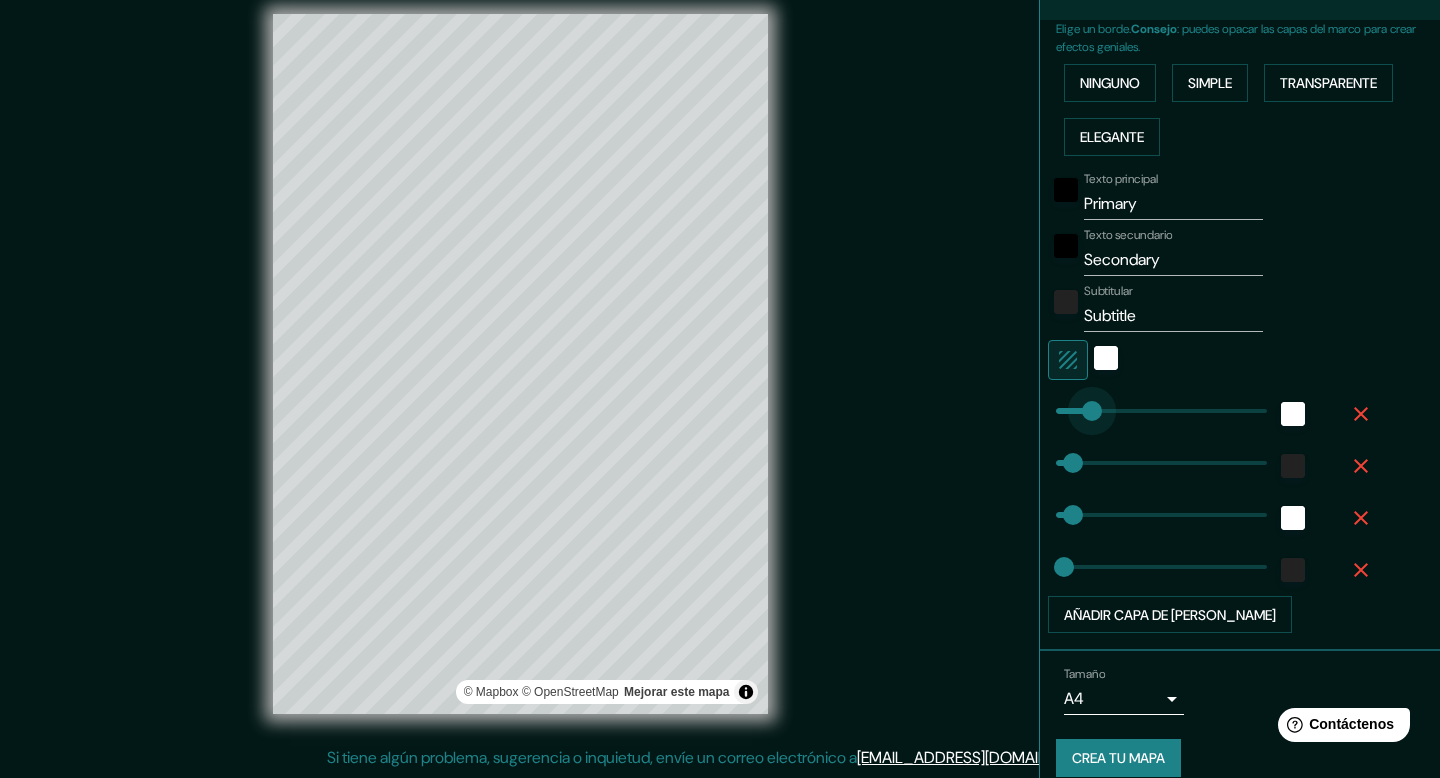 drag, startPoint x: 1138, startPoint y: 409, endPoint x: 1092, endPoint y: 409, distance: 46 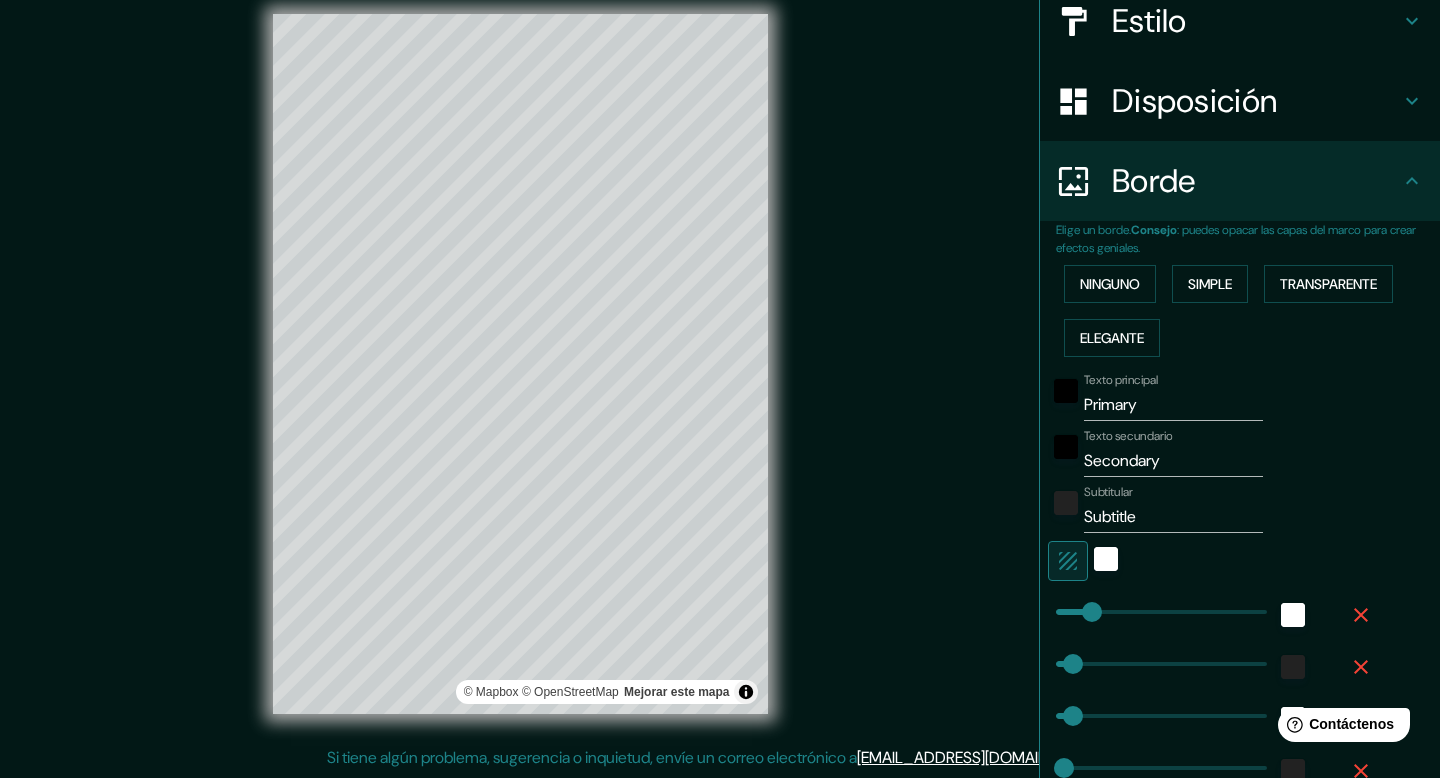 scroll, scrollTop: 218, scrollLeft: 0, axis: vertical 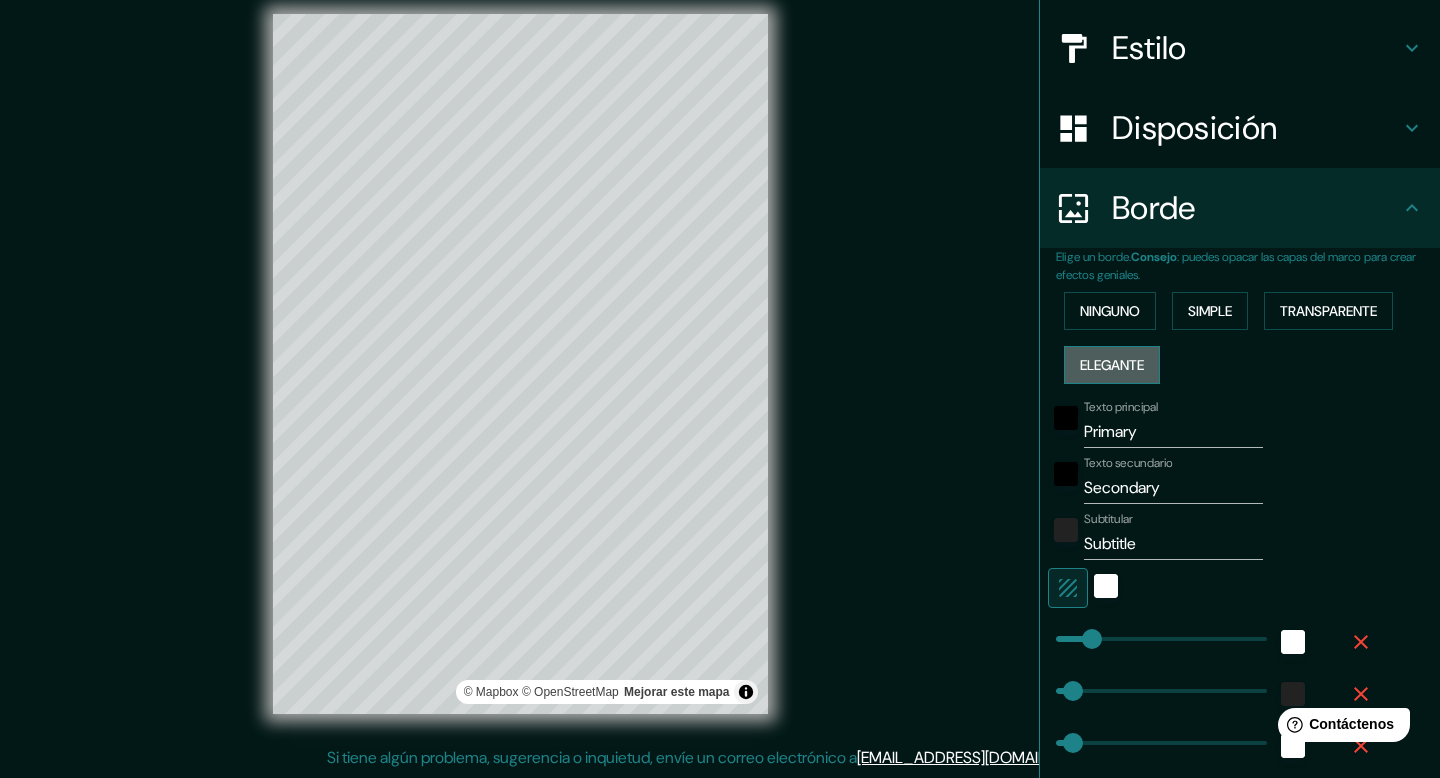 click on "Elegante" at bounding box center (1112, 365) 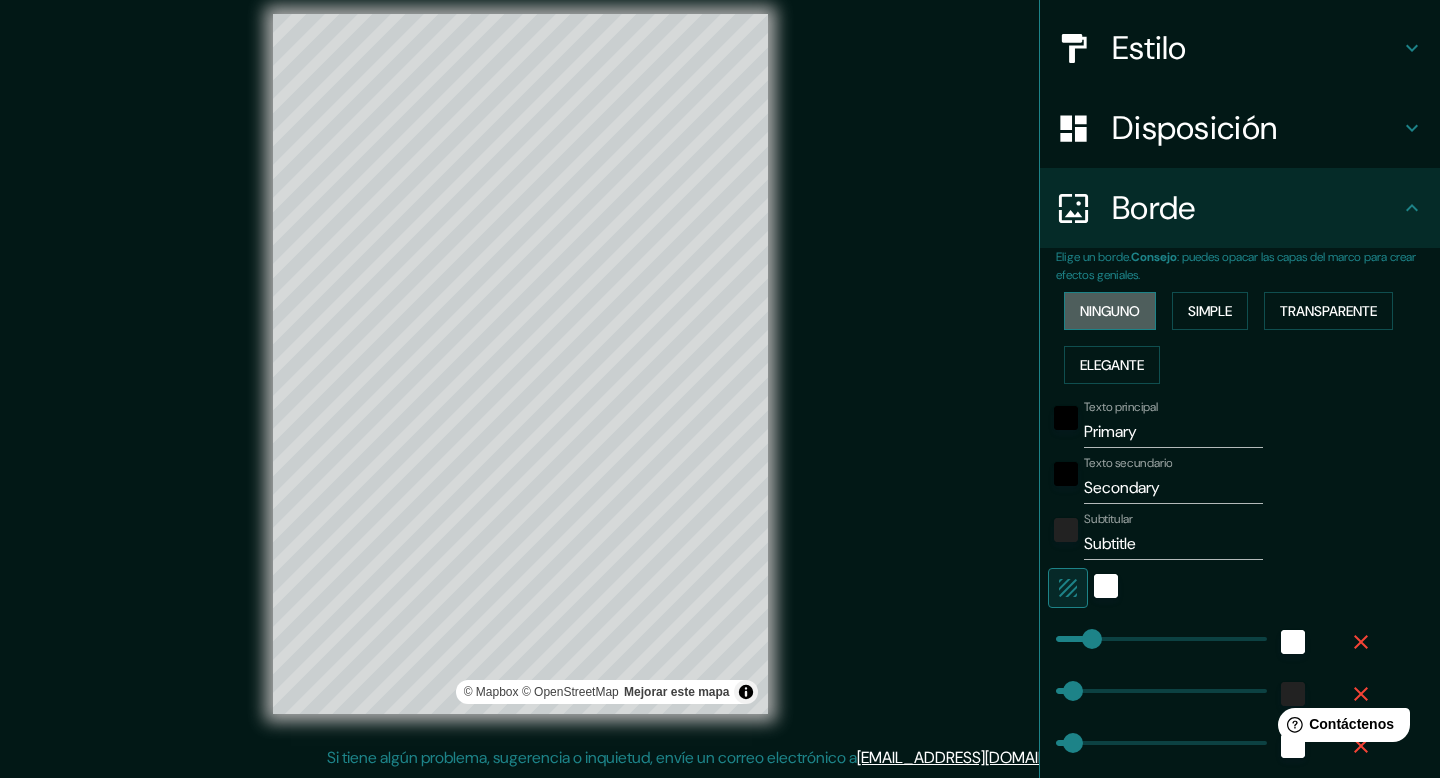 click on "Ninguno" at bounding box center (1110, 311) 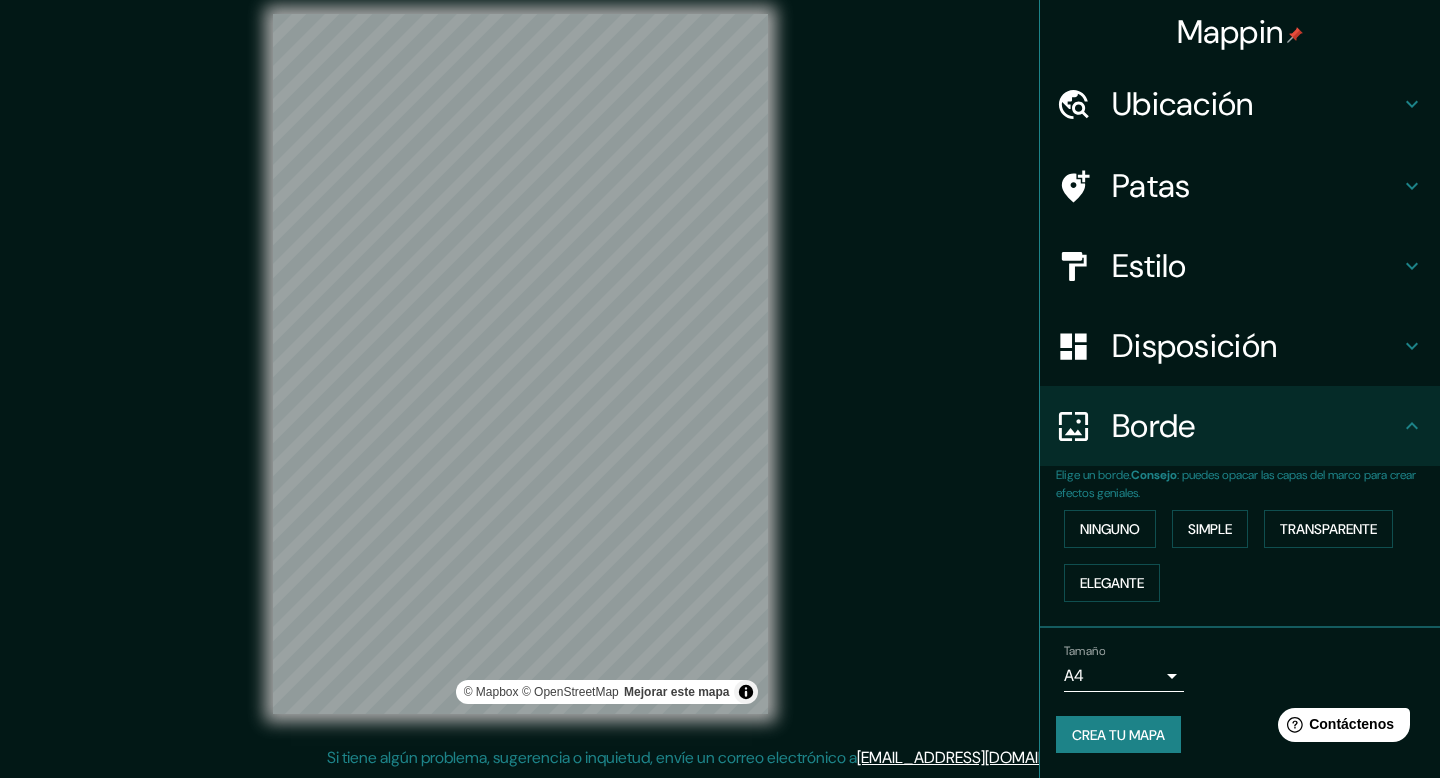 click 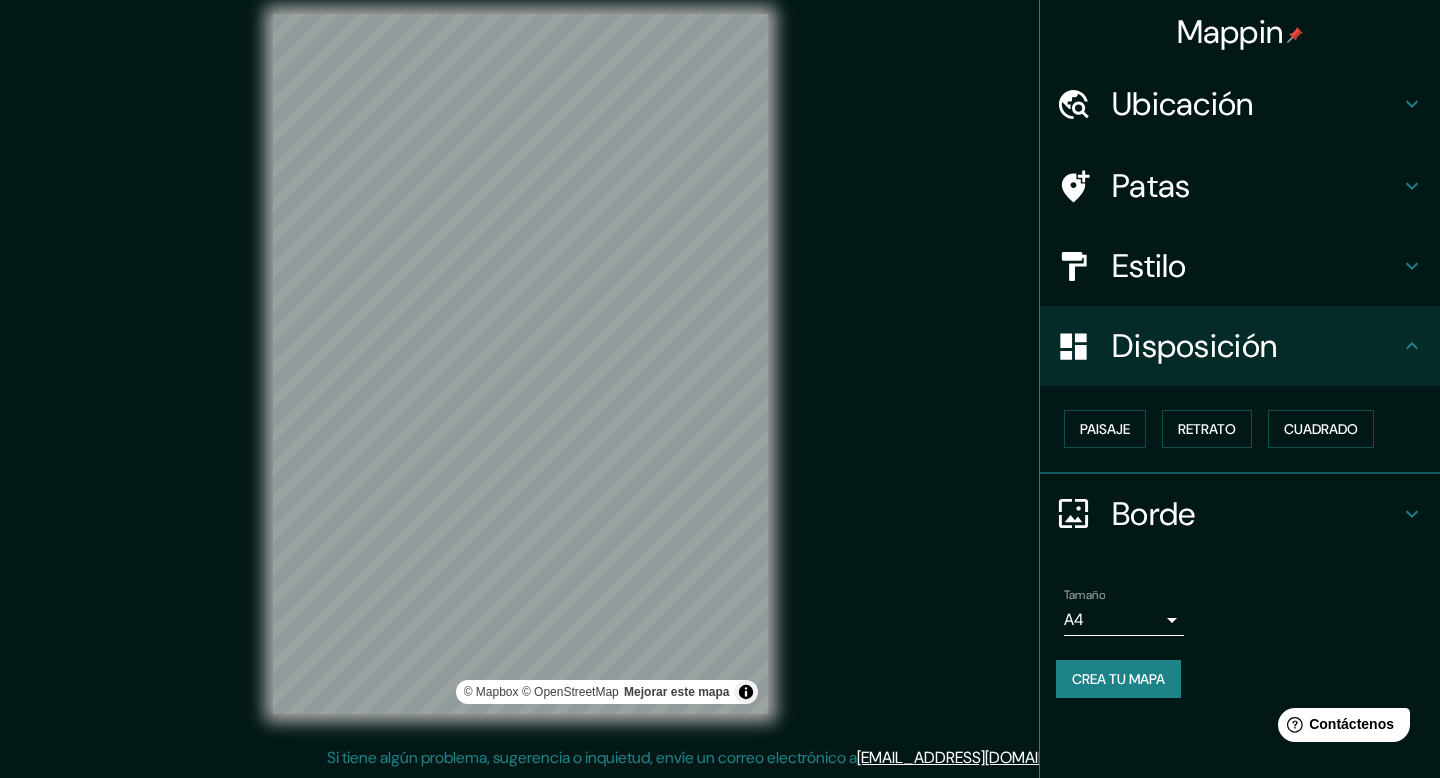 scroll, scrollTop: 0, scrollLeft: 0, axis: both 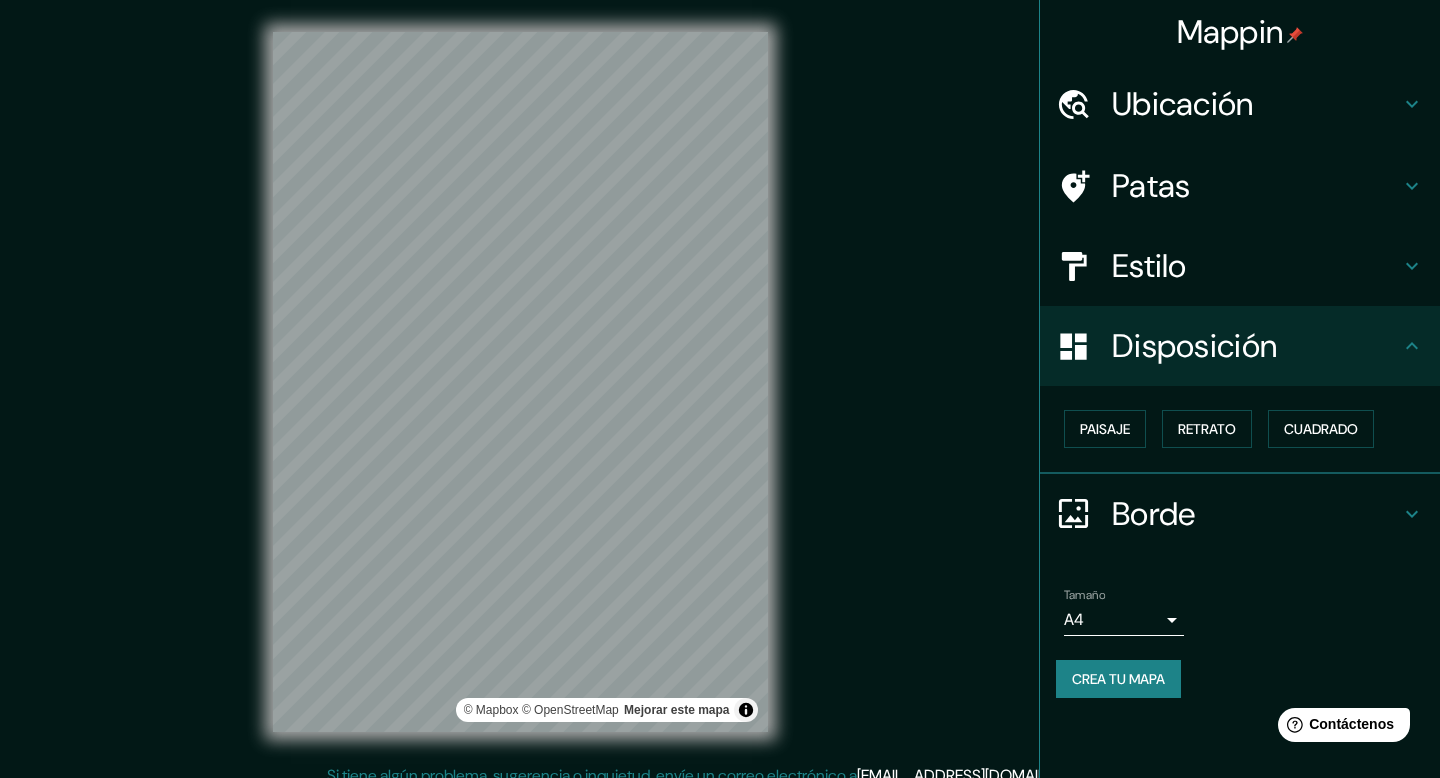 click 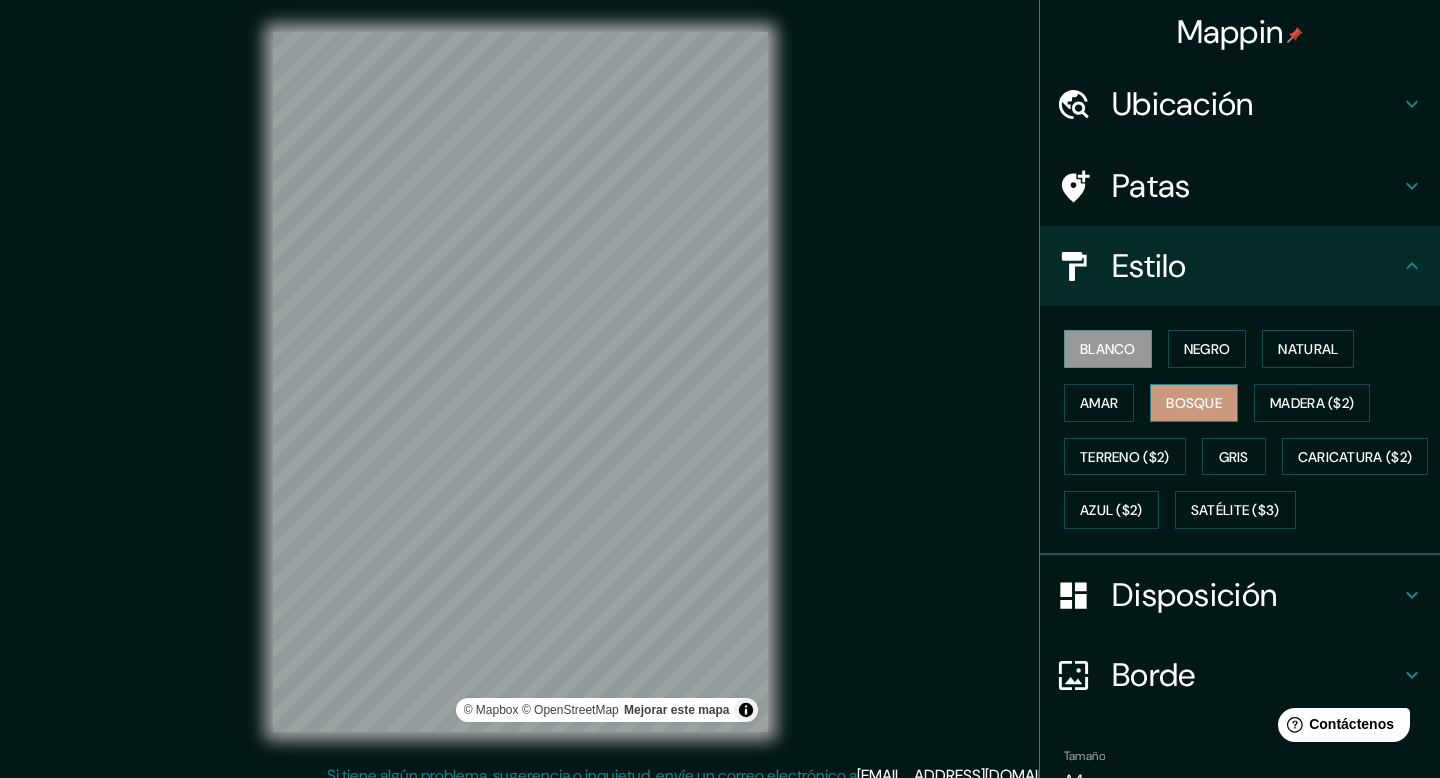 click on "Bosque" at bounding box center [1194, 403] 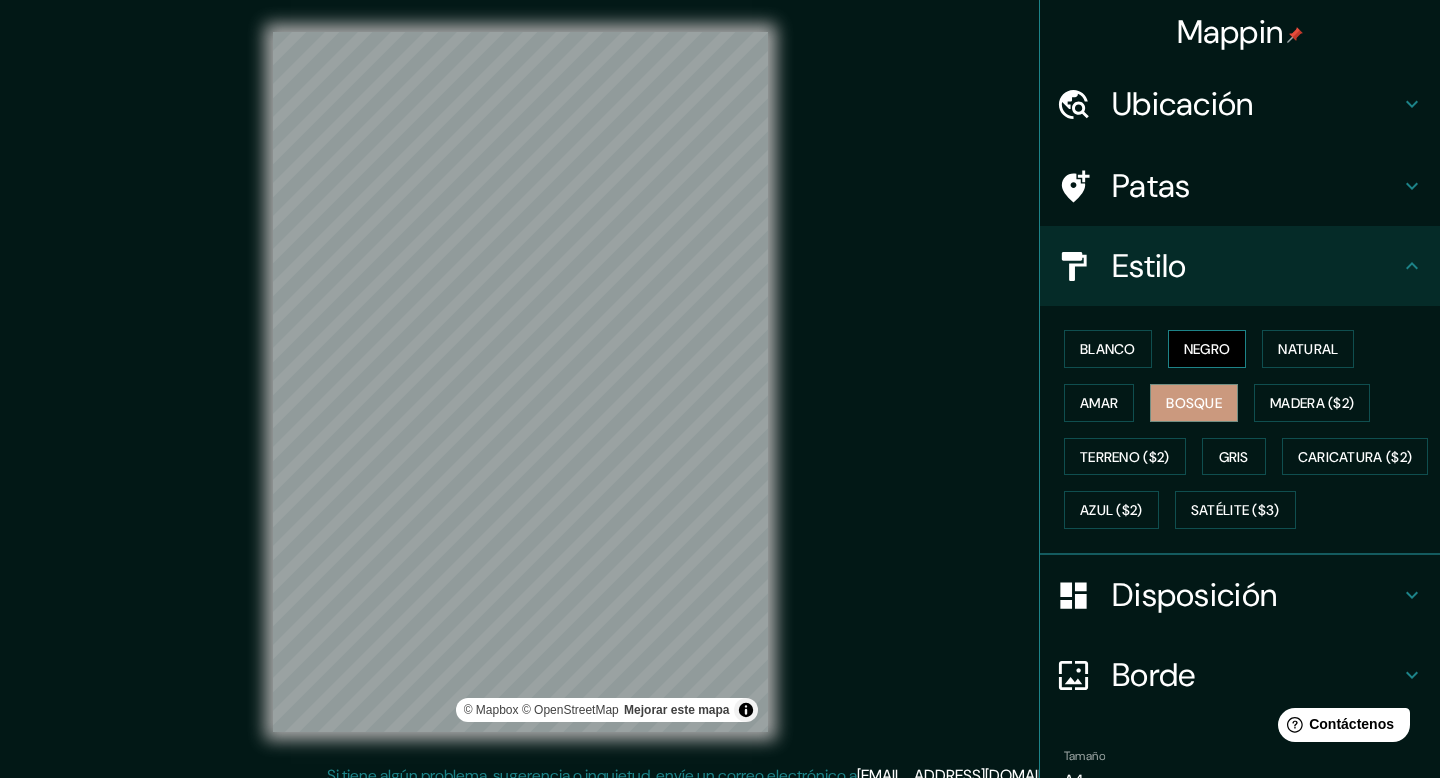 click on "Negro" at bounding box center (1207, 349) 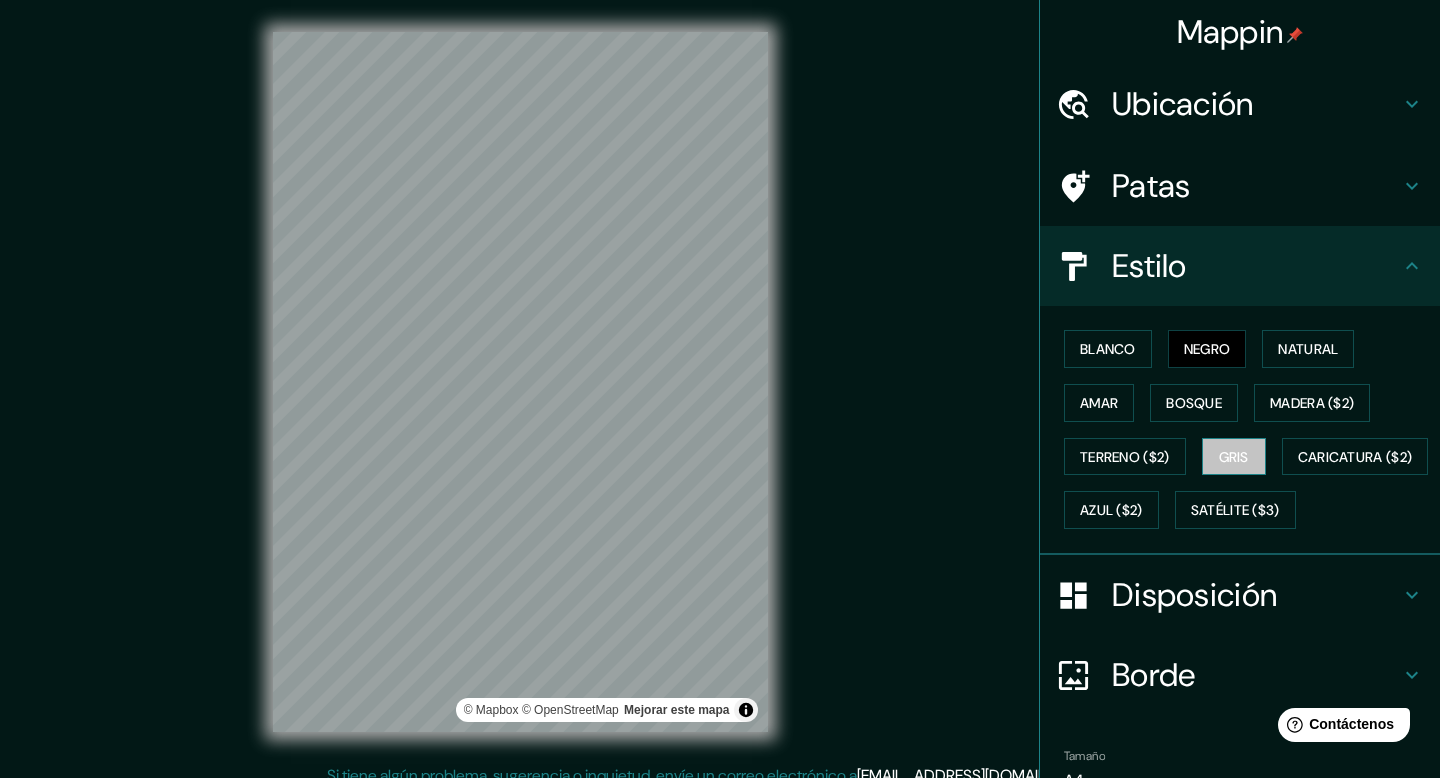 click on "Gris" at bounding box center [1234, 457] 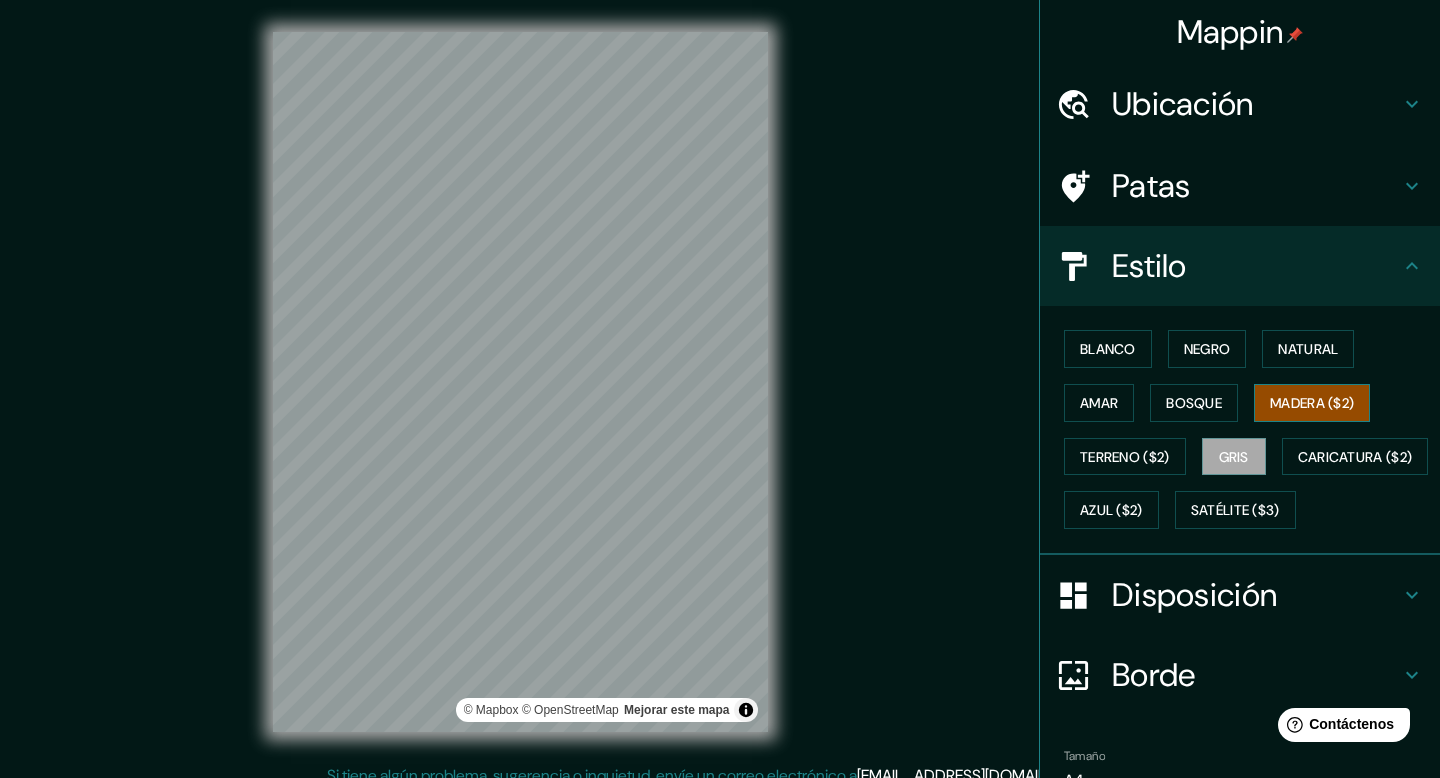 click on "Madera ($2)" at bounding box center [1312, 403] 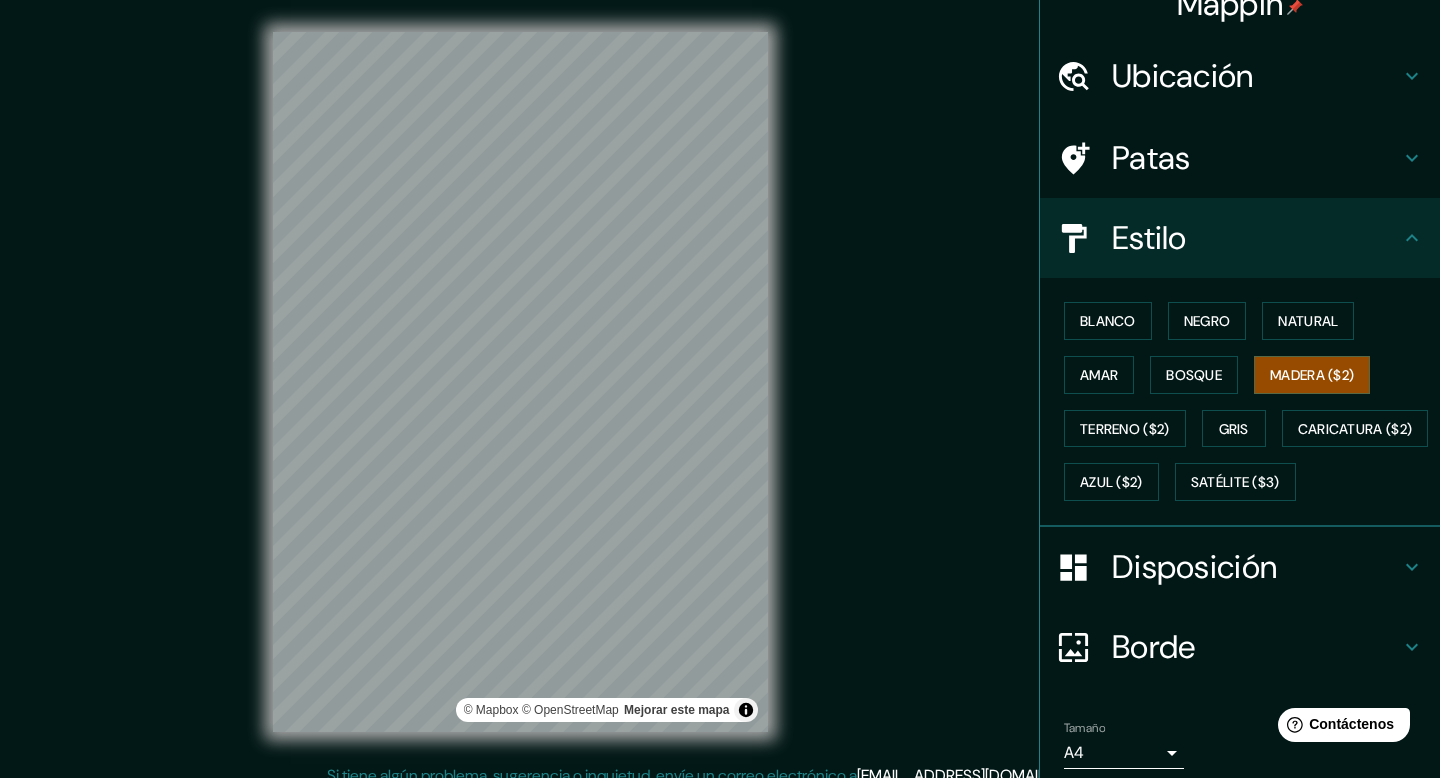 scroll, scrollTop: 0, scrollLeft: 0, axis: both 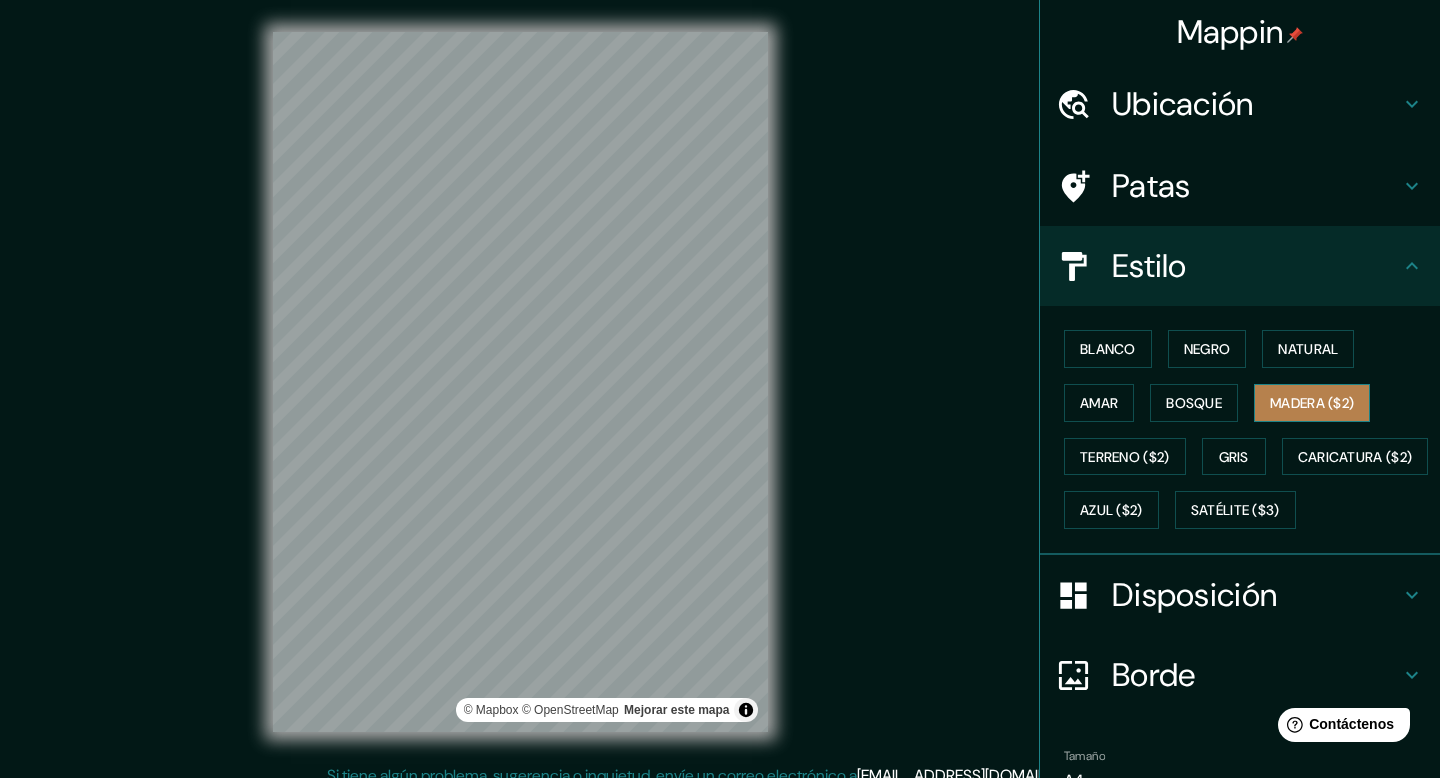click on "Madera ($2)" at bounding box center (1312, 403) 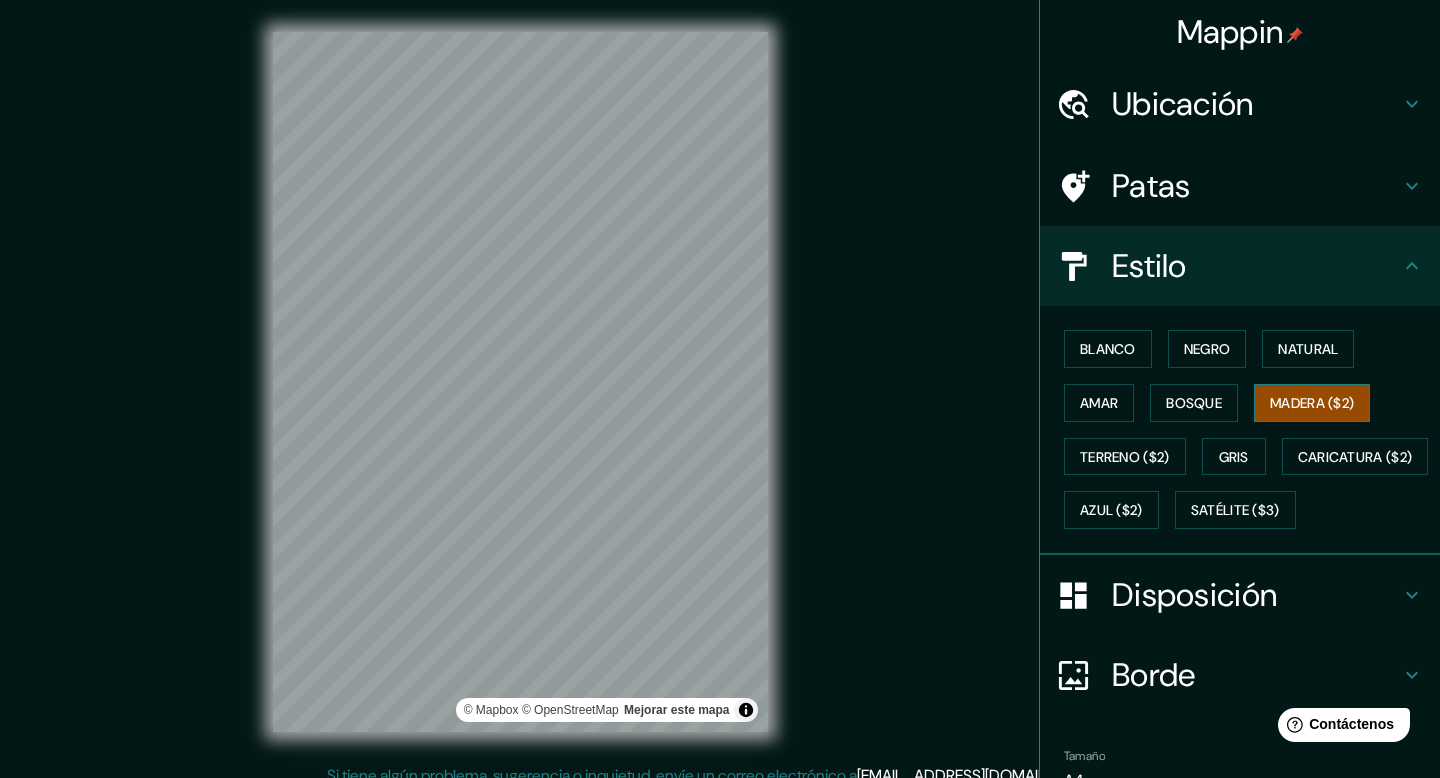 click on "Madera ($2)" at bounding box center (1312, 403) 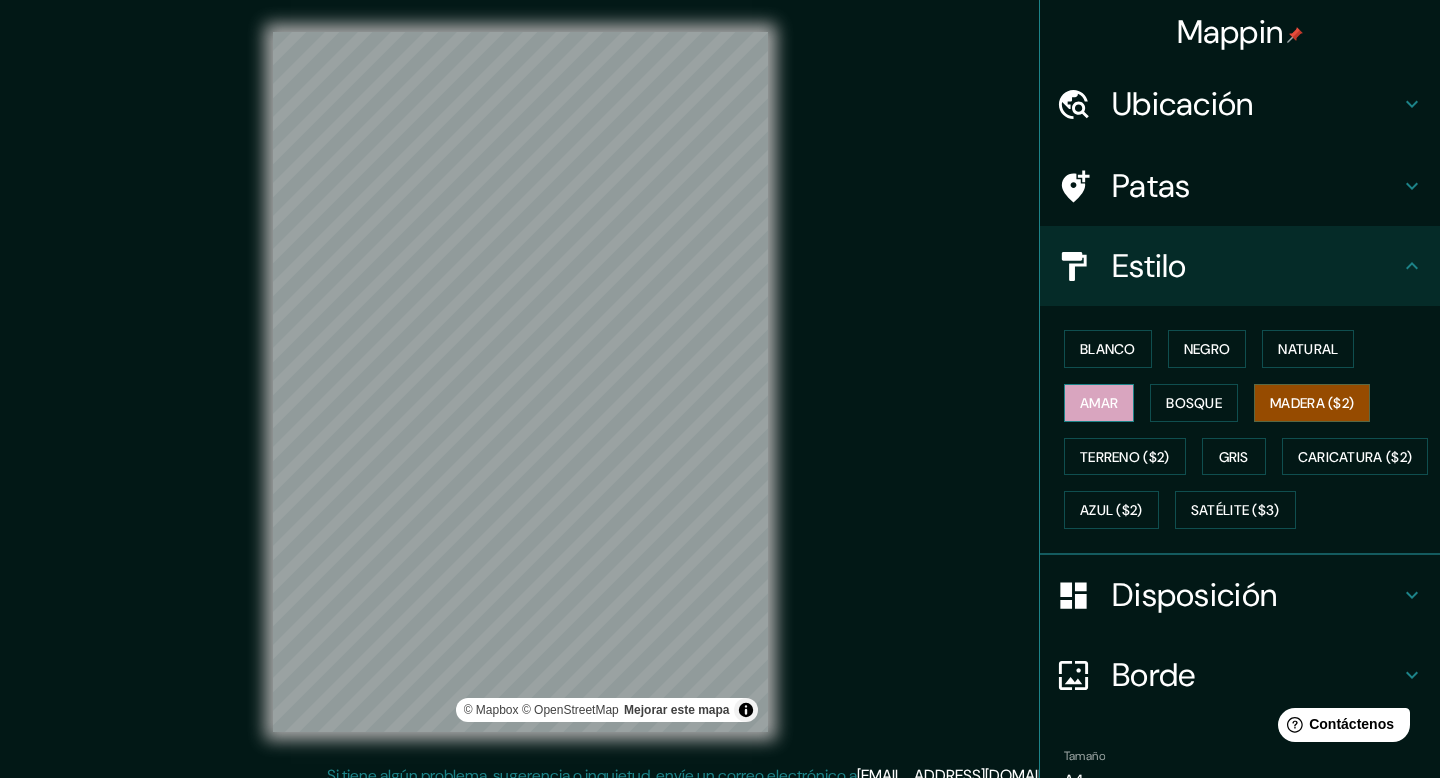 click on "Amar" at bounding box center [1099, 403] 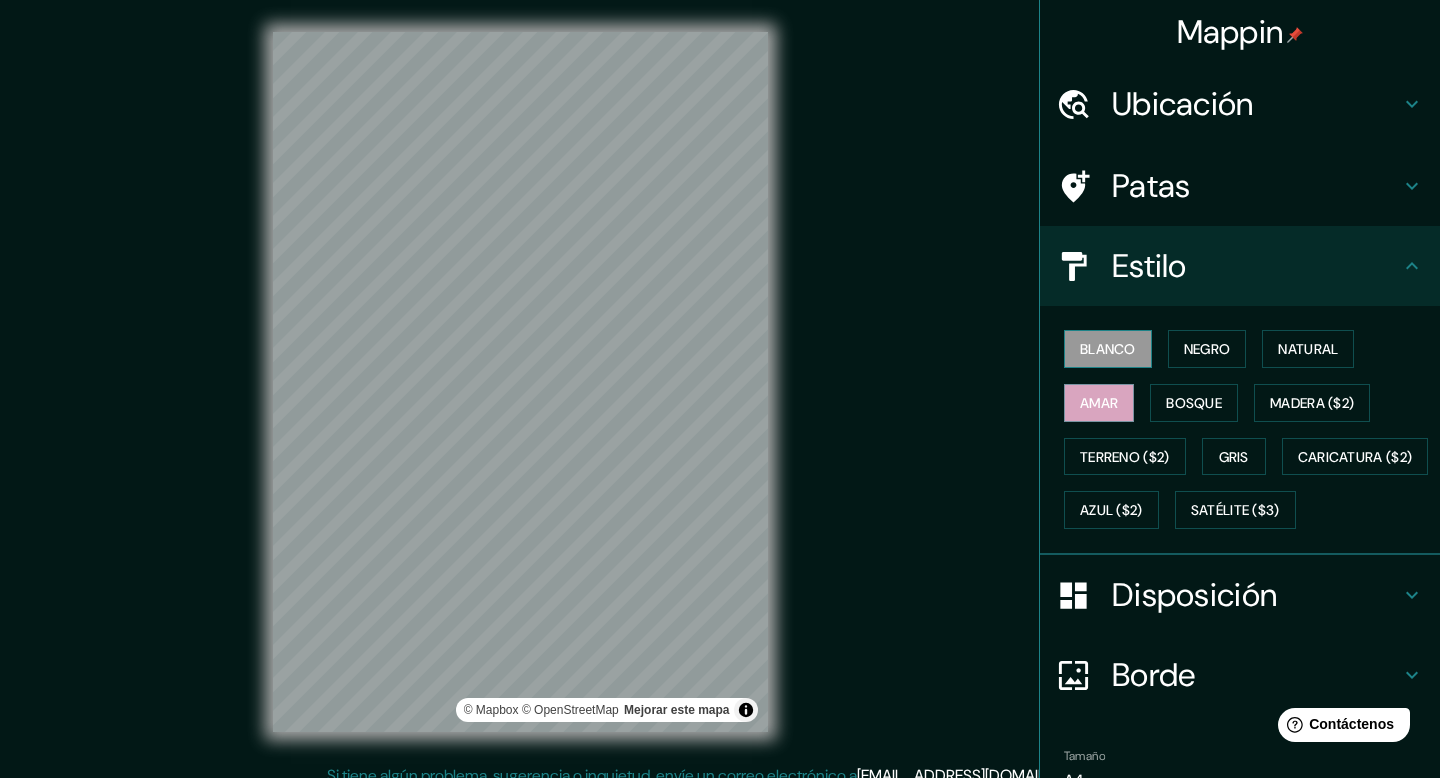 click on "Blanco" at bounding box center [1108, 349] 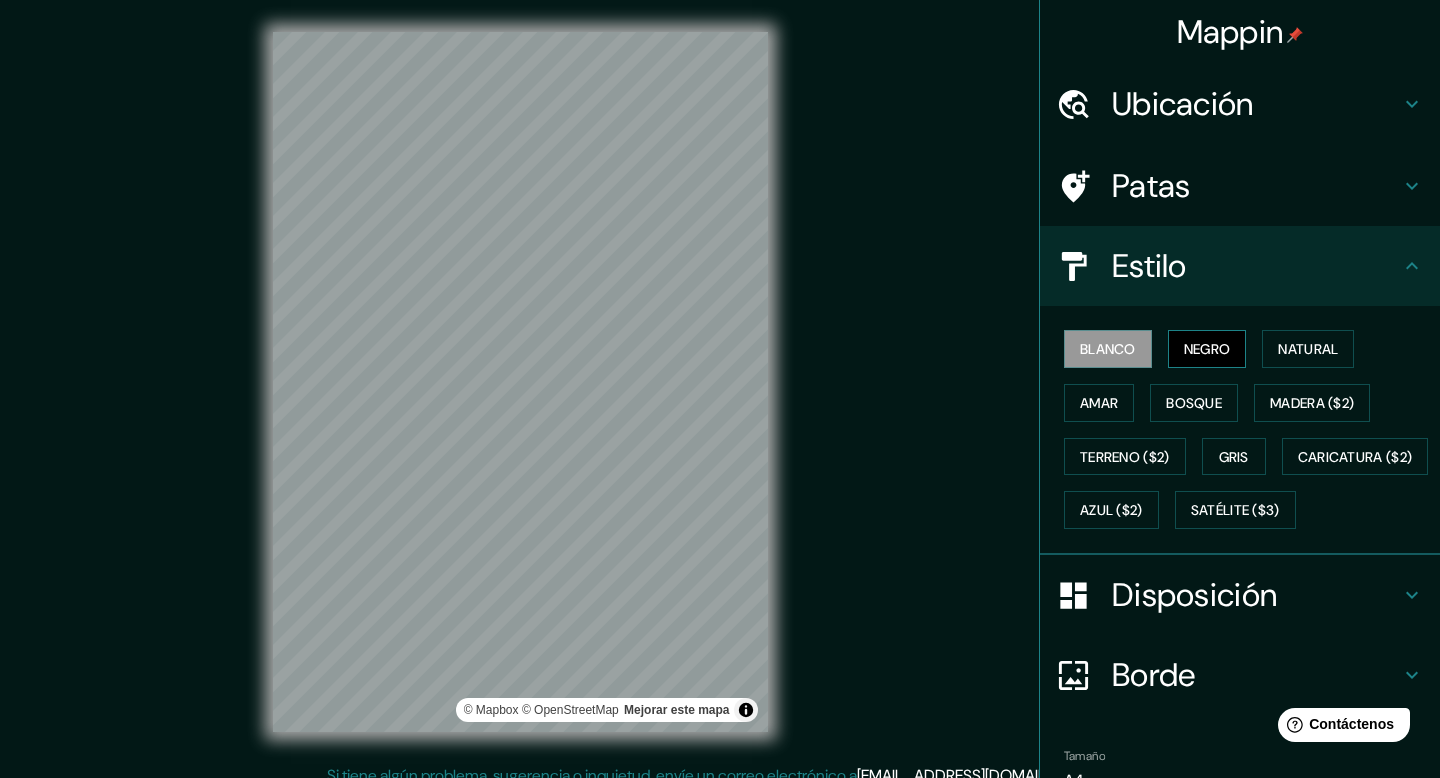 click on "Negro" at bounding box center [1207, 349] 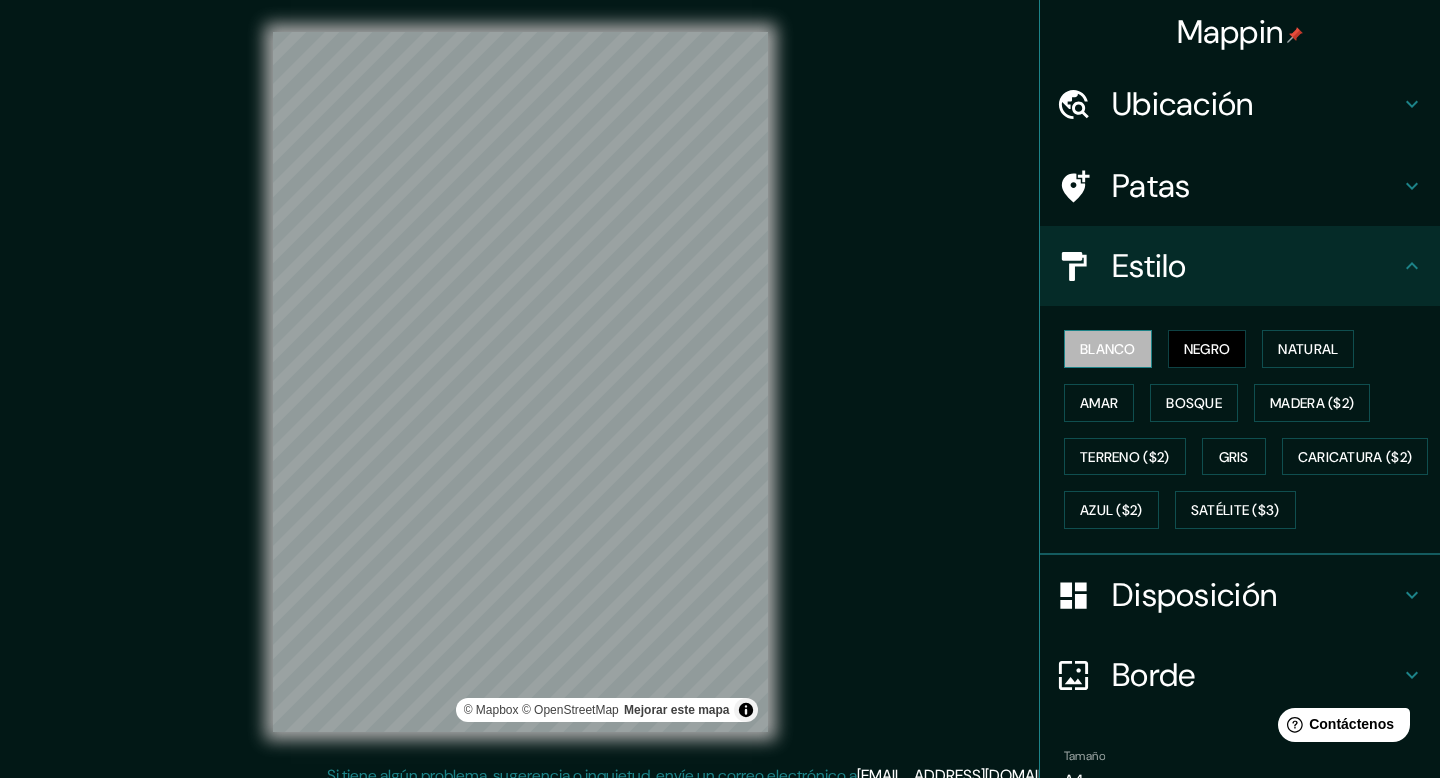 click on "Blanco" at bounding box center [1108, 349] 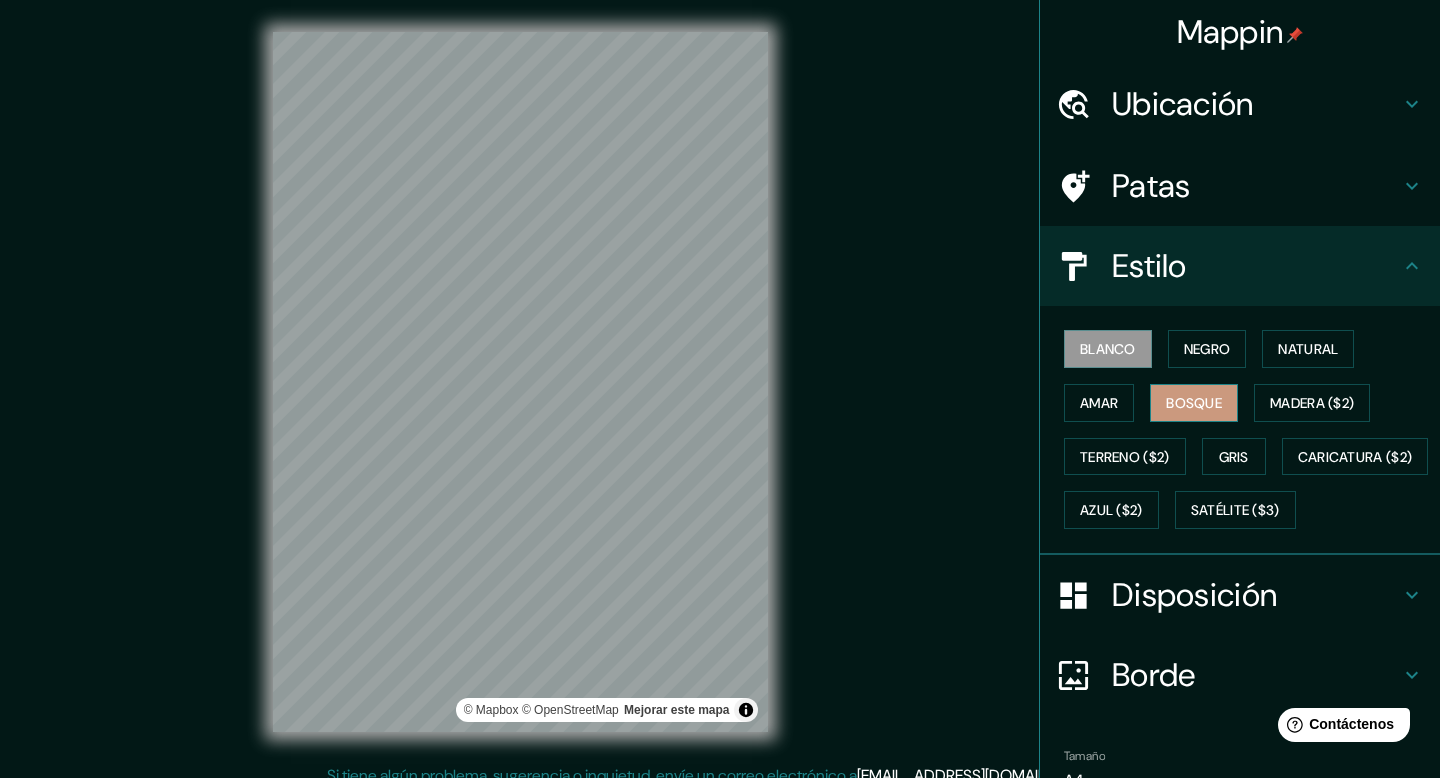 scroll, scrollTop: 158, scrollLeft: 0, axis: vertical 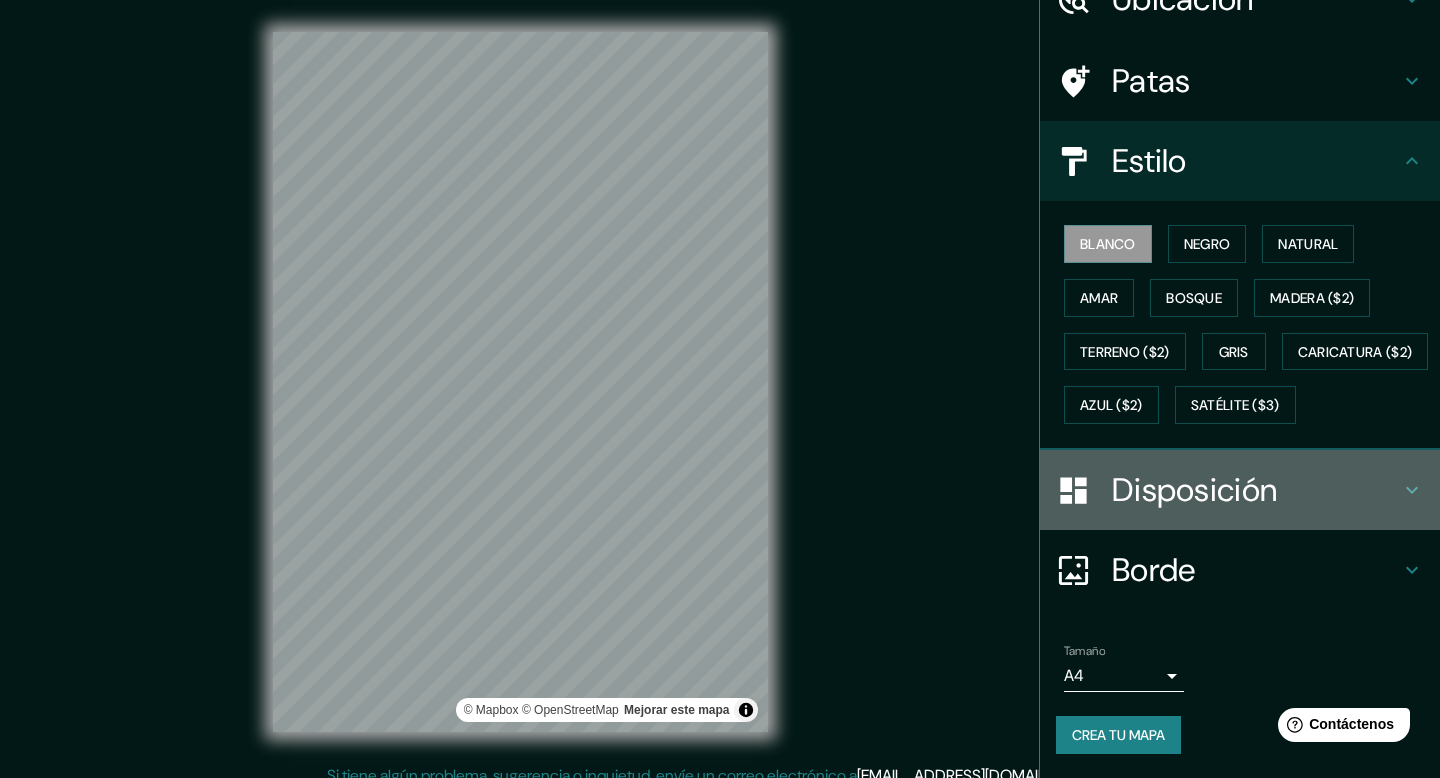 click 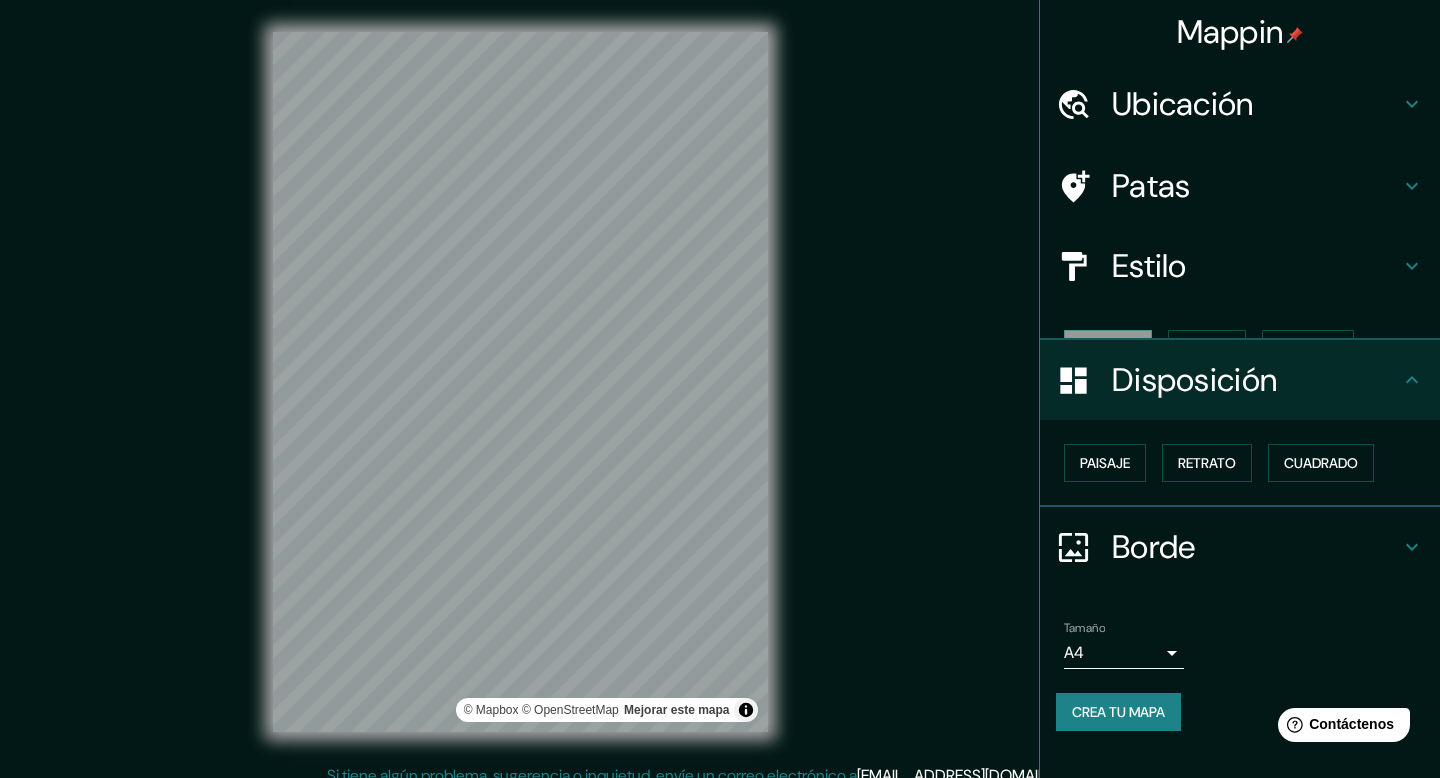 scroll, scrollTop: 0, scrollLeft: 0, axis: both 